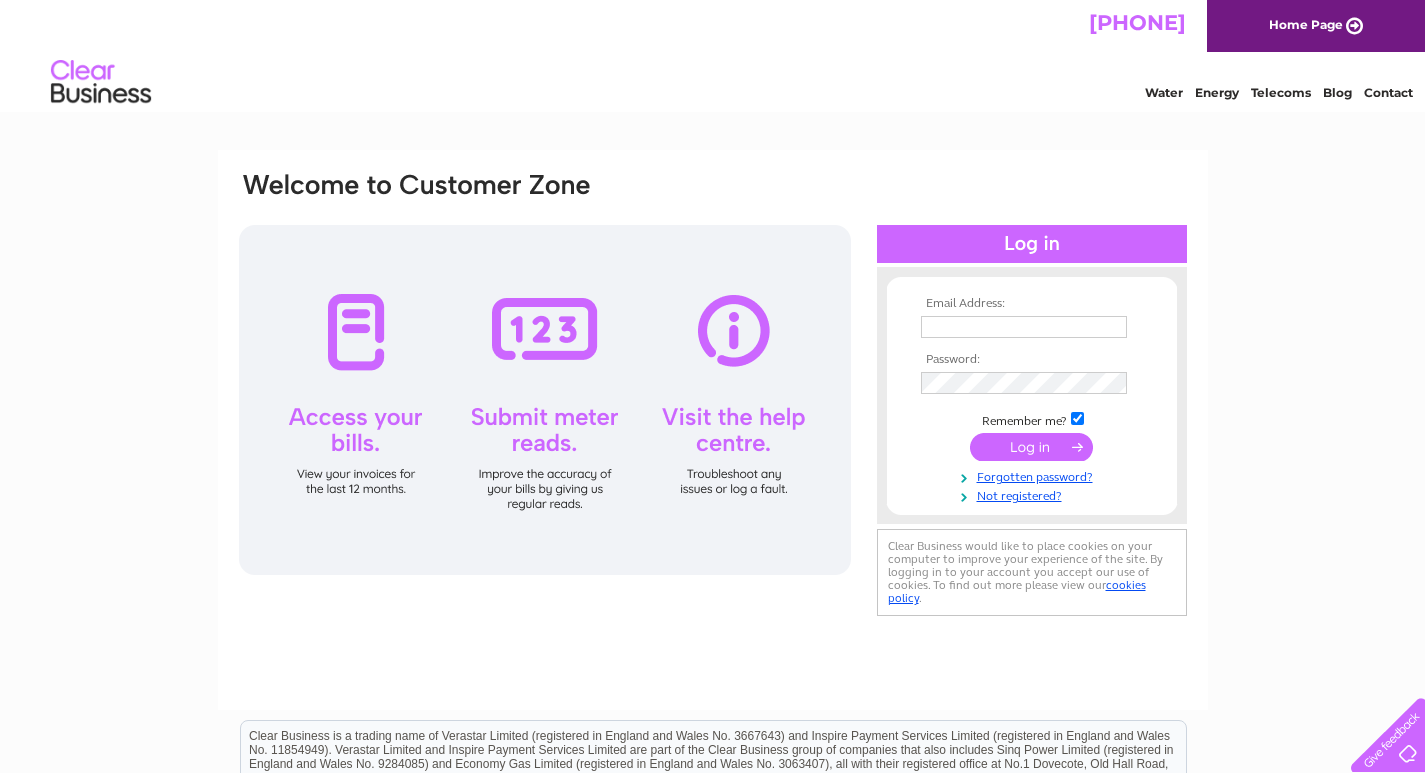 scroll, scrollTop: 0, scrollLeft: 0, axis: both 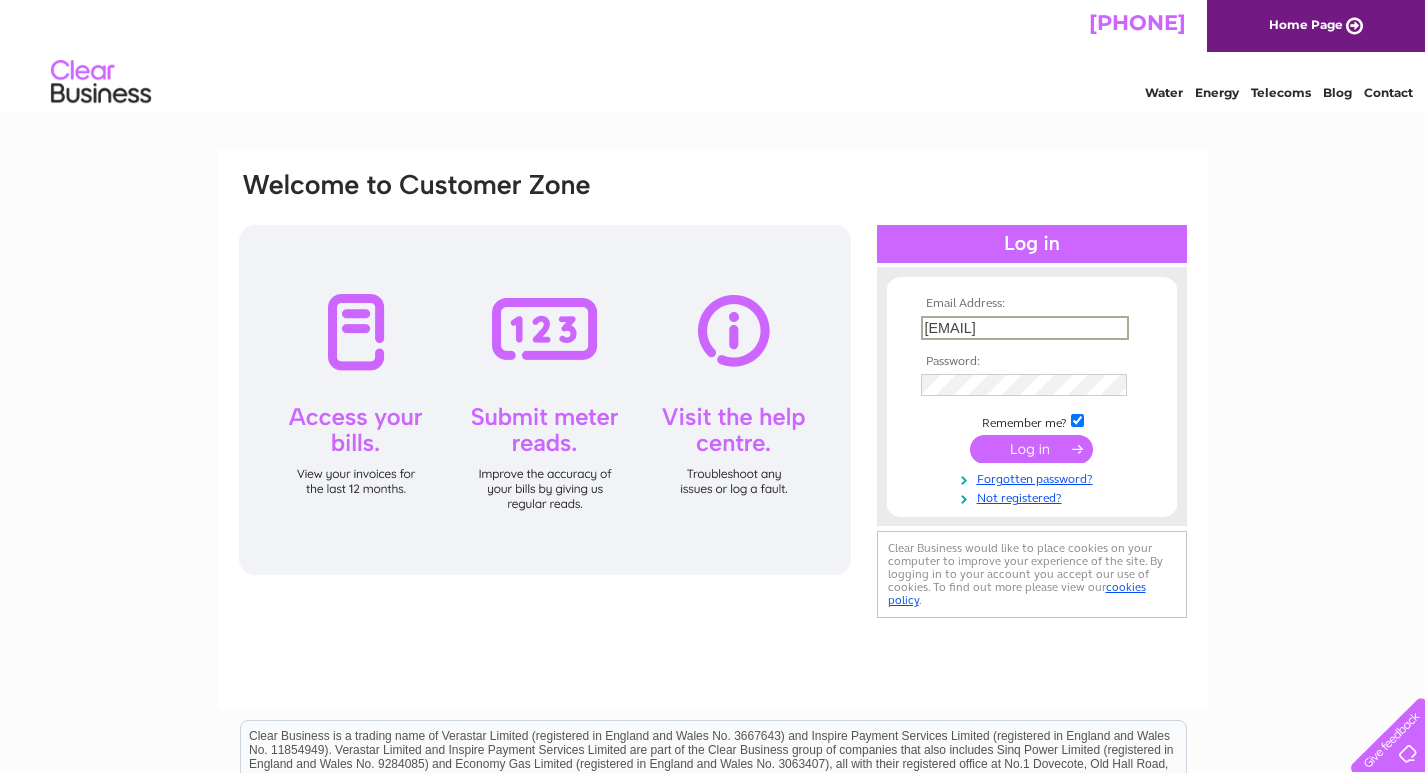 drag, startPoint x: 926, startPoint y: 327, endPoint x: 1140, endPoint y: 334, distance: 214.11446 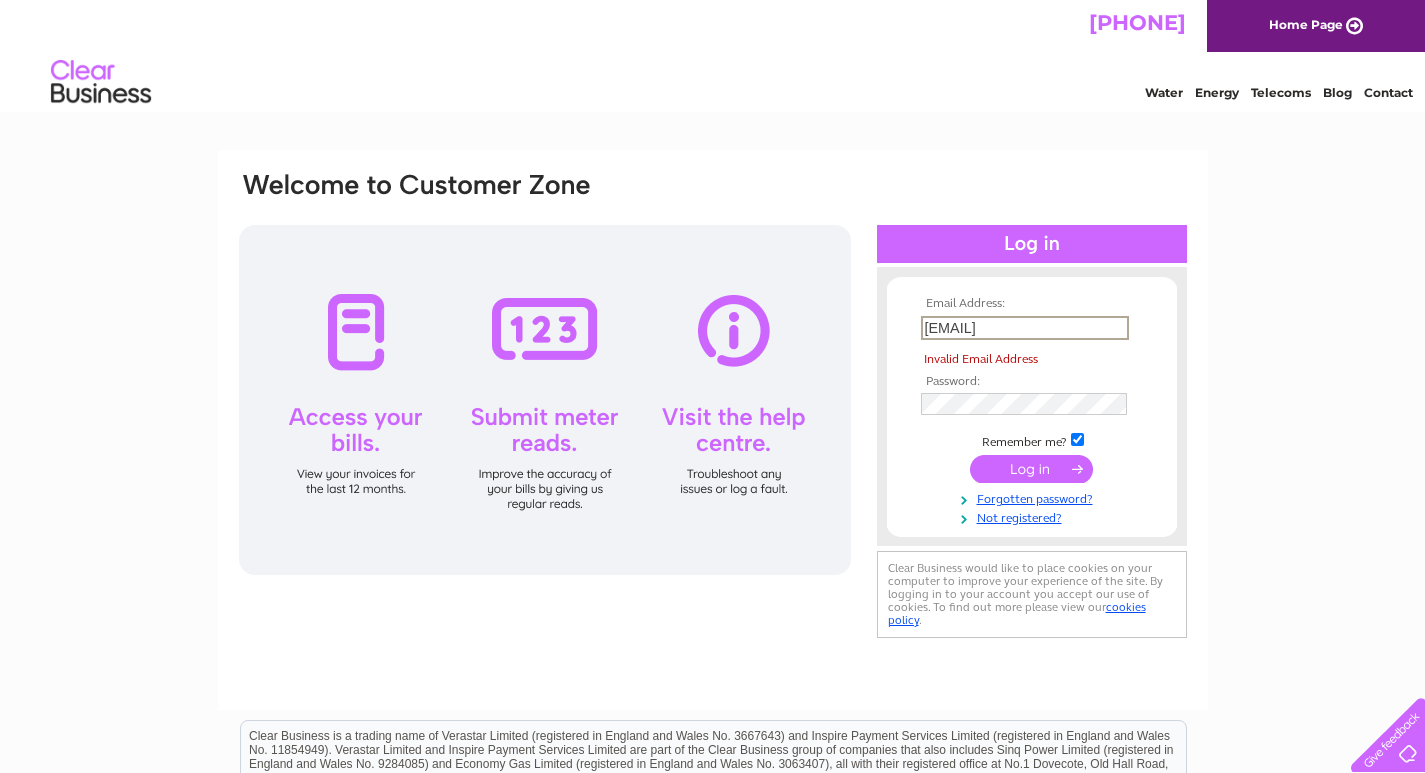 type on "cleddaupress@gmail.com" 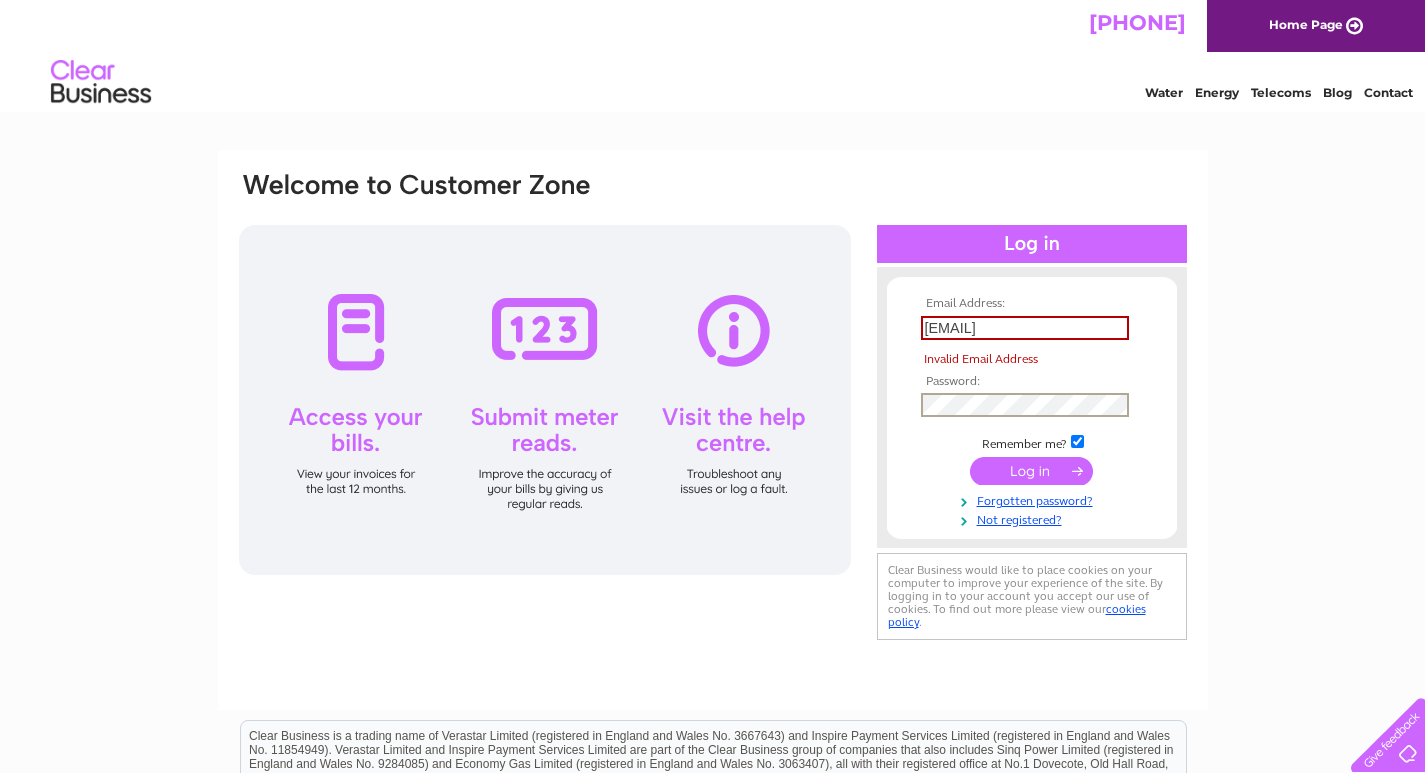 click on "Email Address:
cleddaupress@gmail.com
Invalid Email Address
Password:" at bounding box center (713, 407) 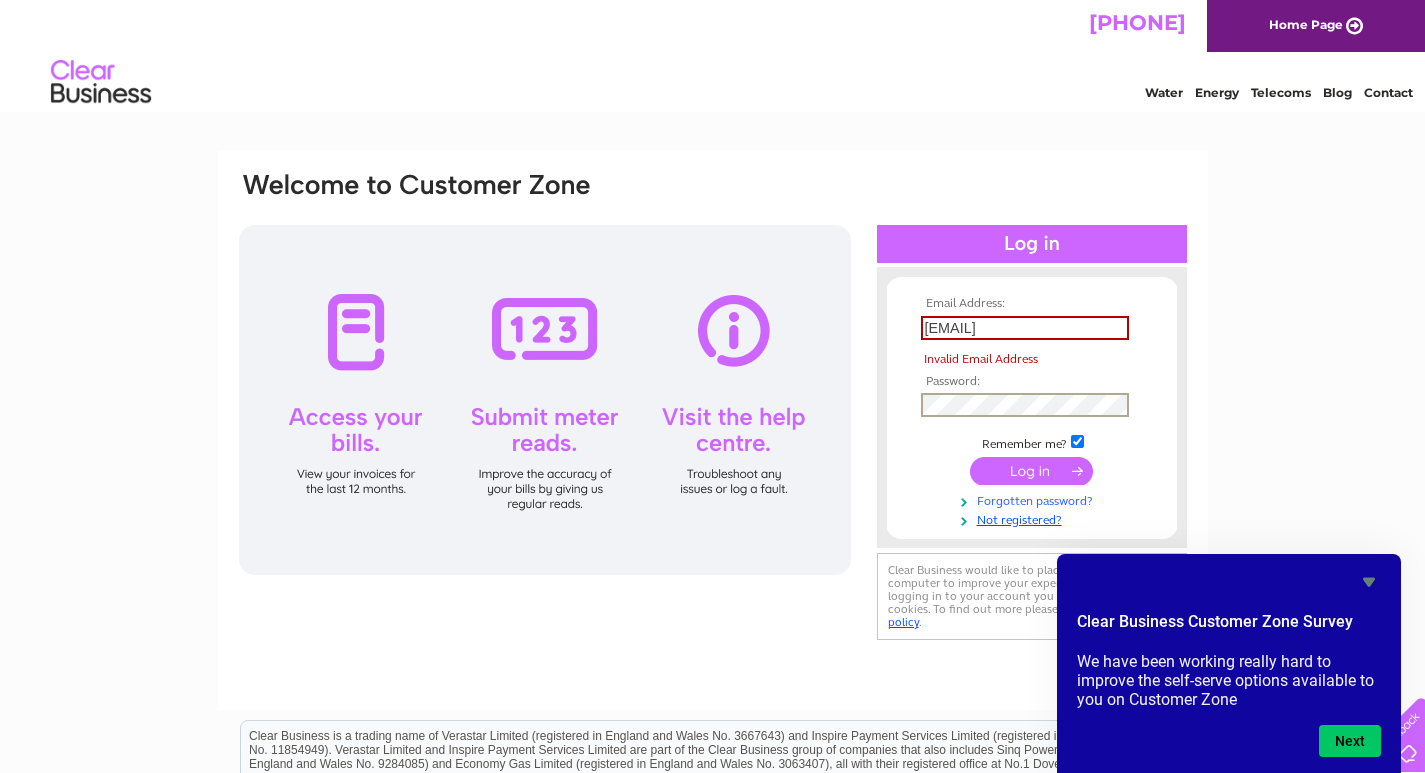 click on "Forgotten password?" at bounding box center [1034, 499] 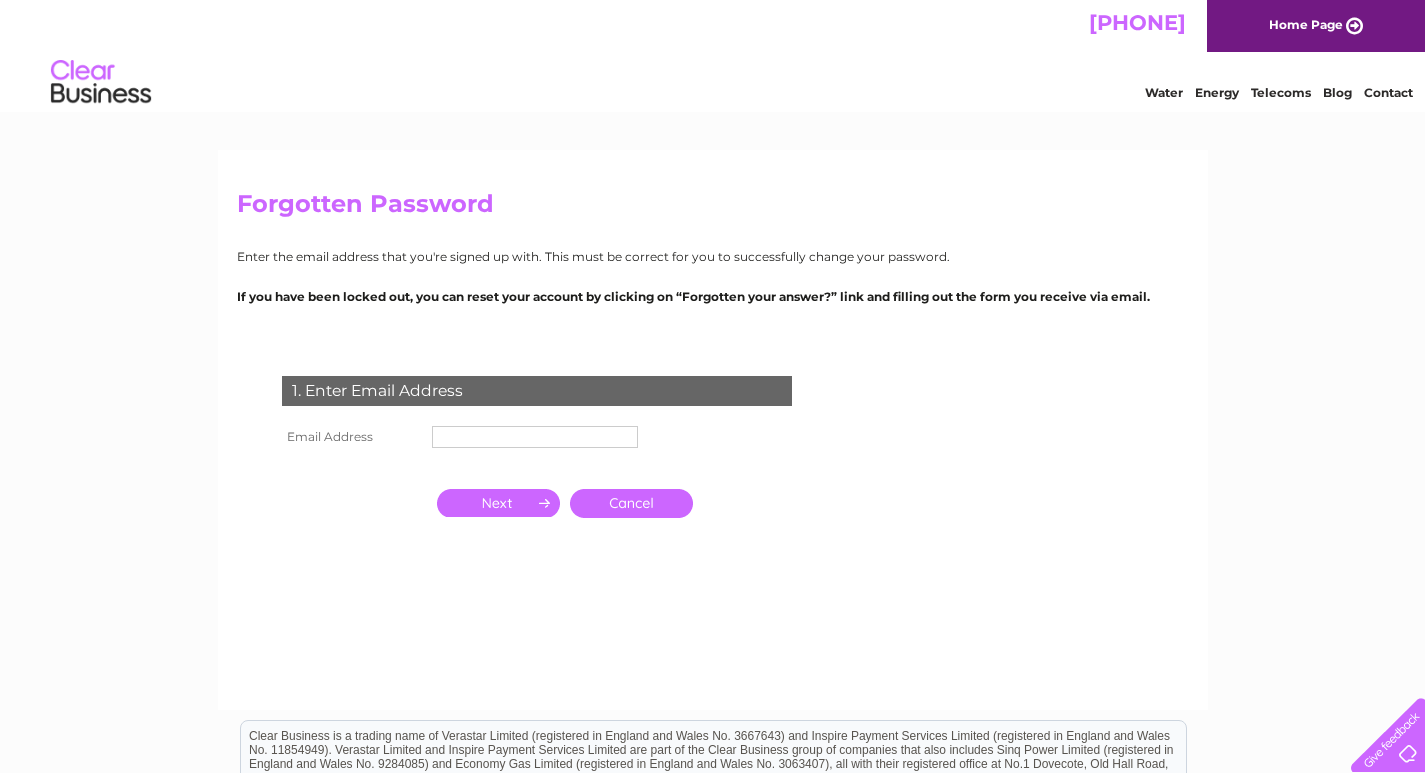 scroll, scrollTop: 0, scrollLeft: 0, axis: both 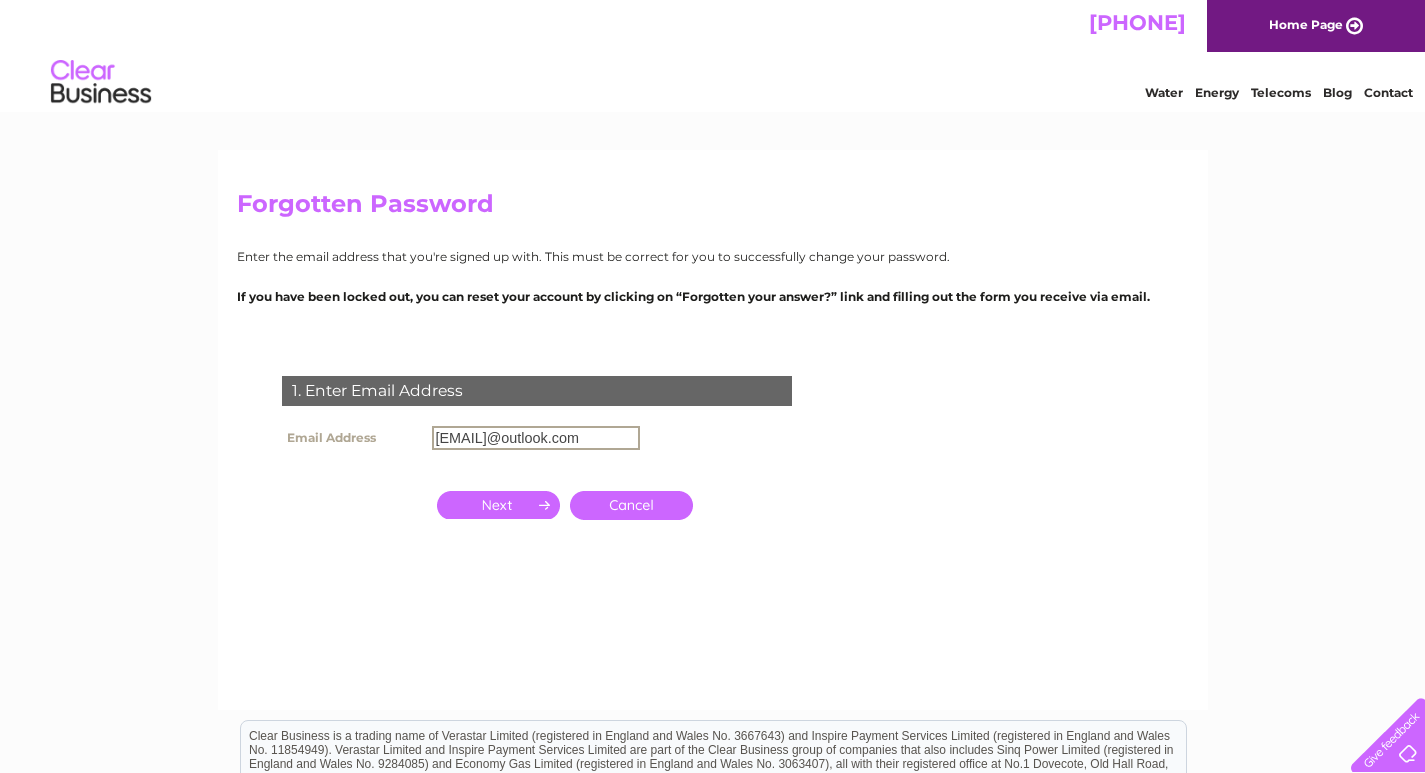 drag, startPoint x: 432, startPoint y: 441, endPoint x: 721, endPoint y: 444, distance: 289.01556 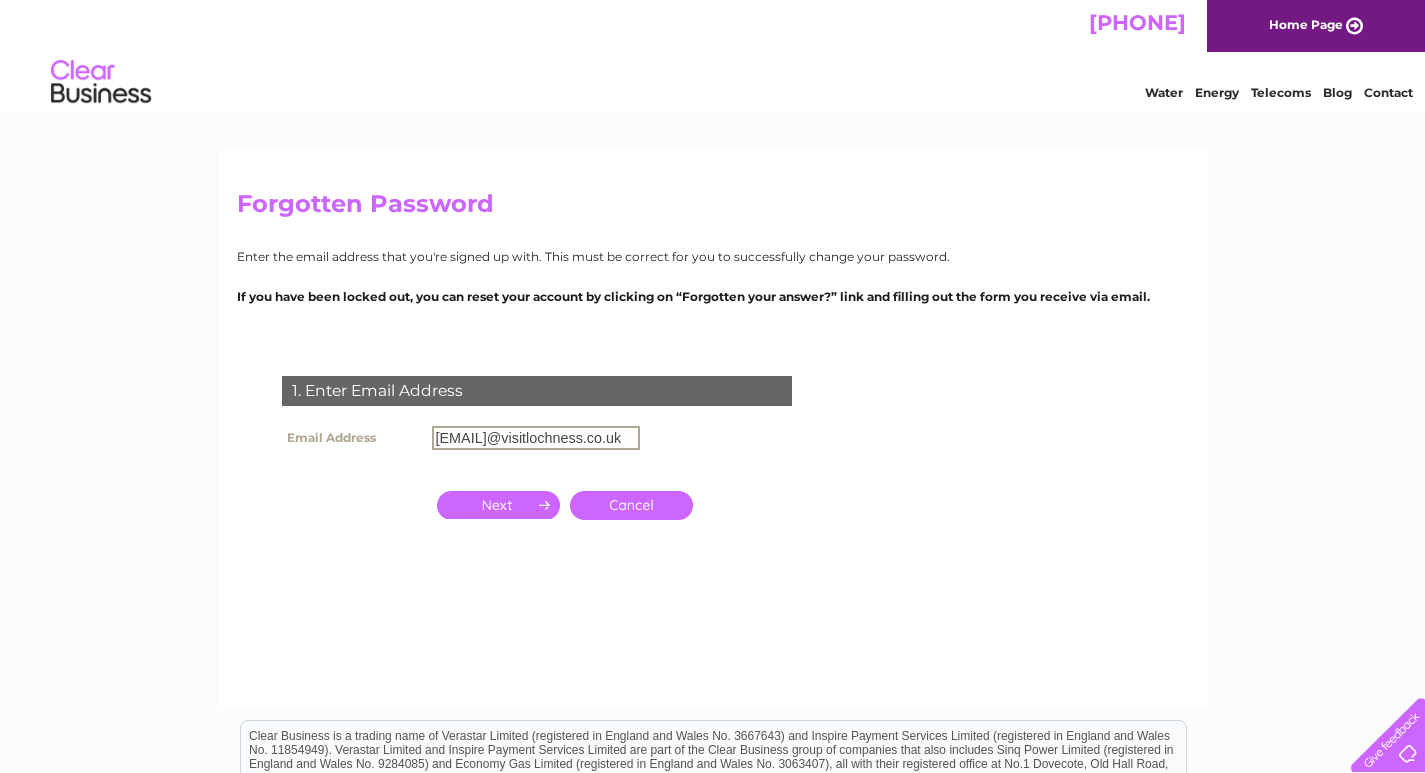 scroll, scrollTop: 0, scrollLeft: 0, axis: both 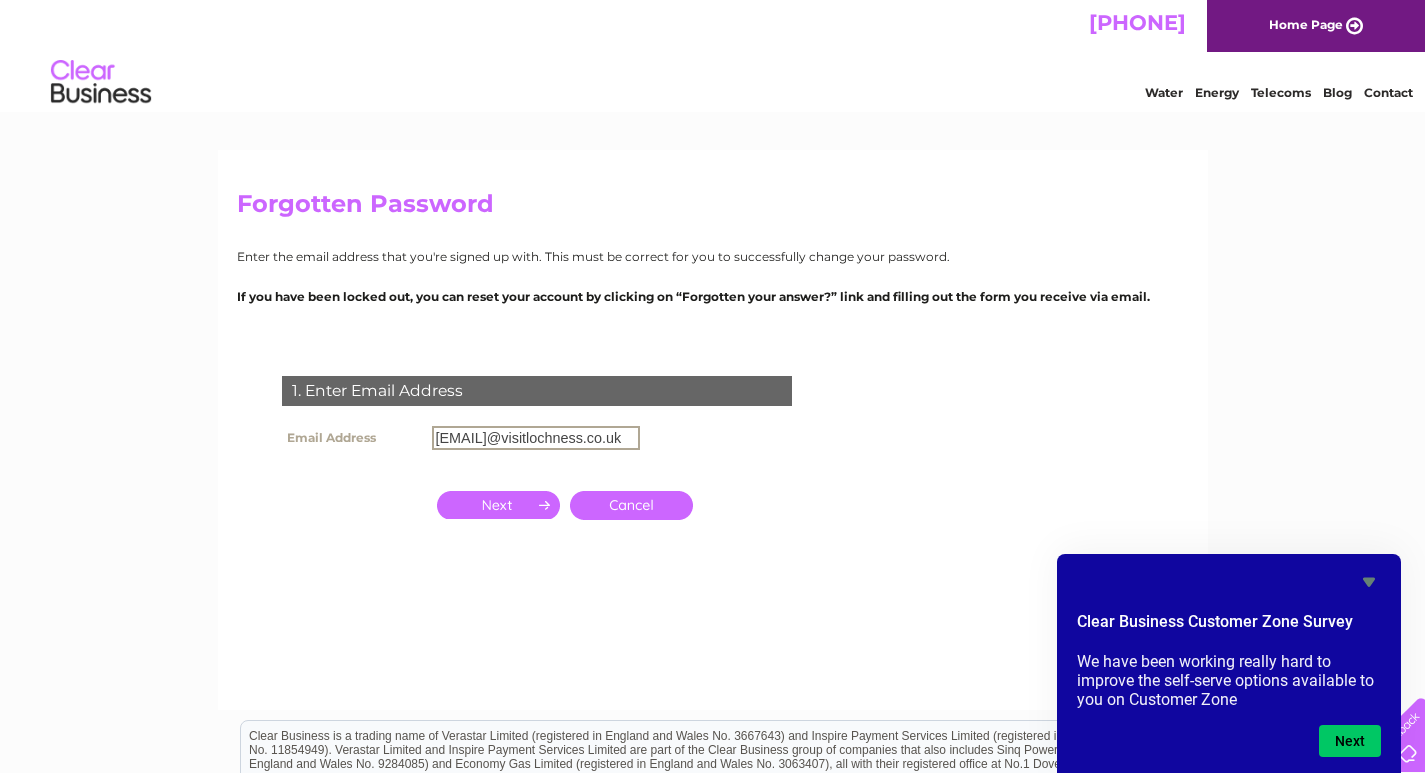 click on "bankhouse@visitlochness.co.uk" at bounding box center (536, 438) 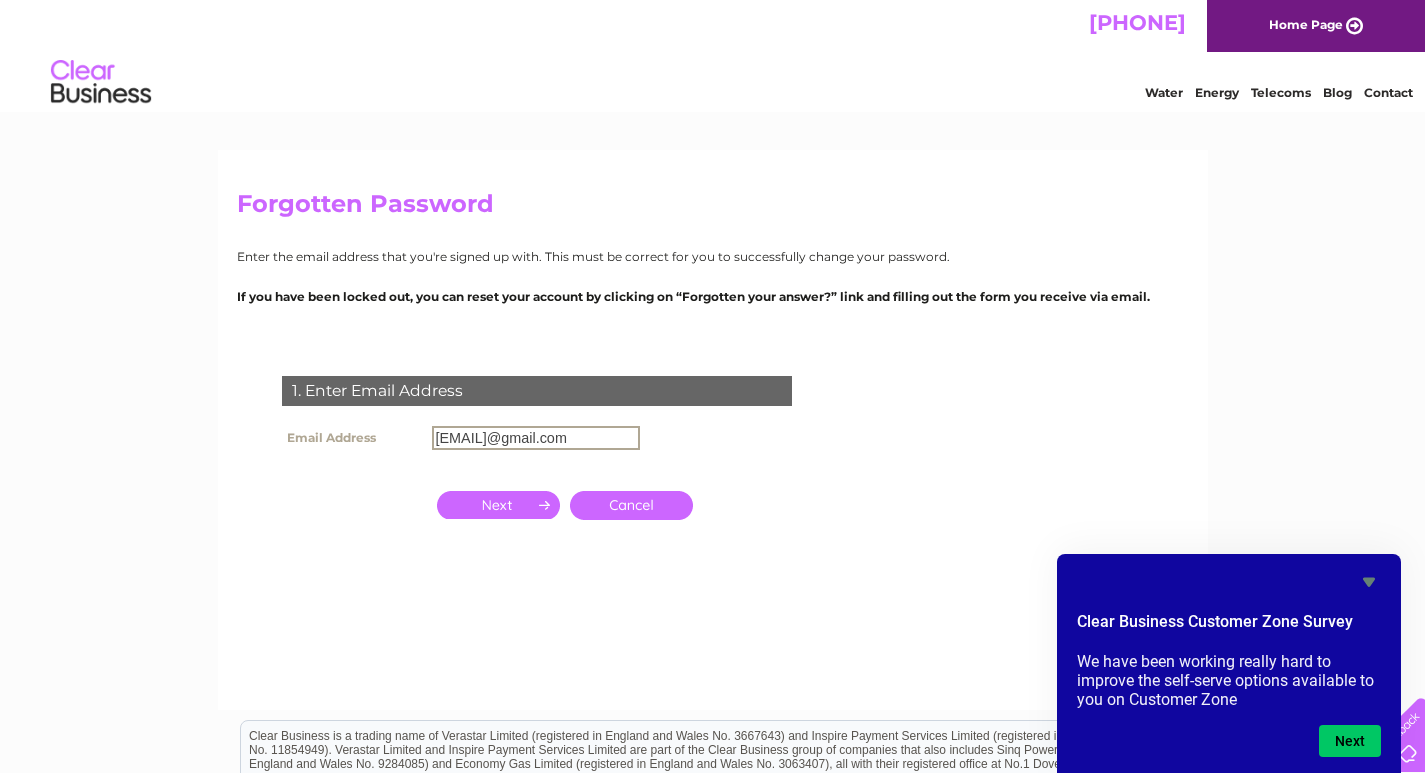 type on "blackallkevin64@gmail.com" 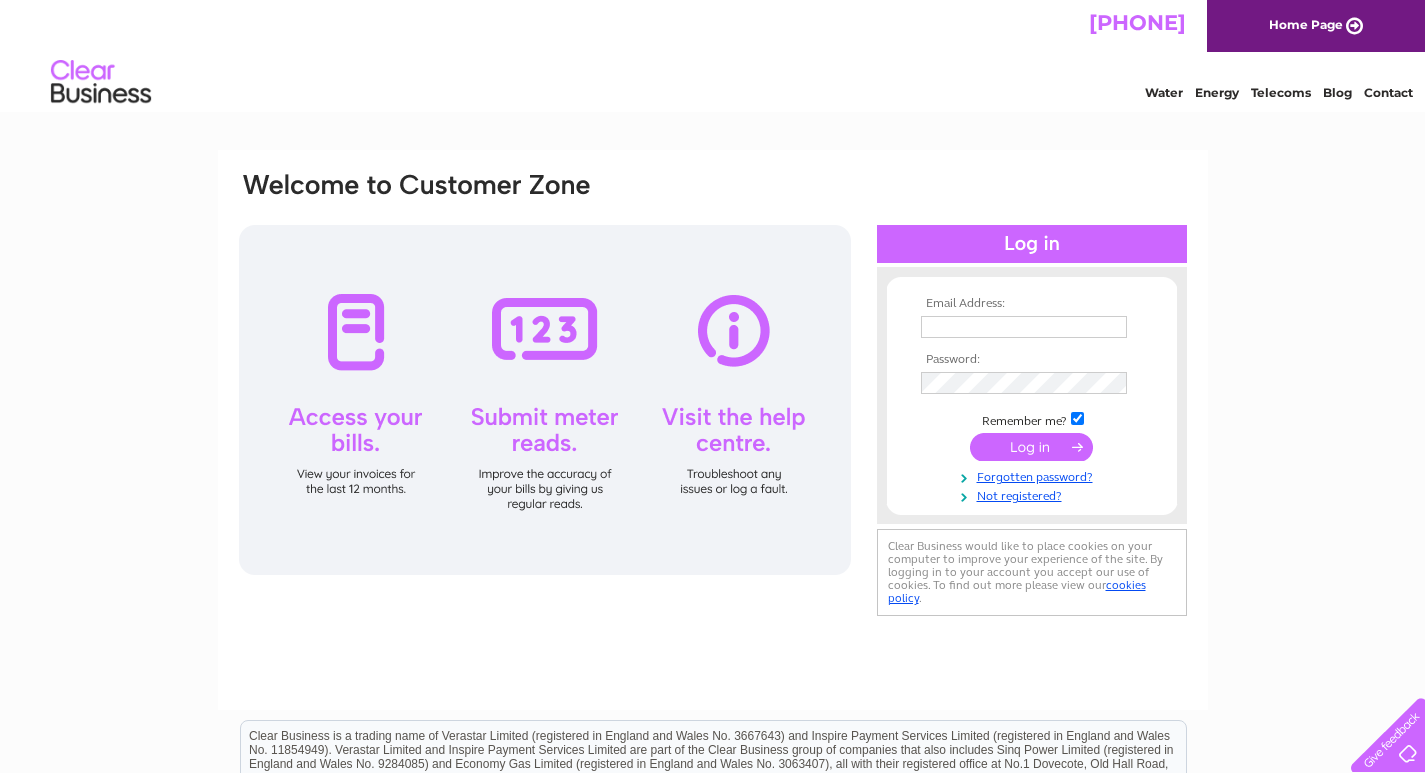 scroll, scrollTop: 0, scrollLeft: 0, axis: both 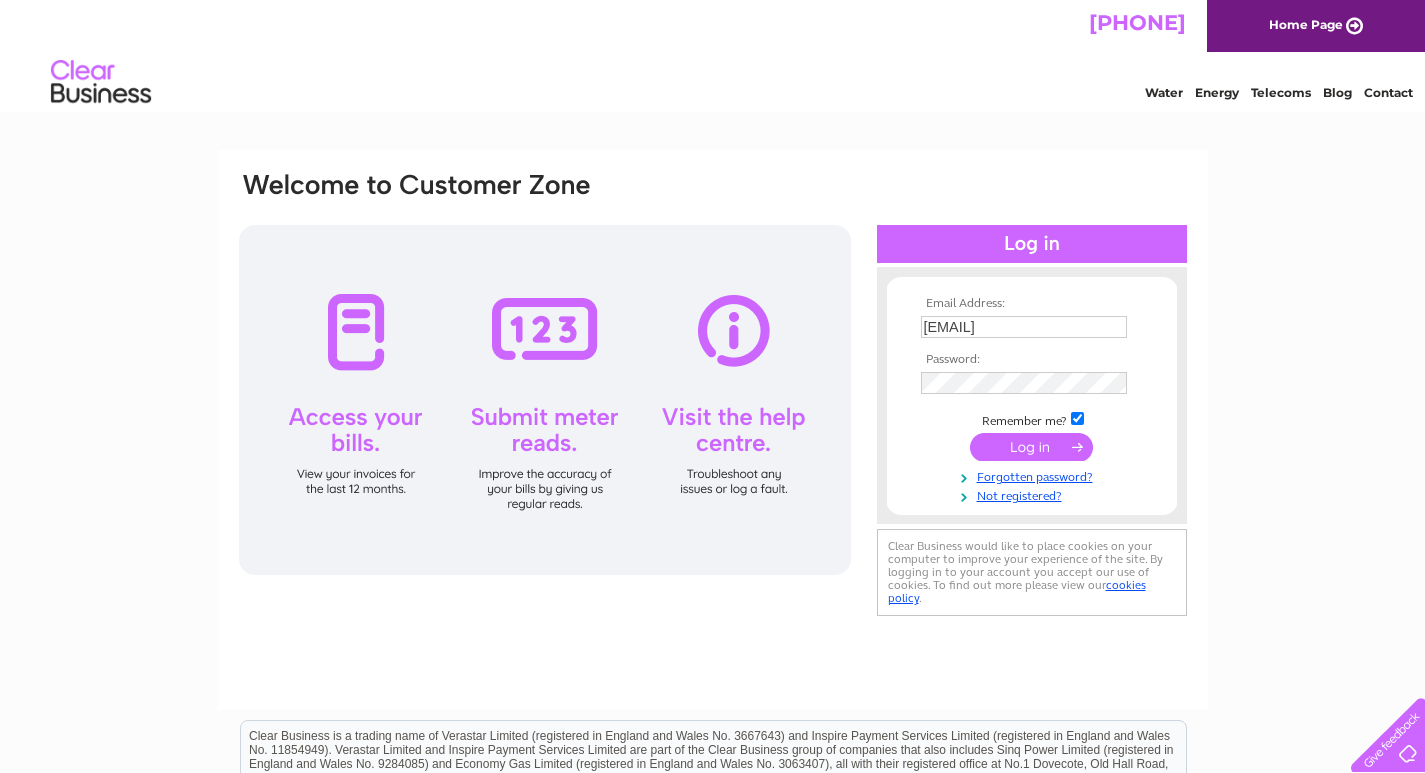 click on "Email Address:
white-horsehotel65@outlook.com
Password:" at bounding box center (712, 601) 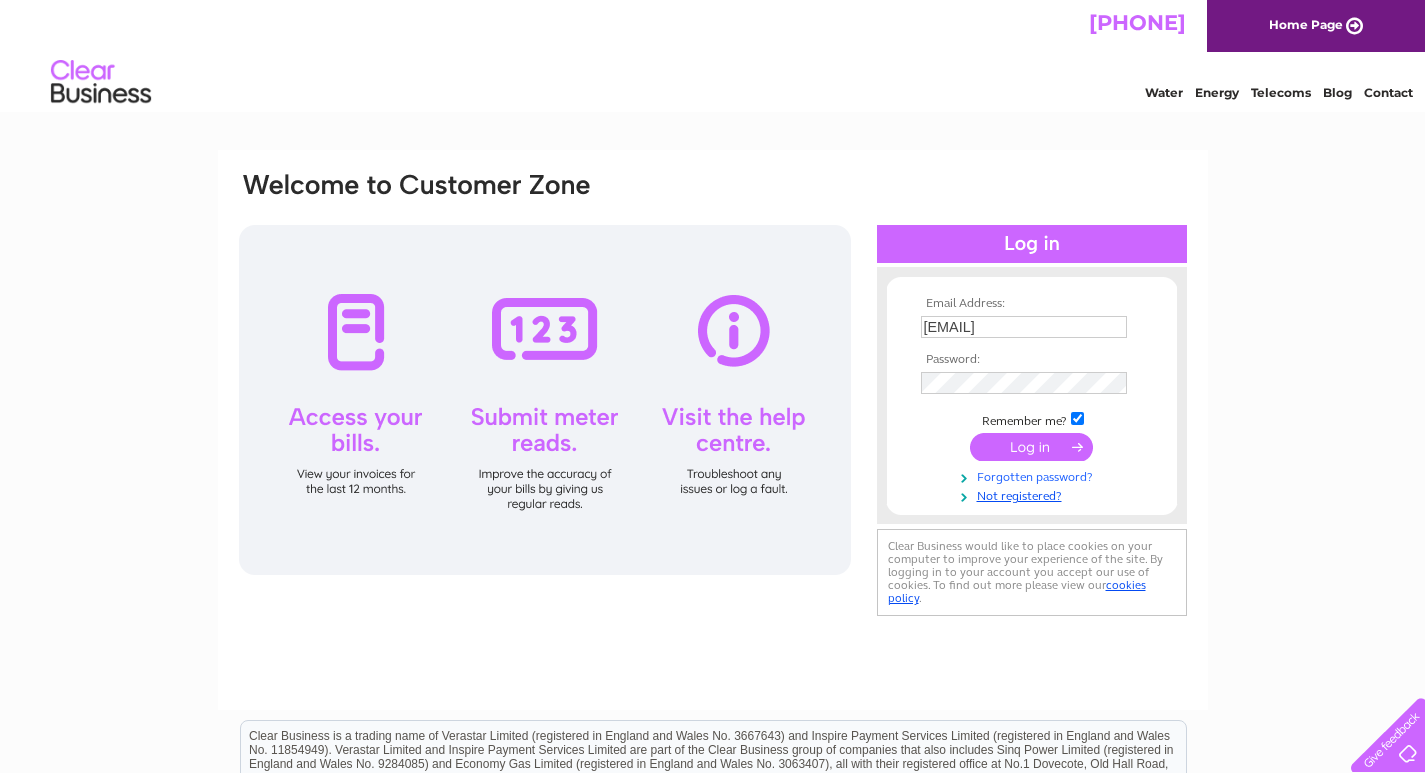 click on "Forgotten password?" at bounding box center [1034, 475] 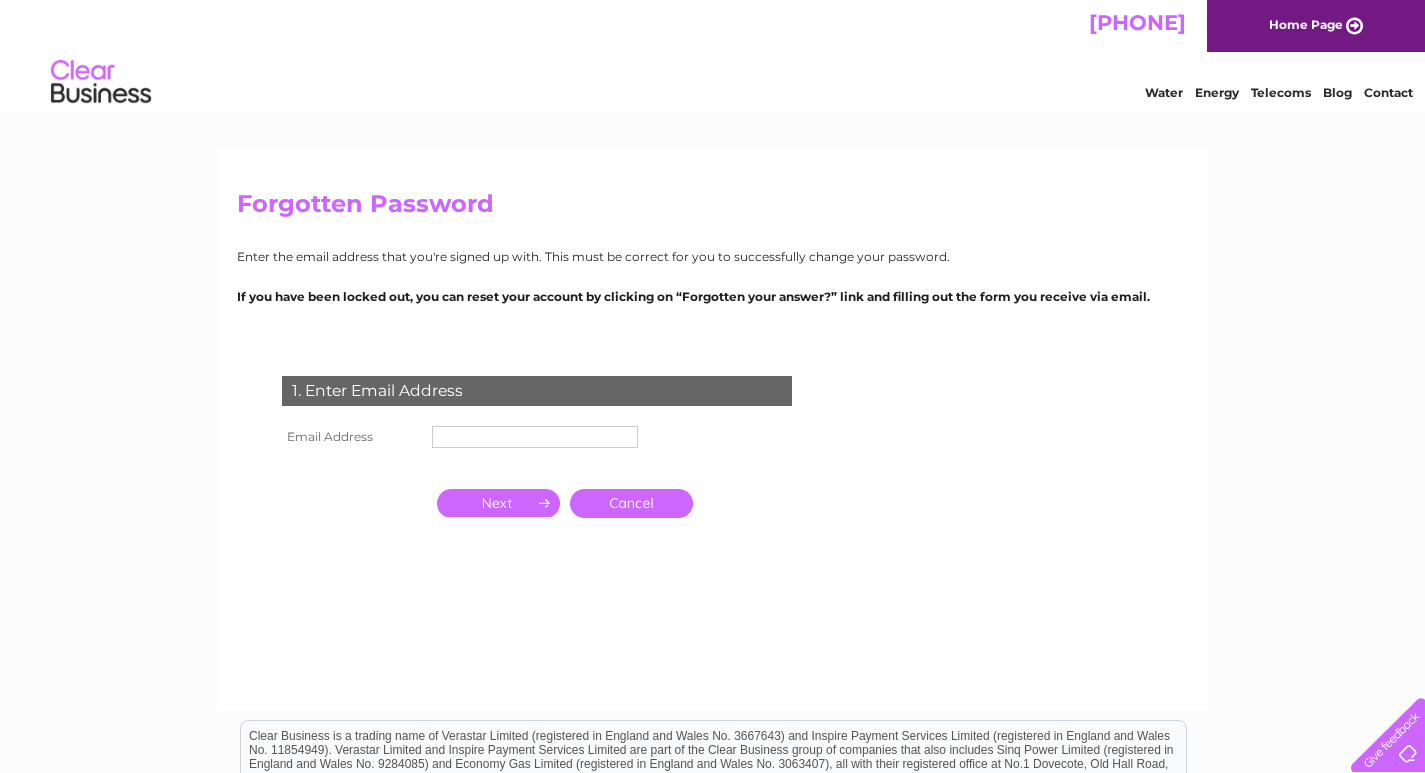 scroll, scrollTop: 0, scrollLeft: 0, axis: both 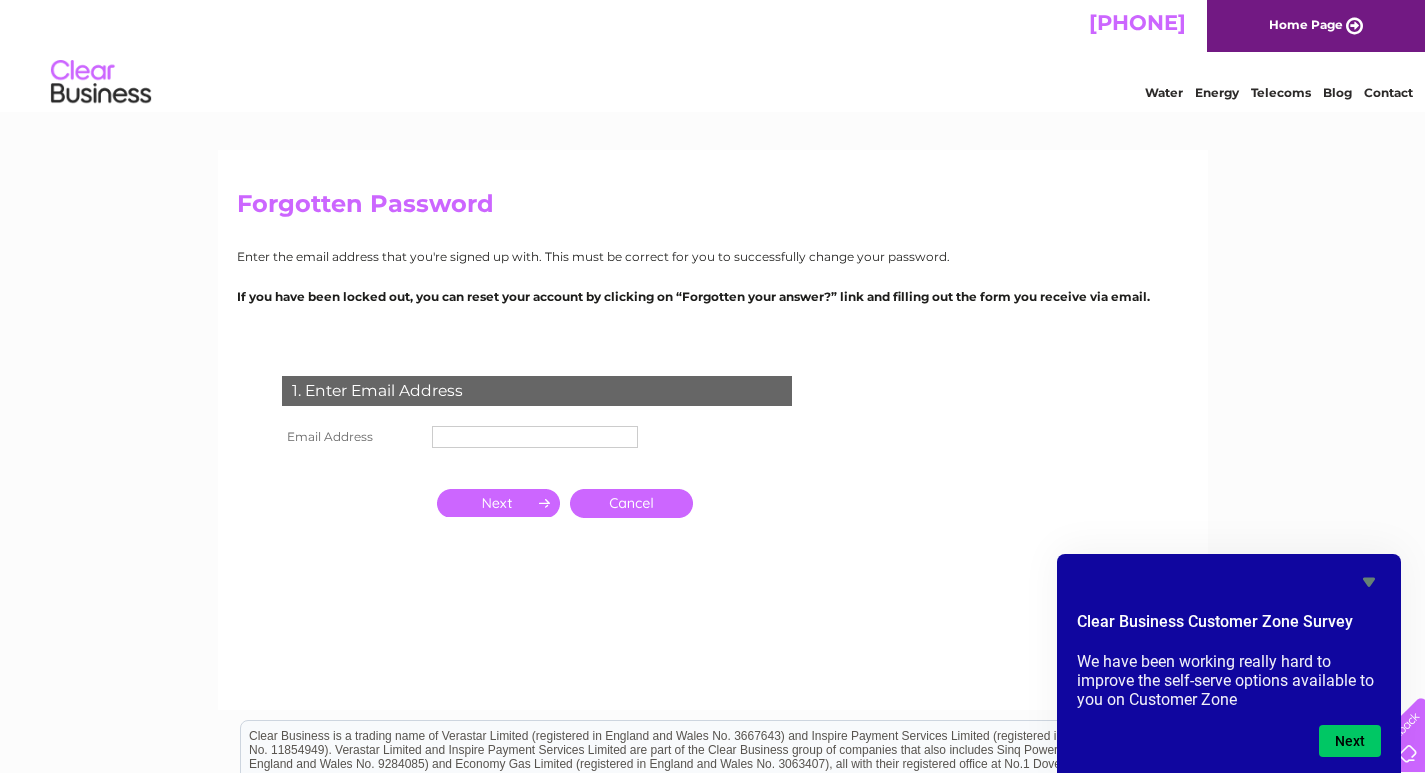 paste on "blackallkevin64@gmail.com" 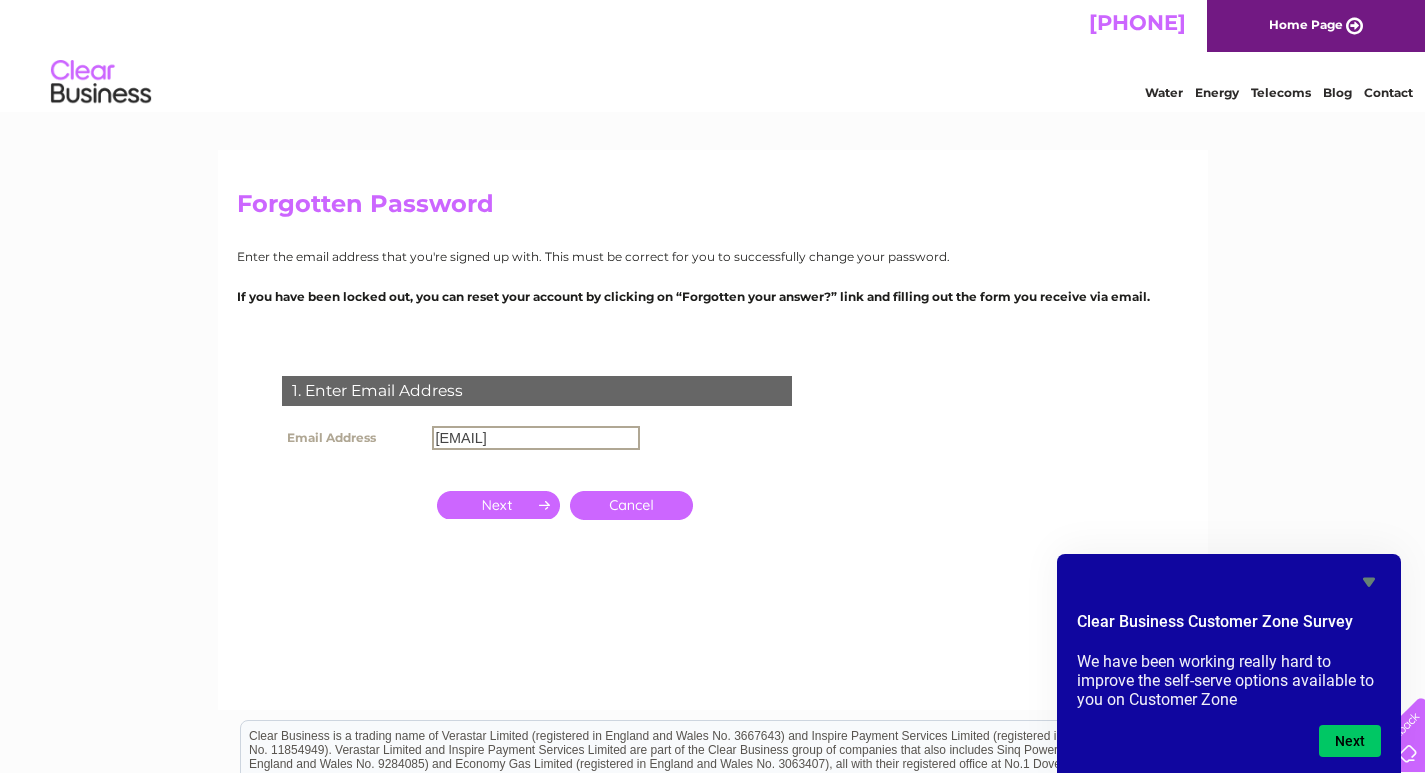 type on "blackallkevin64@gmail.com" 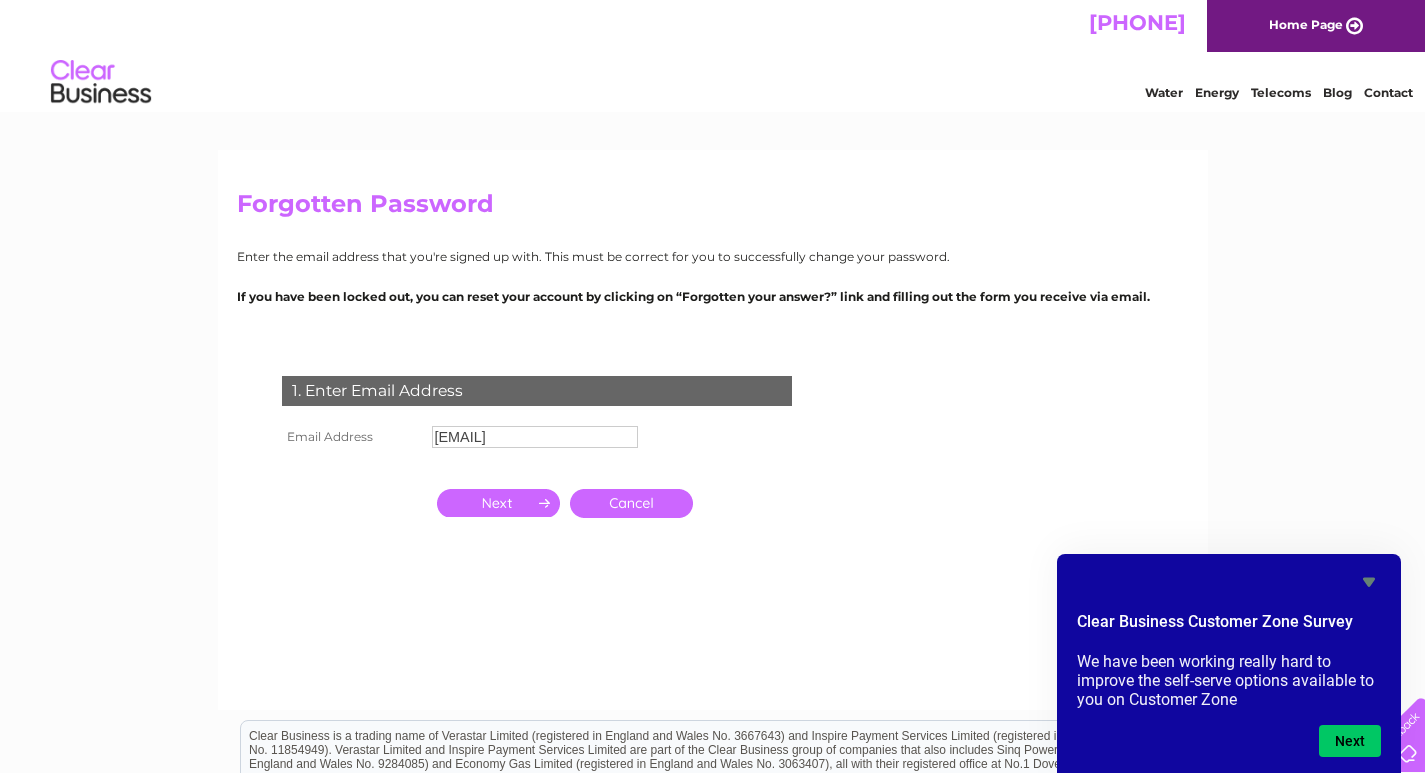 click at bounding box center (498, 503) 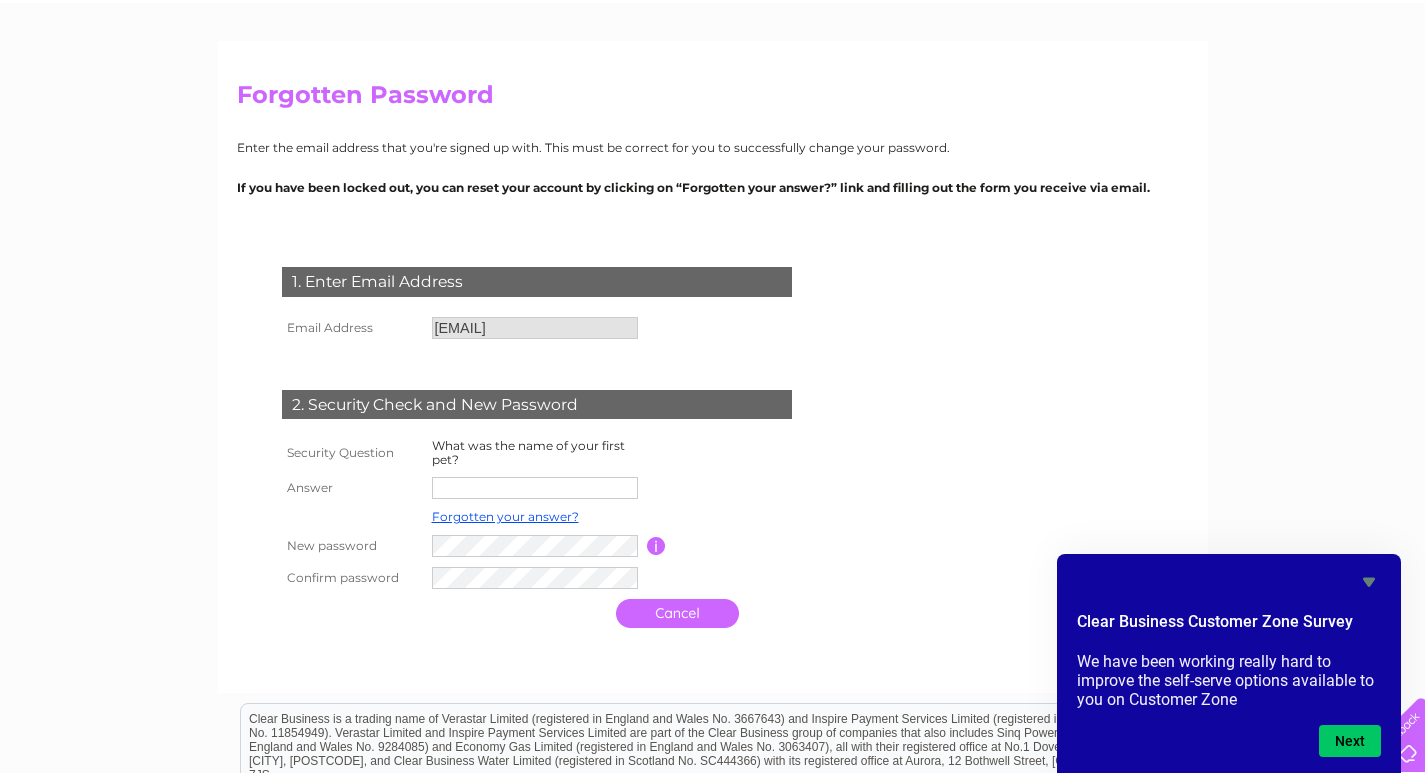 scroll, scrollTop: 200, scrollLeft: 0, axis: vertical 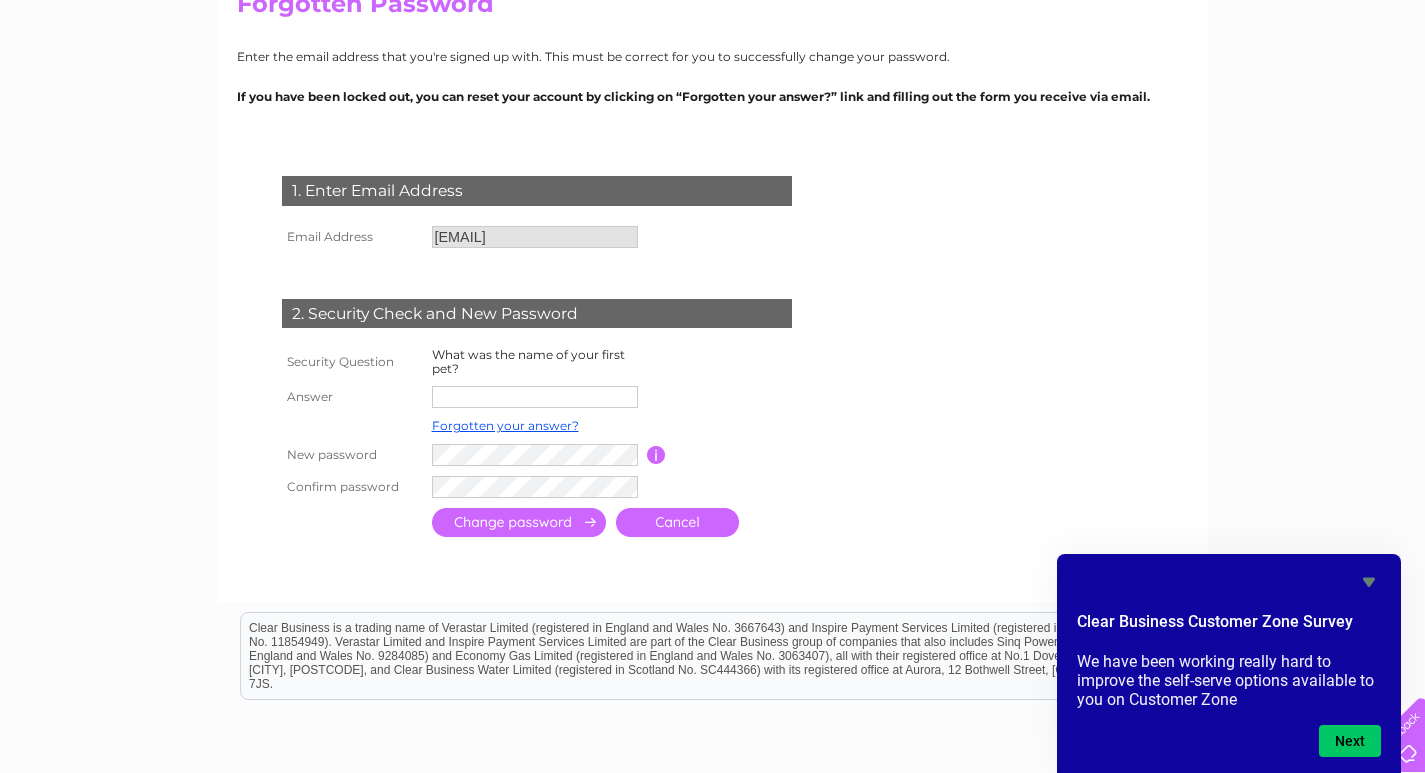 click at bounding box center [535, 397] 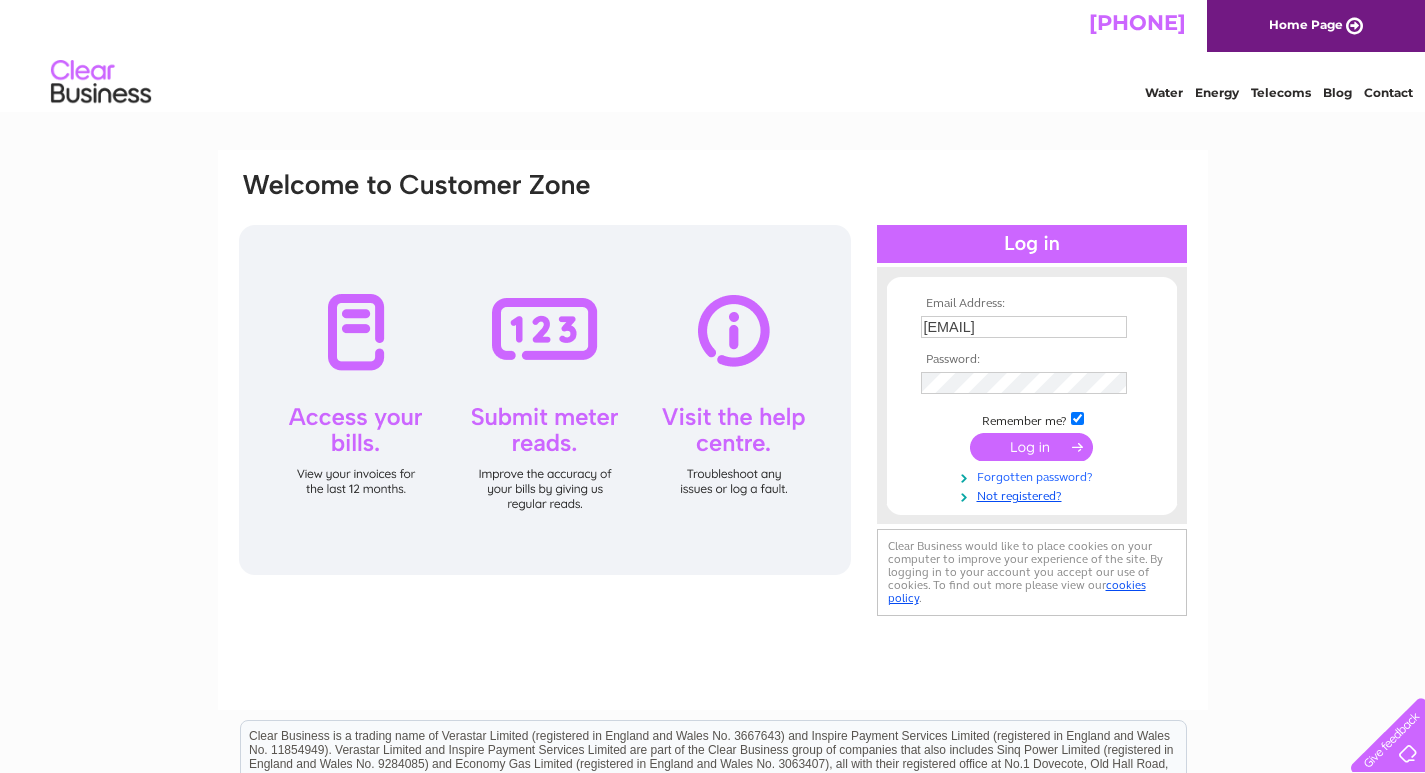 scroll, scrollTop: 0, scrollLeft: 0, axis: both 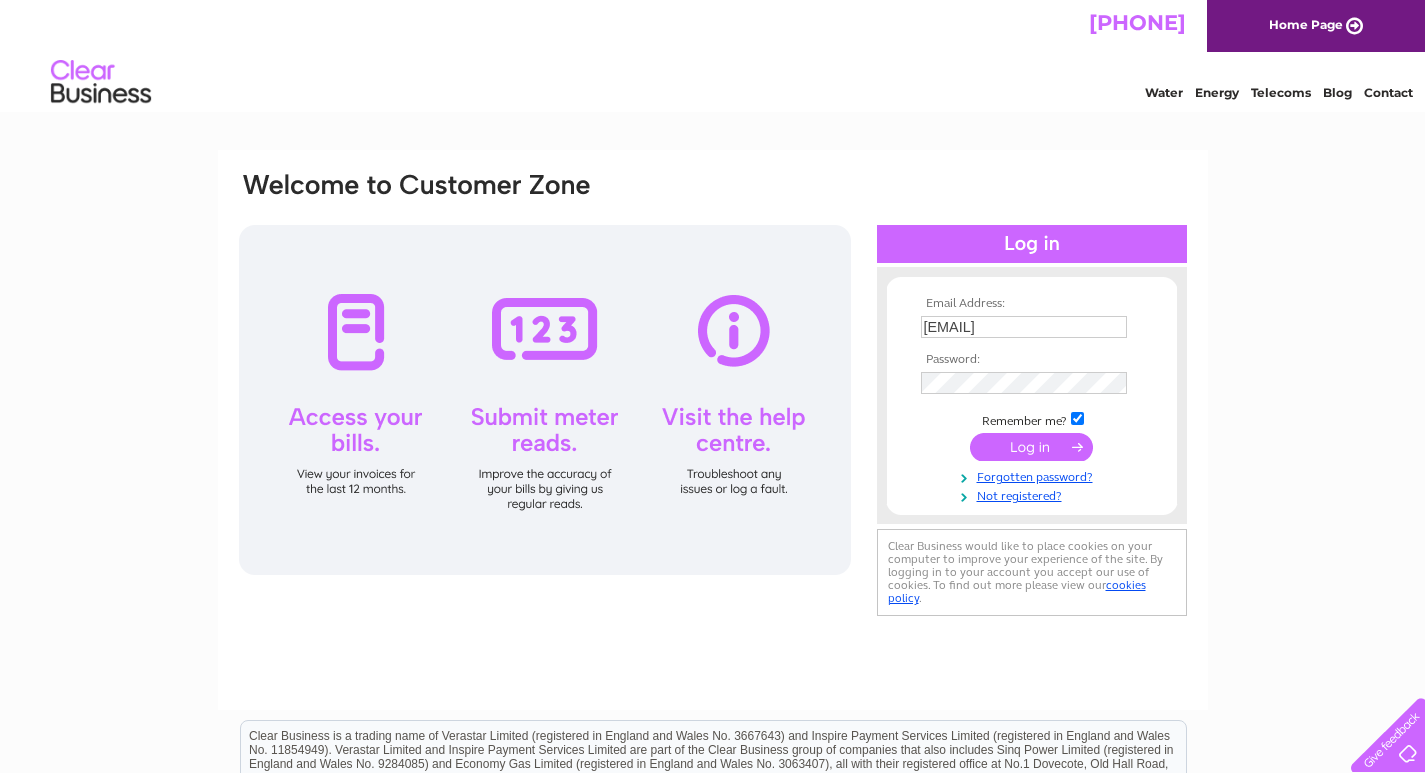 click at bounding box center (1031, 447) 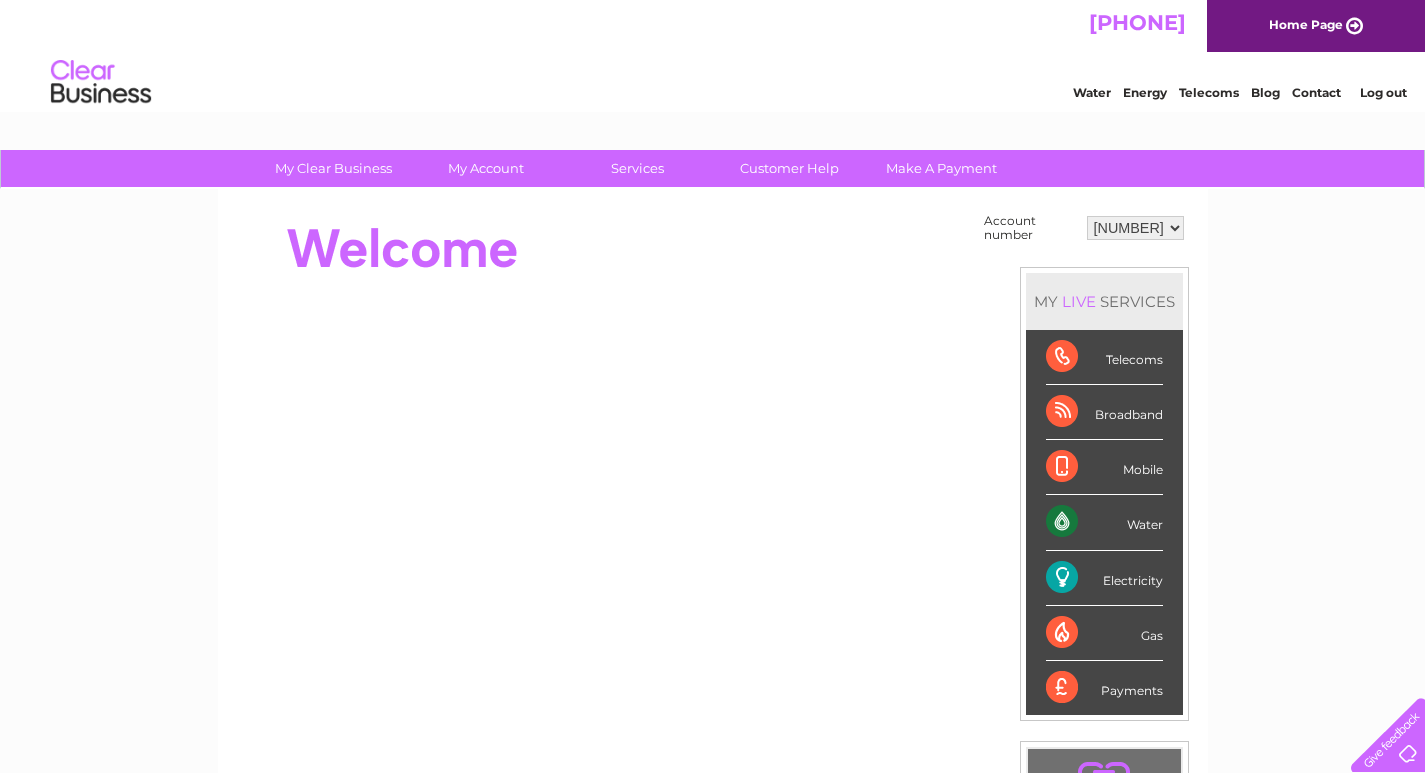 scroll, scrollTop: 0, scrollLeft: 0, axis: both 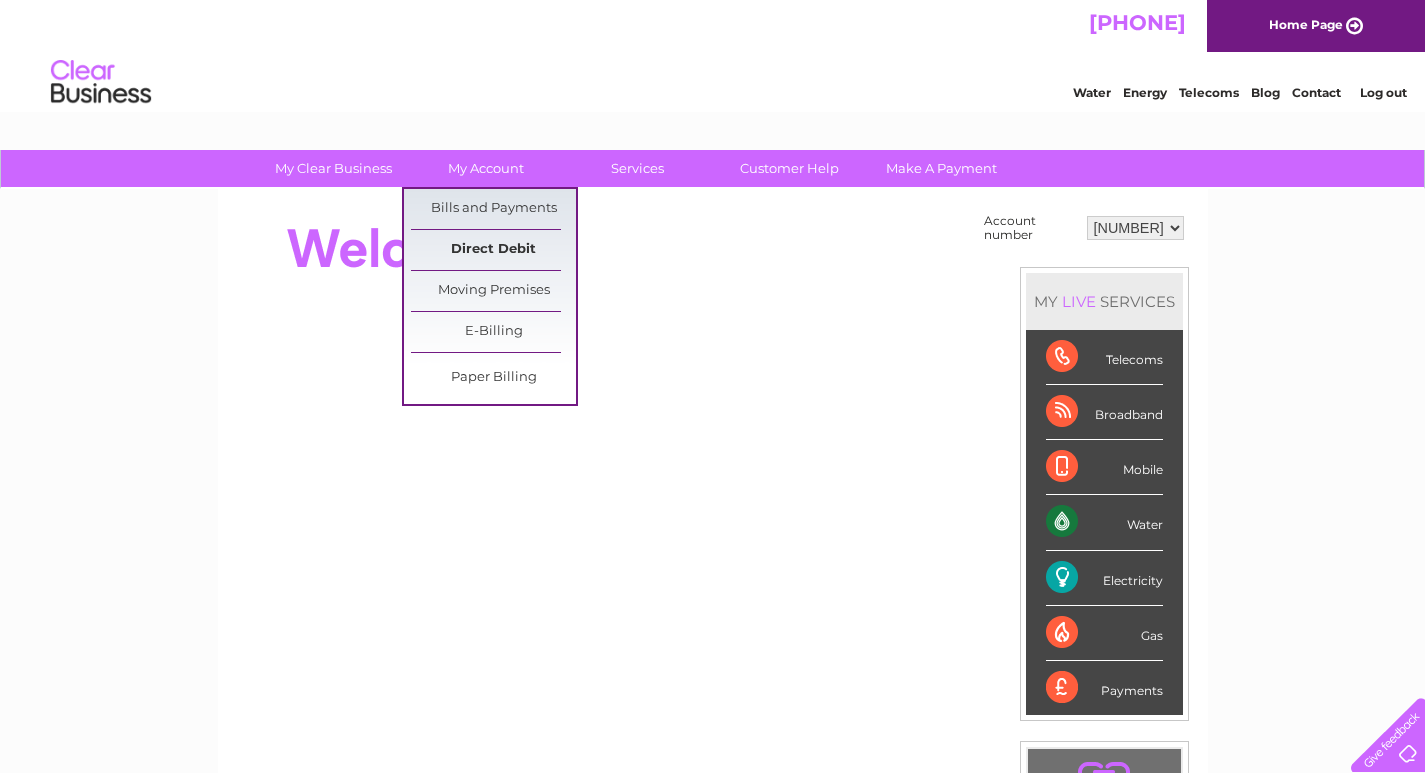 click on "Direct Debit" at bounding box center (493, 250) 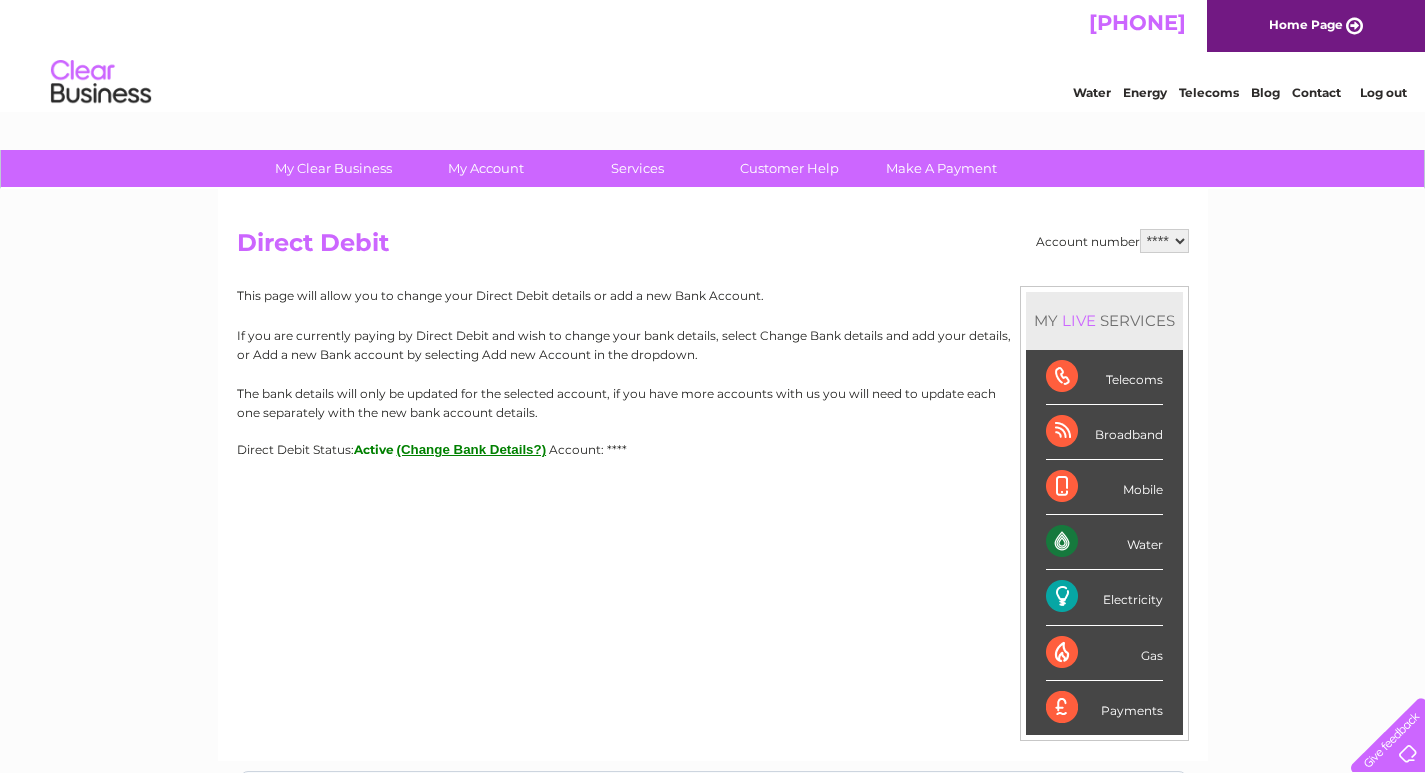 scroll, scrollTop: 0, scrollLeft: 0, axis: both 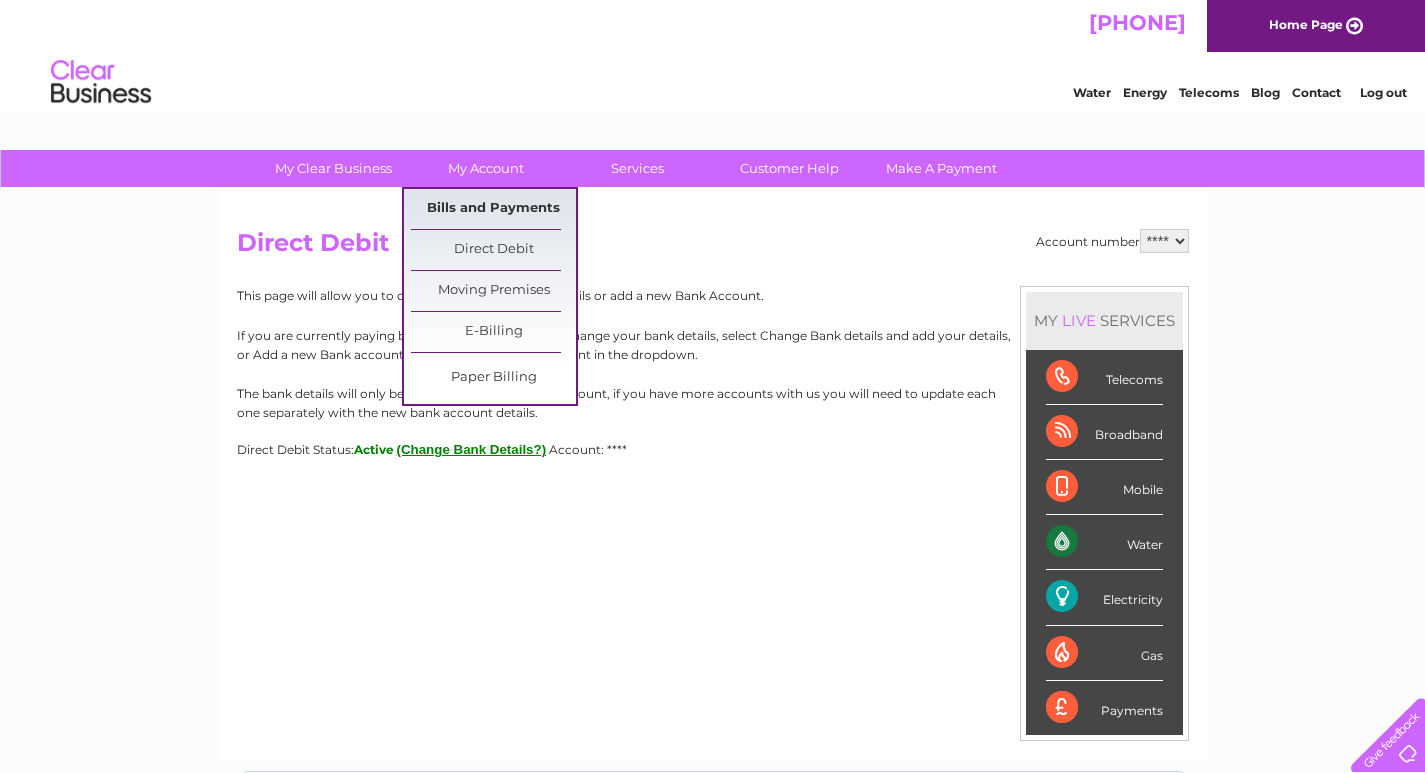 click on "Bills and Payments" at bounding box center (493, 209) 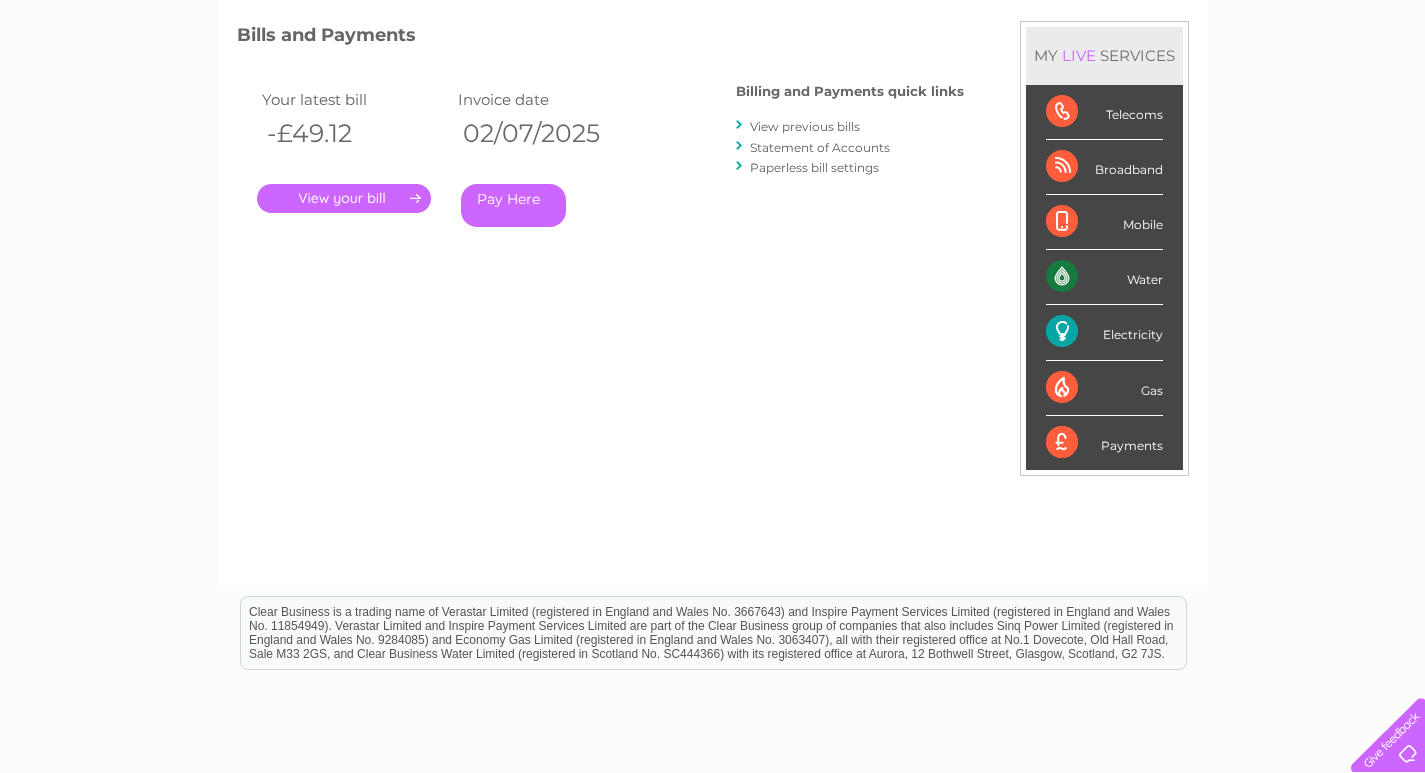 scroll, scrollTop: 135, scrollLeft: 0, axis: vertical 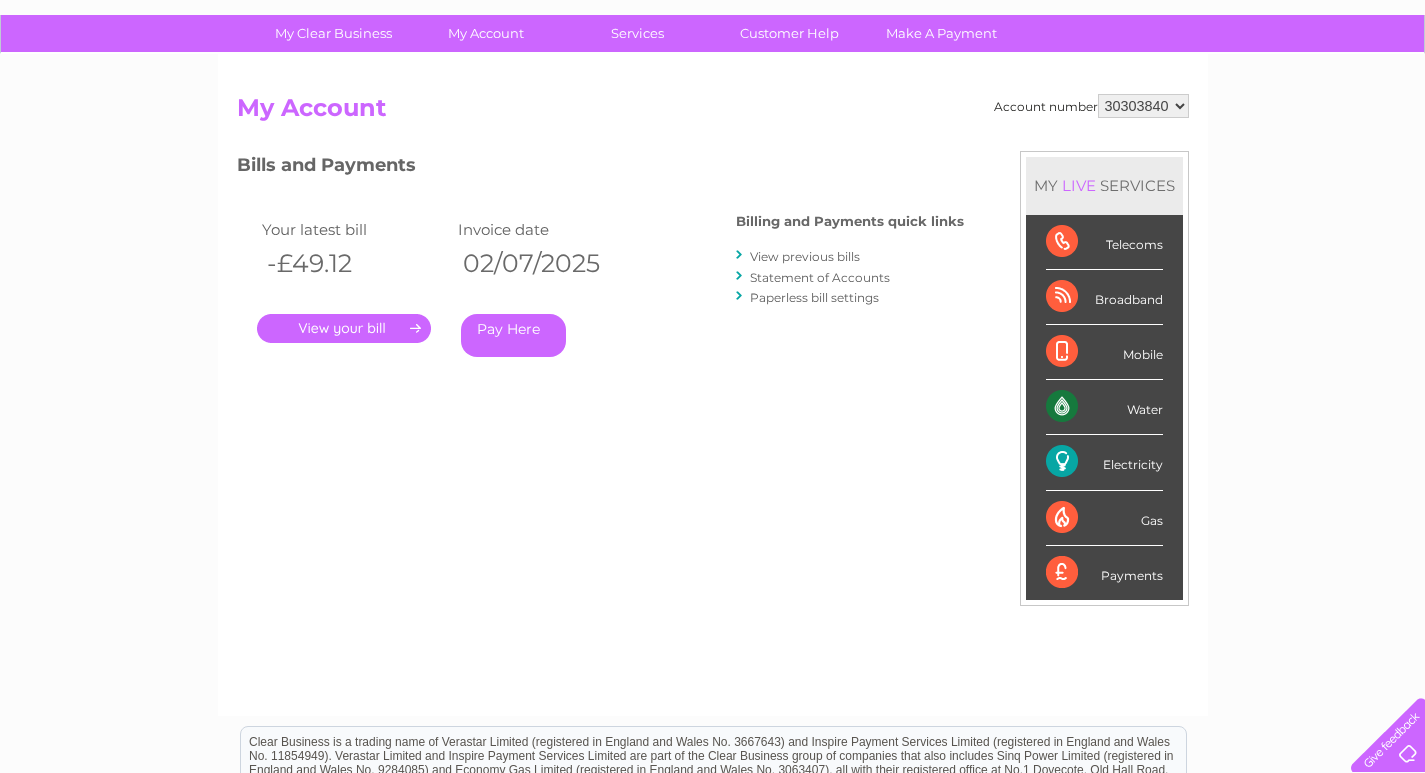 click on "." at bounding box center (344, 328) 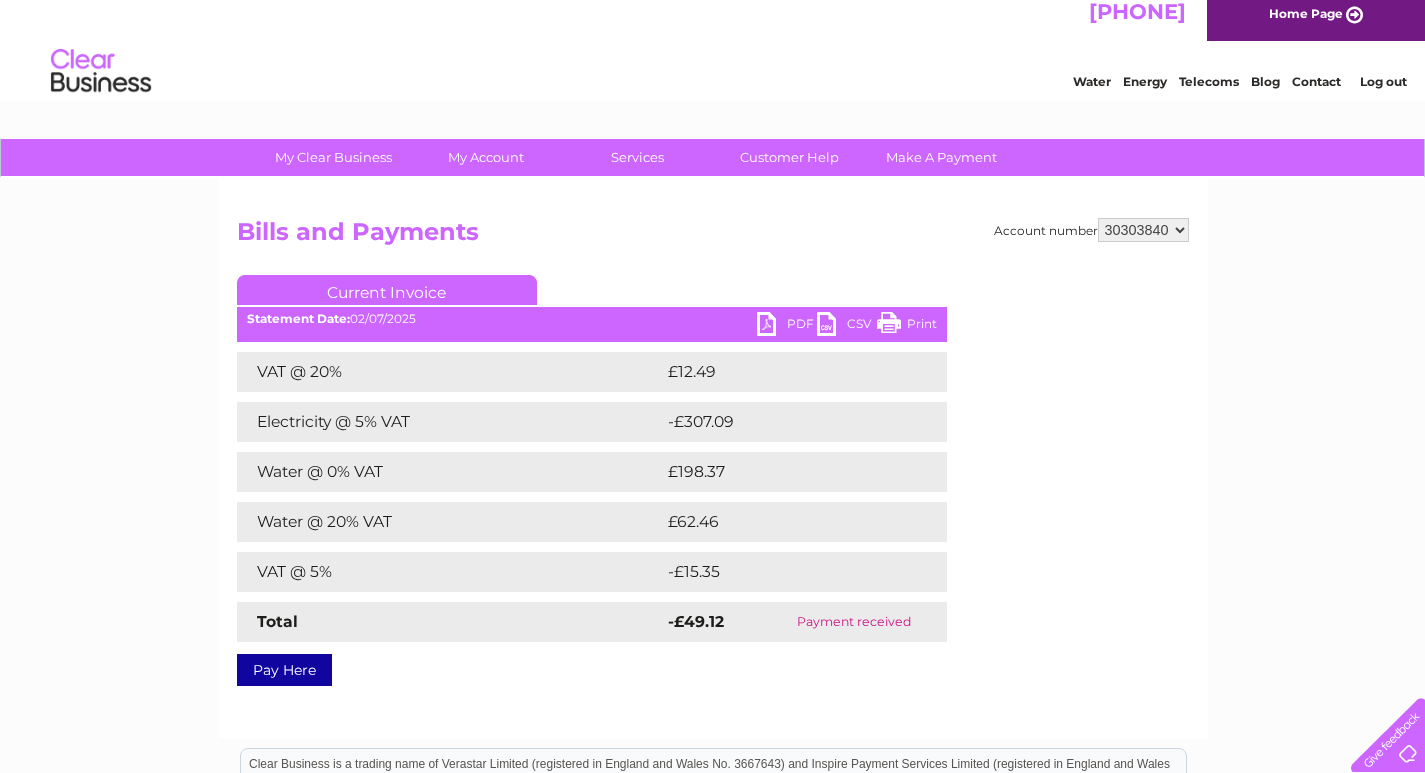 scroll, scrollTop: 0, scrollLeft: 0, axis: both 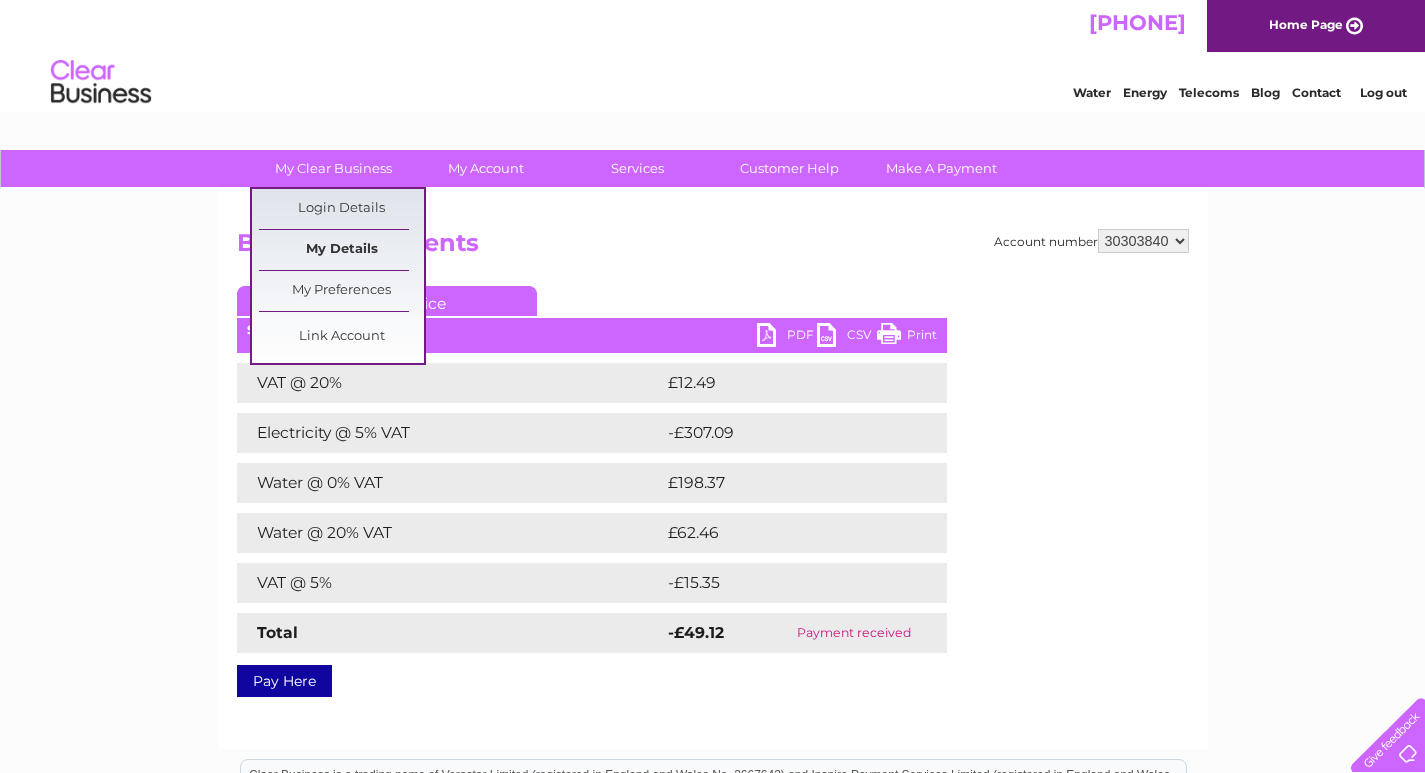 click on "My Details" at bounding box center (341, 250) 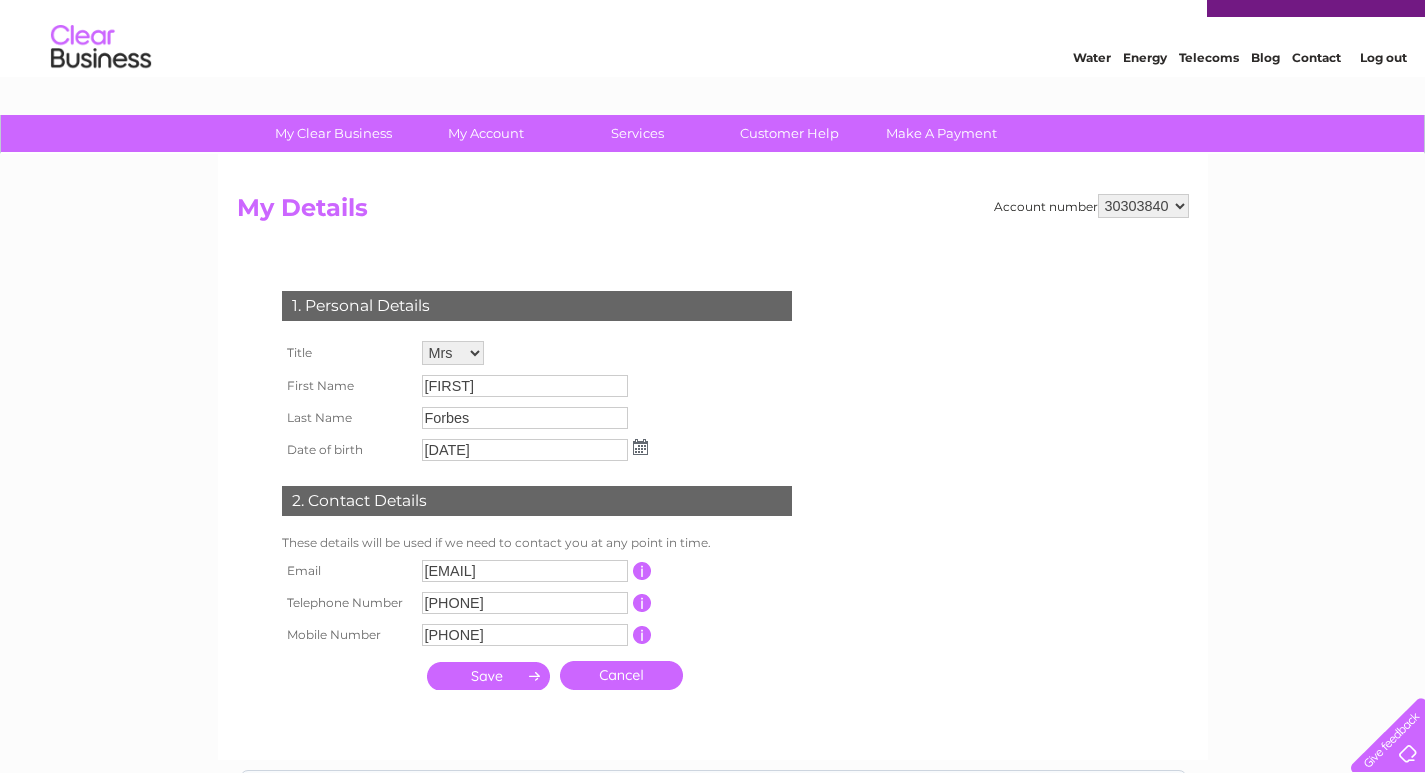 scroll, scrollTop: 0, scrollLeft: 0, axis: both 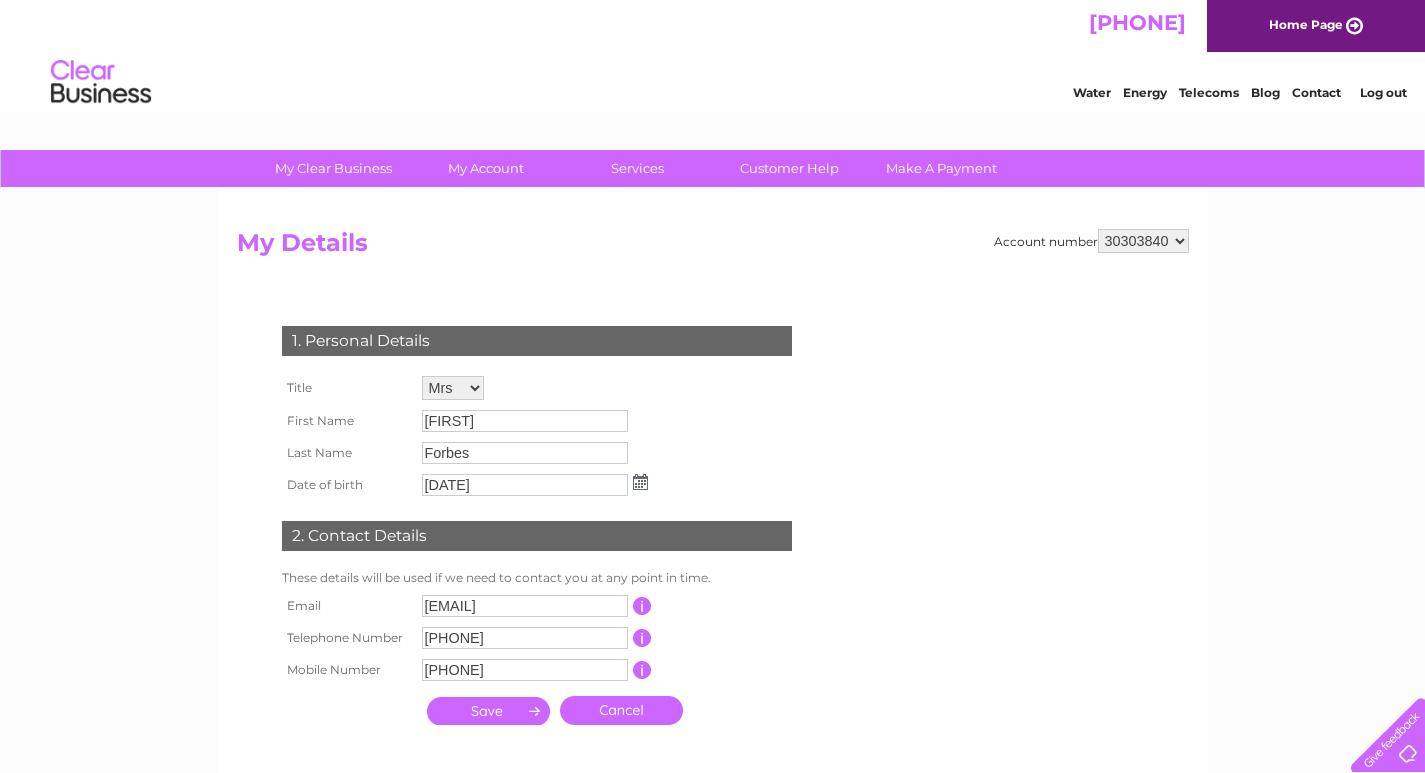 click on "Log out" at bounding box center (1383, 92) 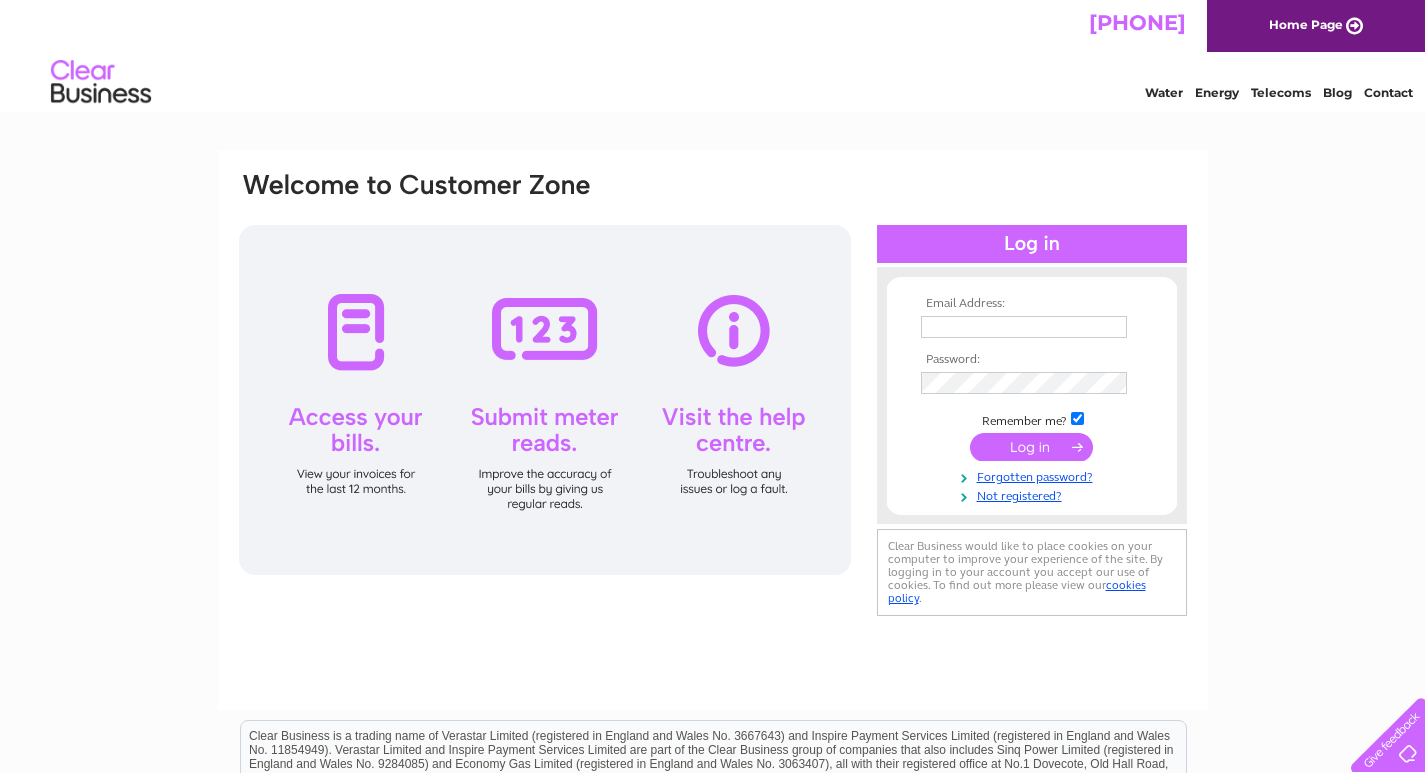 scroll, scrollTop: 0, scrollLeft: 0, axis: both 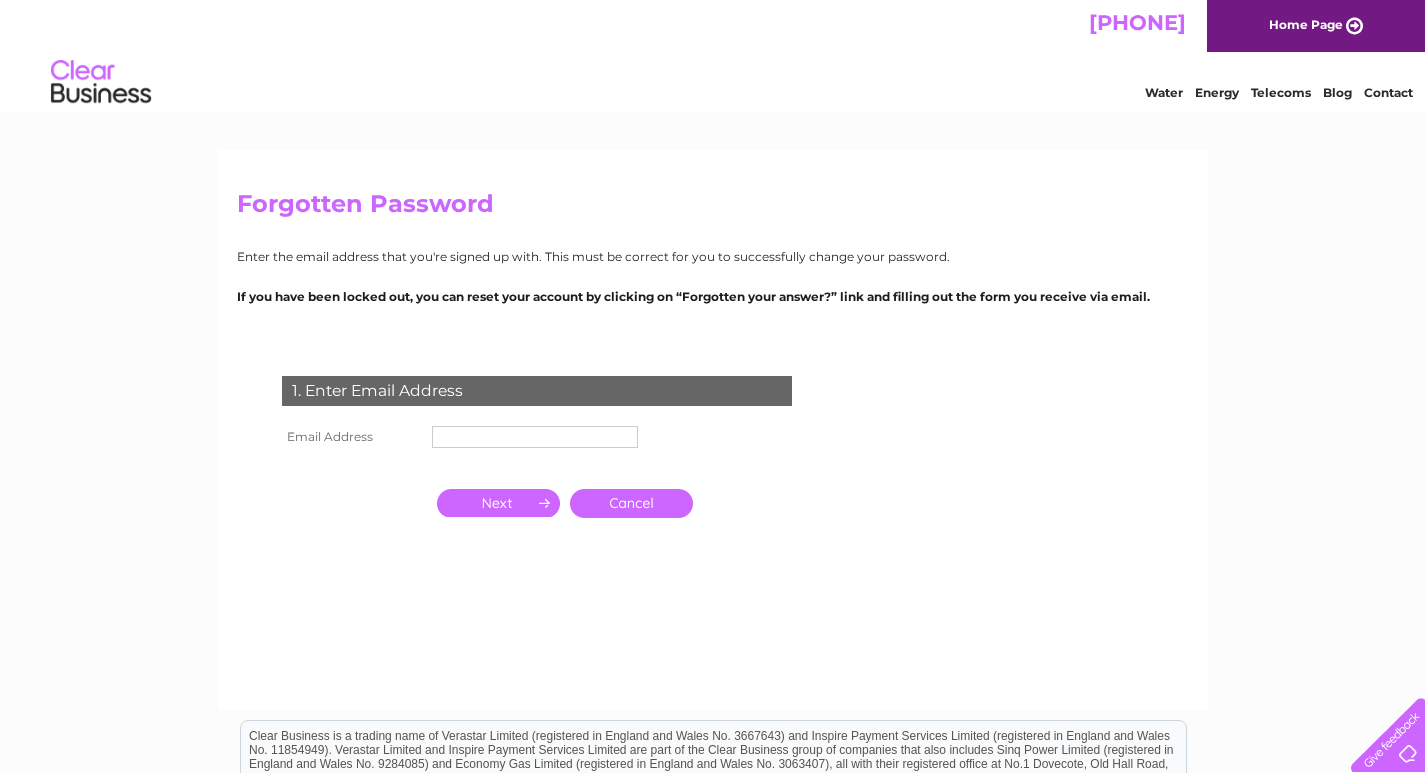 paste on "santoninoshaftesbury@gmail.com" 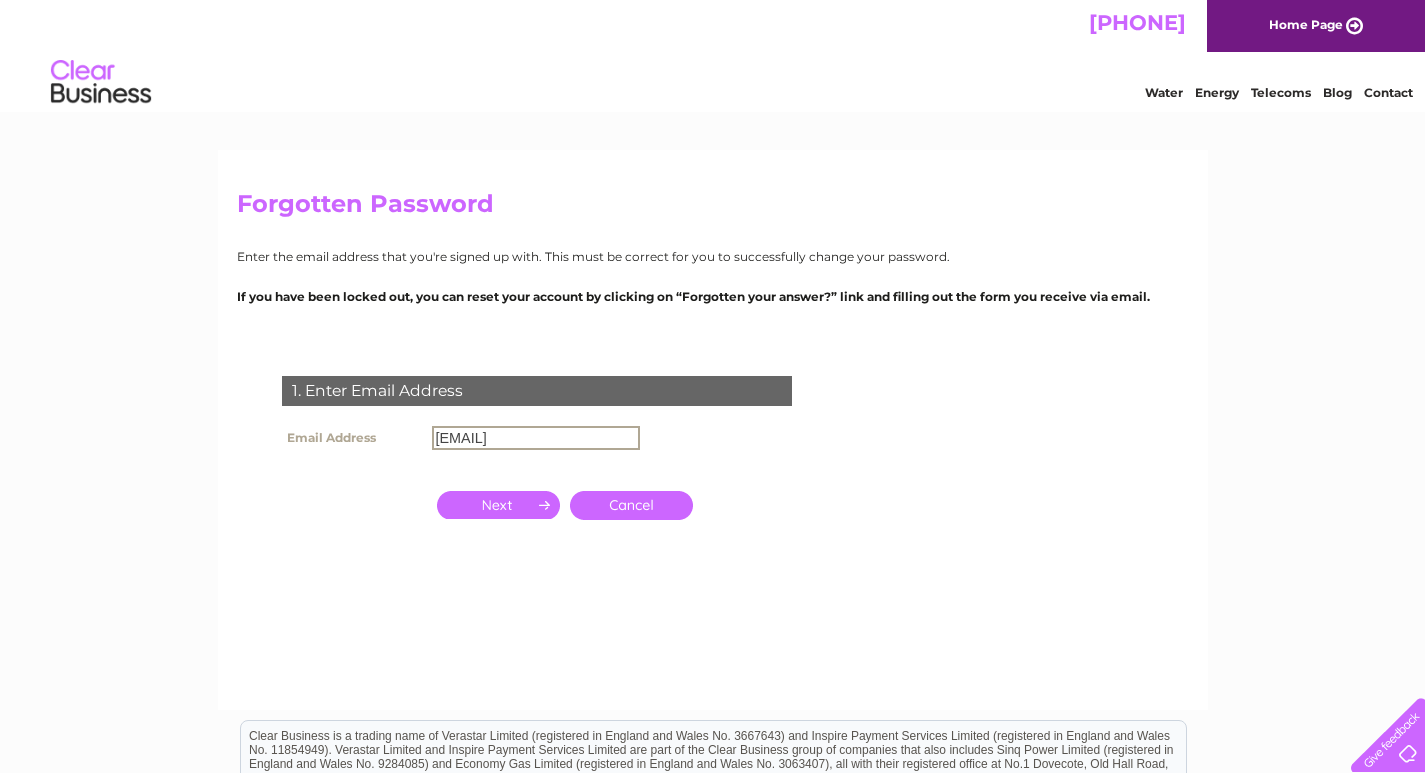 scroll, scrollTop: 0, scrollLeft: 17, axis: horizontal 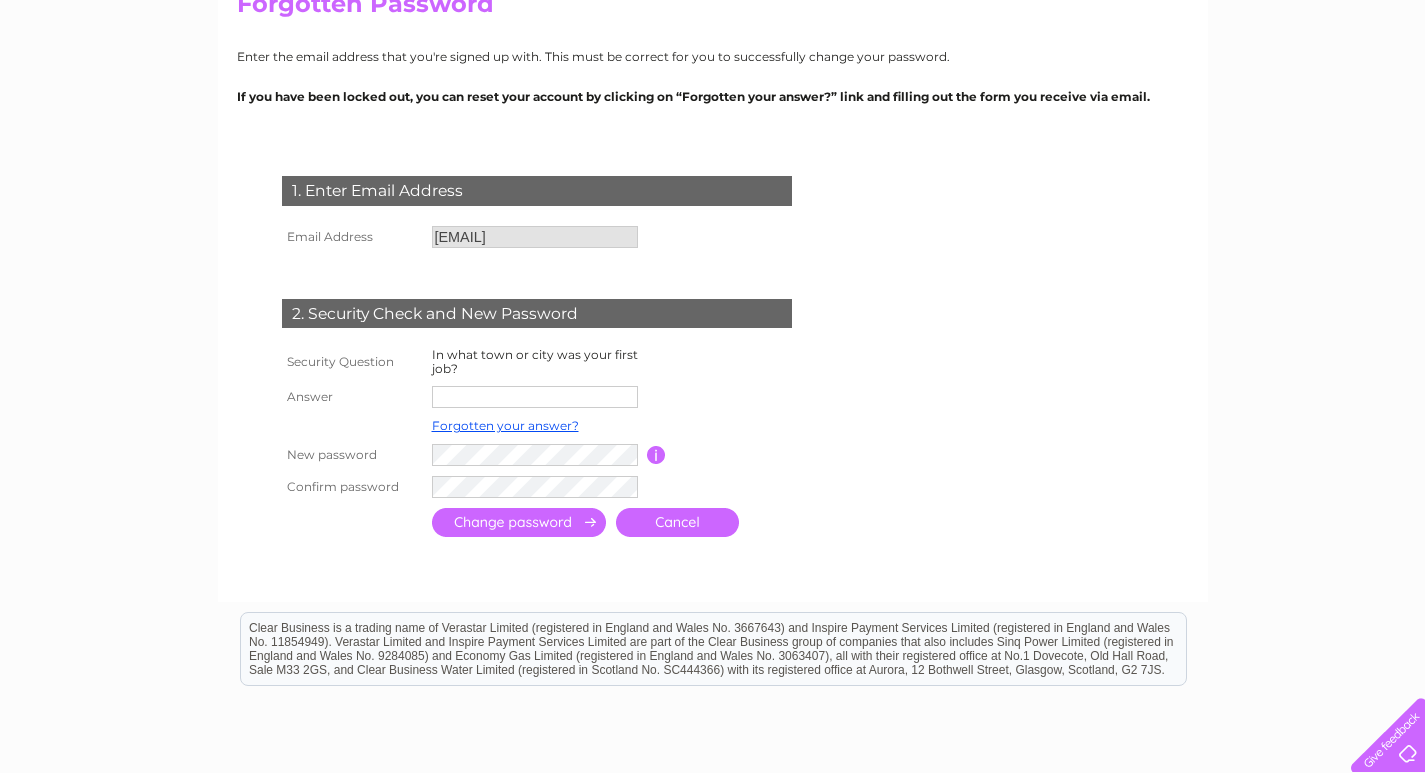 click at bounding box center (535, 397) 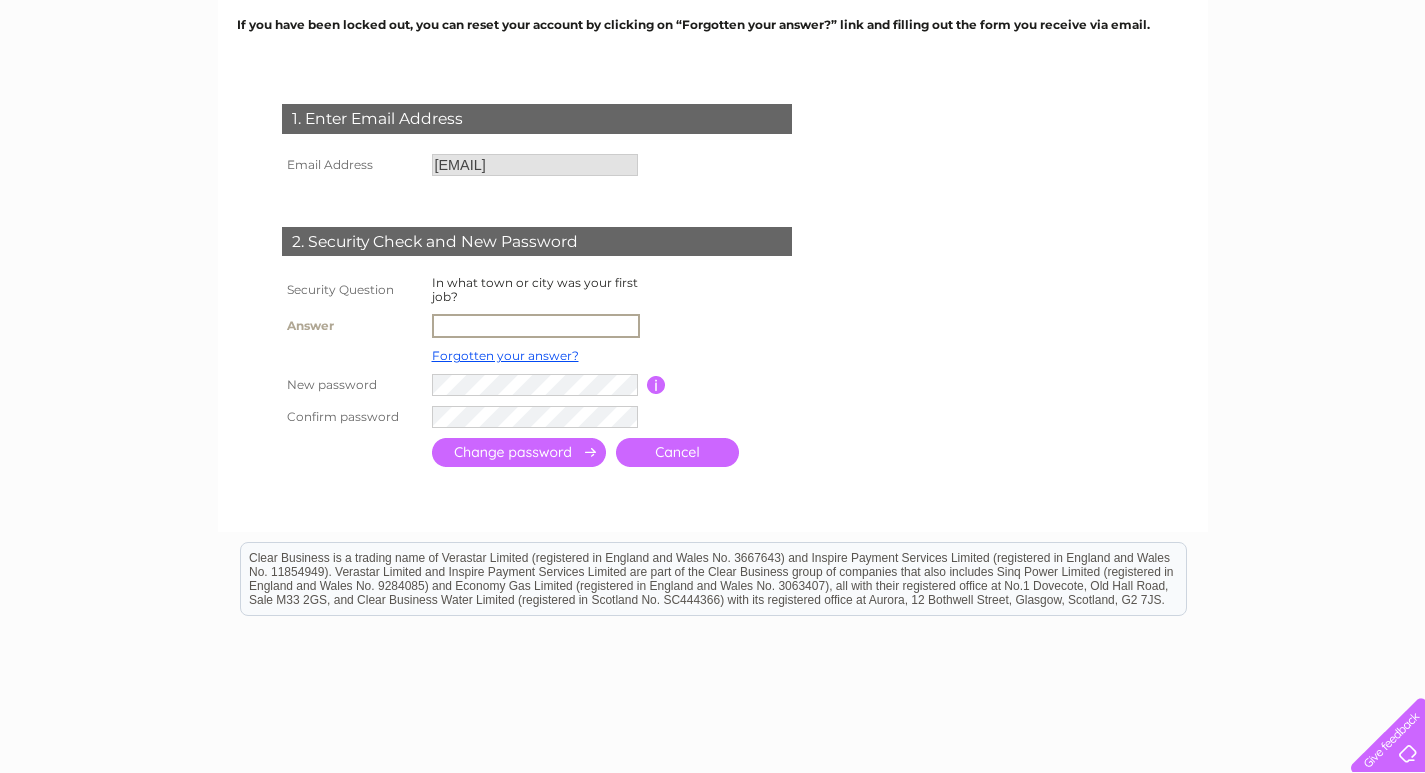 scroll, scrollTop: 300, scrollLeft: 0, axis: vertical 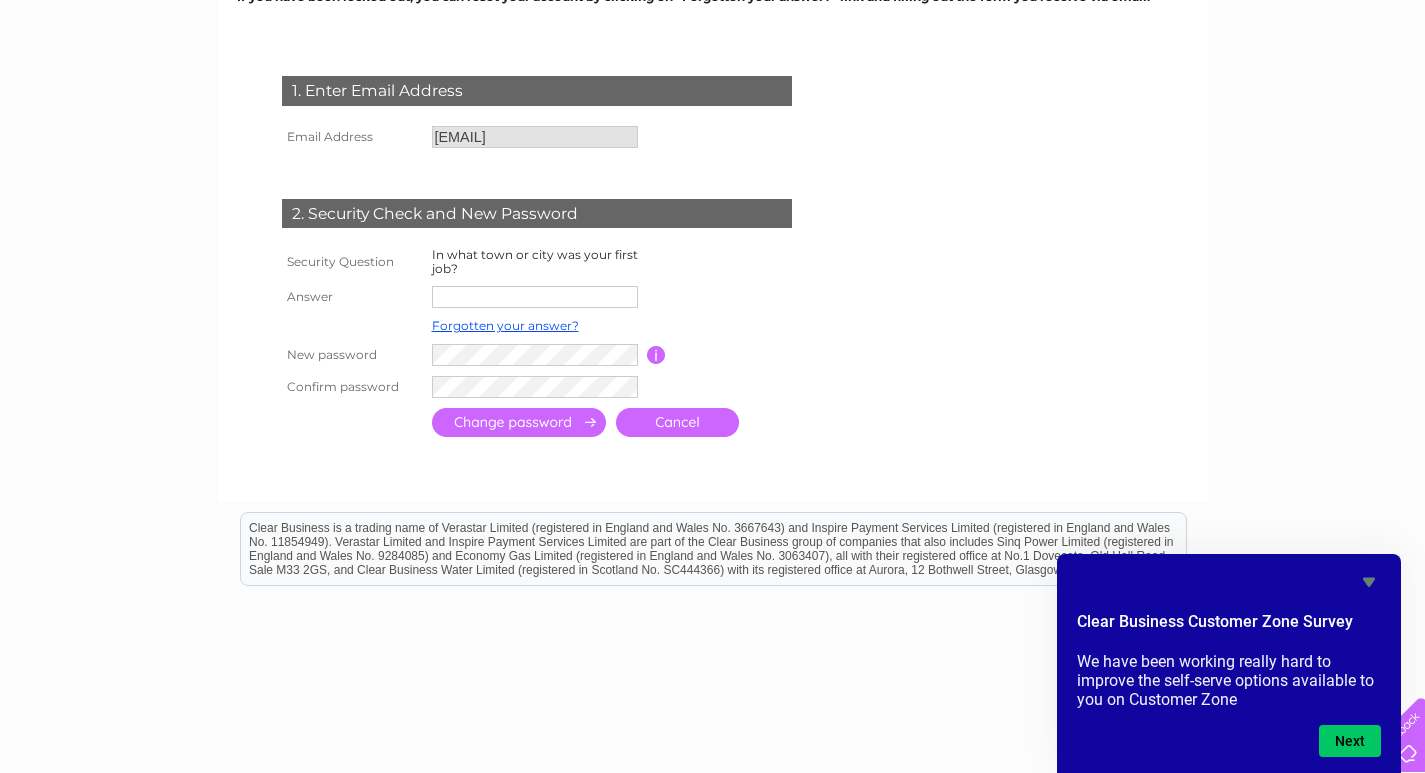 drag, startPoint x: 270, startPoint y: 331, endPoint x: 294, endPoint y: 329, distance: 24.083189 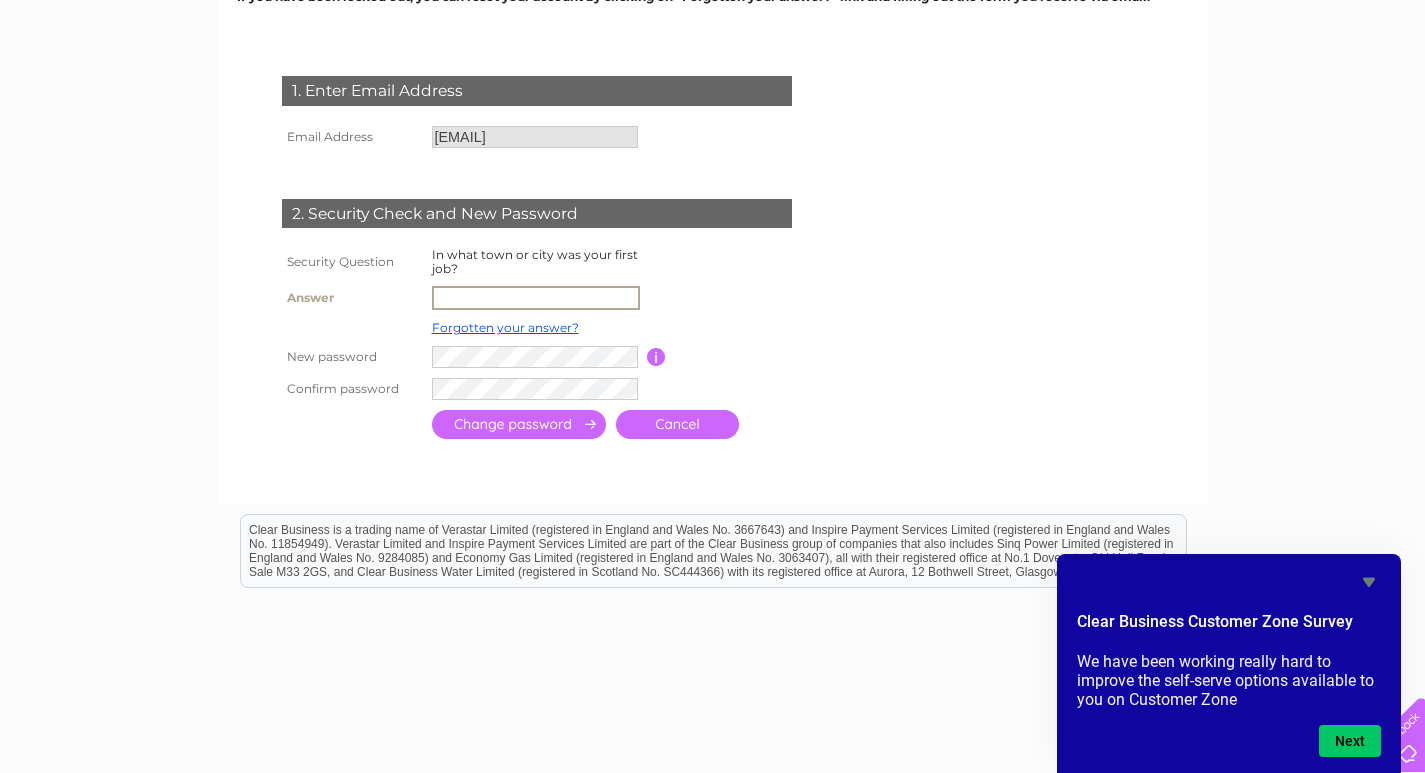 paste on "[CITY]" 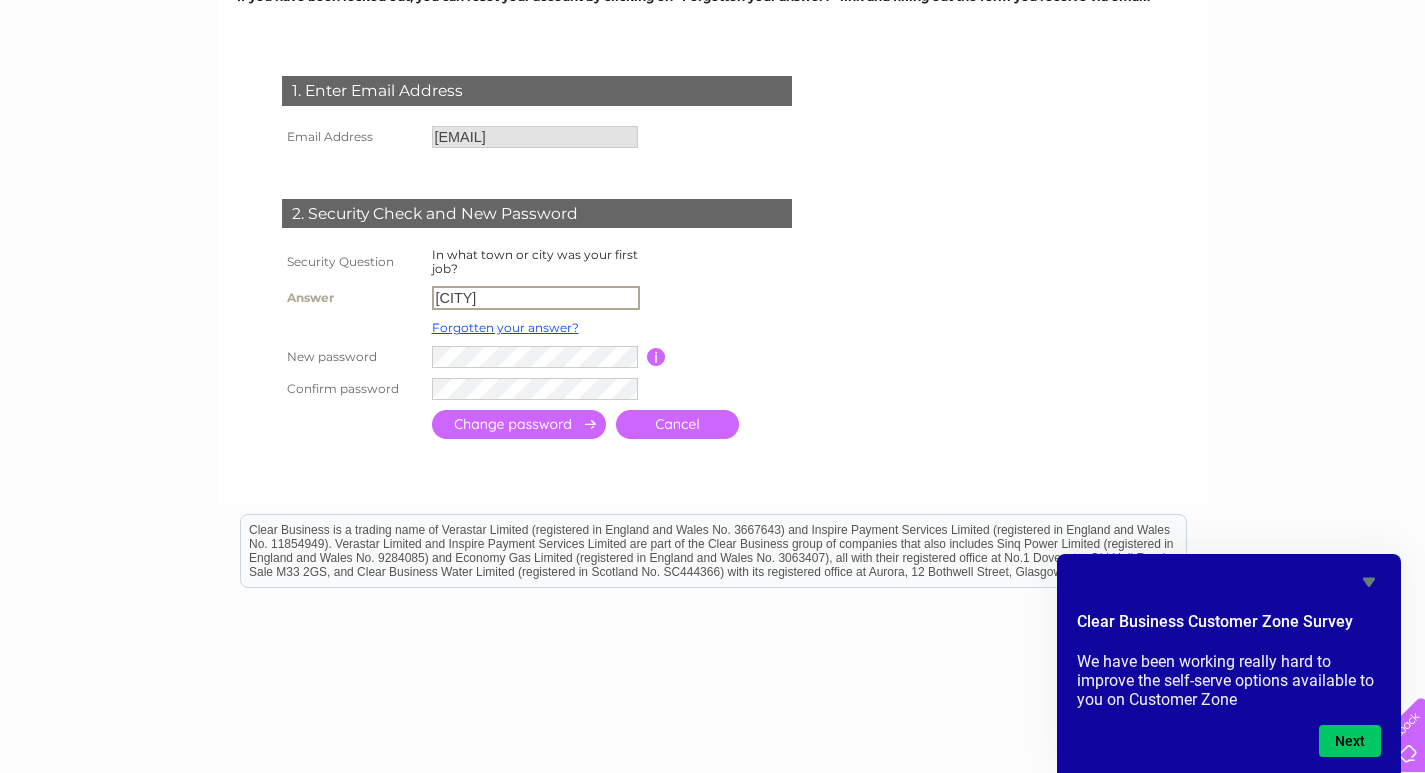 type on "[CITY]" 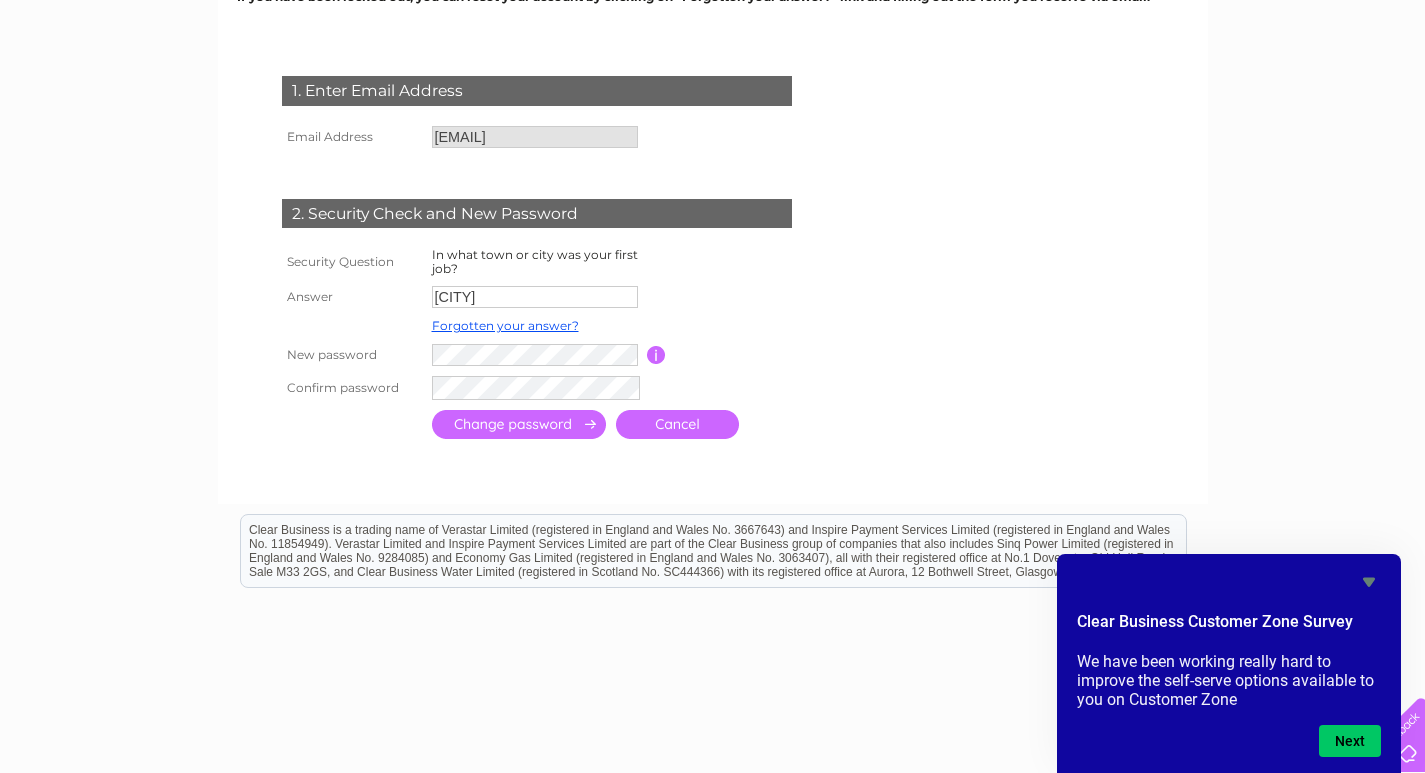 click at bounding box center (519, 424) 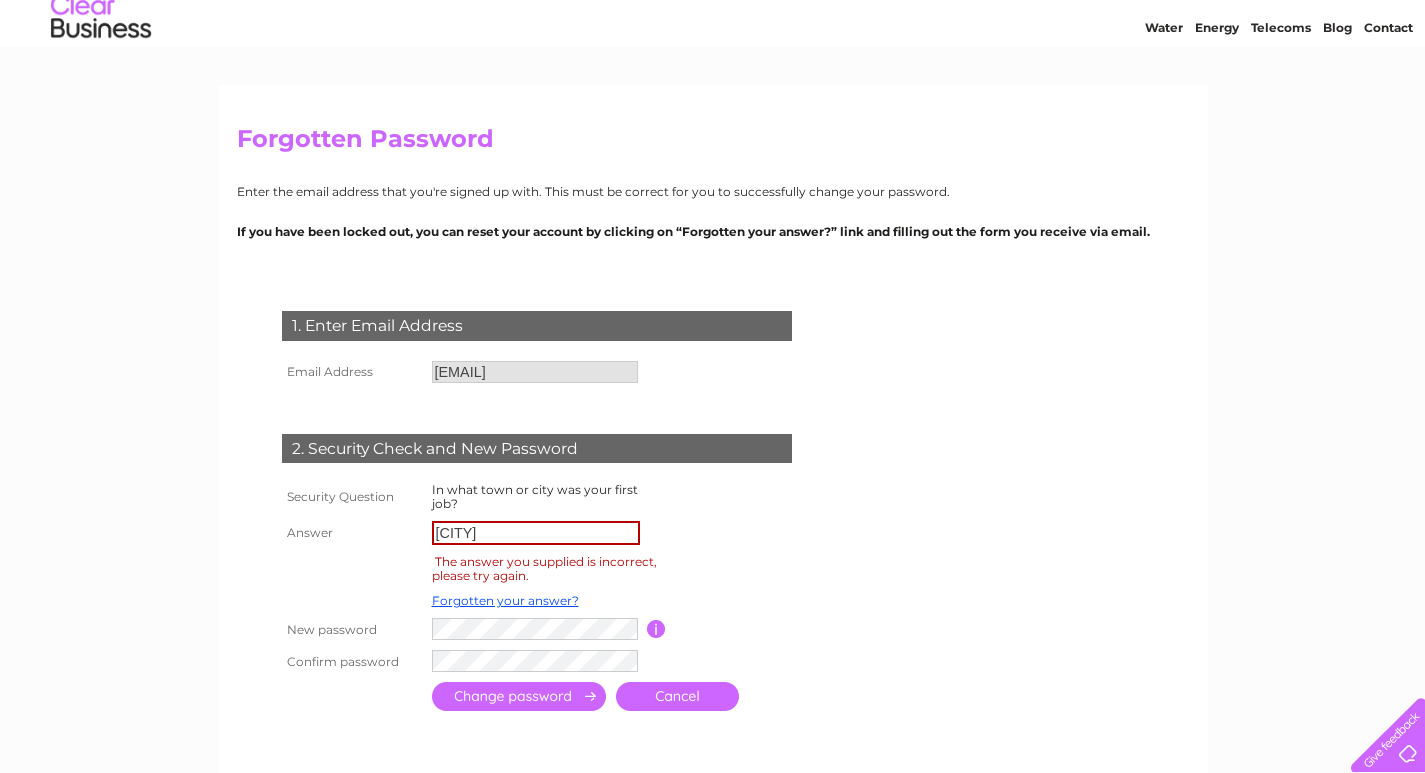 scroll, scrollTop: 100, scrollLeft: 0, axis: vertical 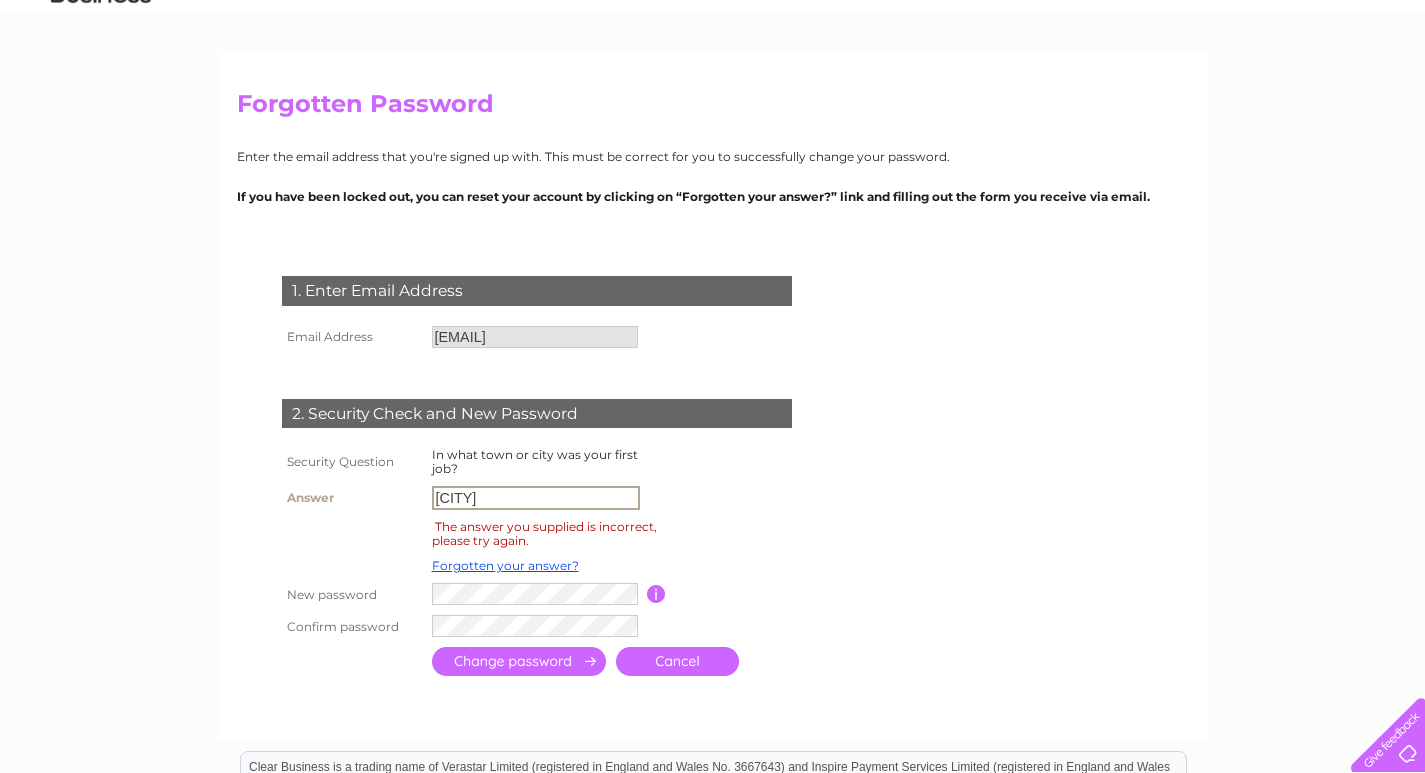 drag, startPoint x: 552, startPoint y: 504, endPoint x: 302, endPoint y: 519, distance: 250.4496 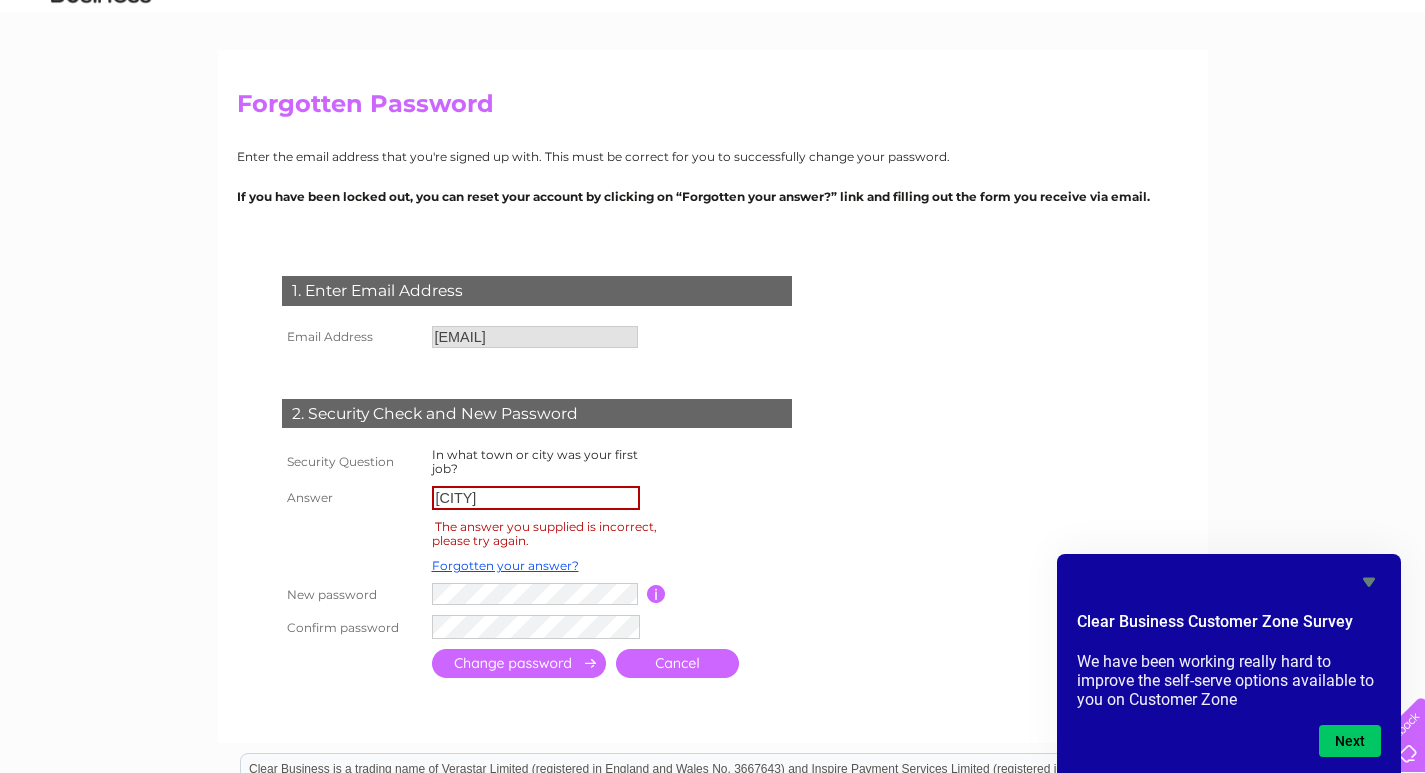 click at bounding box center (519, 663) 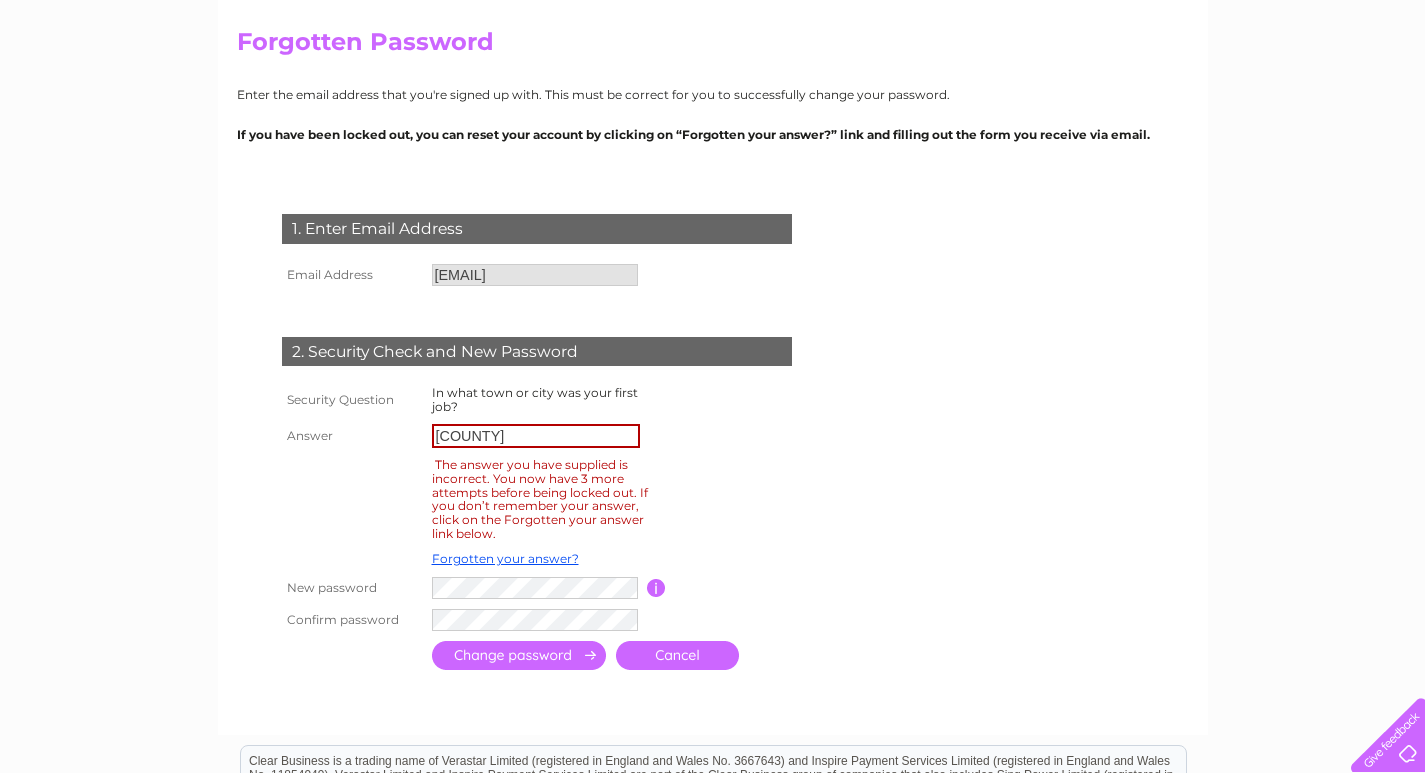 scroll, scrollTop: 300, scrollLeft: 0, axis: vertical 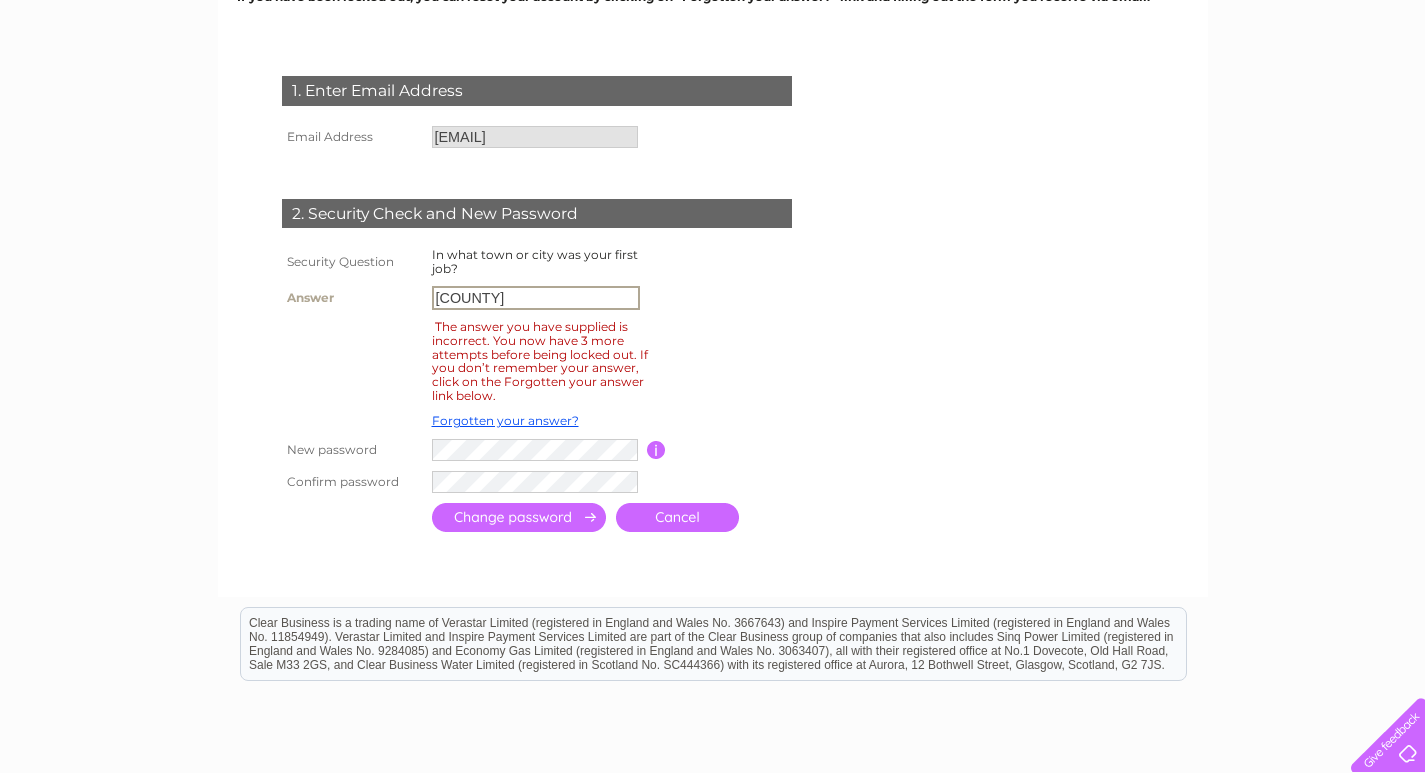 drag, startPoint x: 542, startPoint y: 302, endPoint x: 386, endPoint y: 309, distance: 156.15697 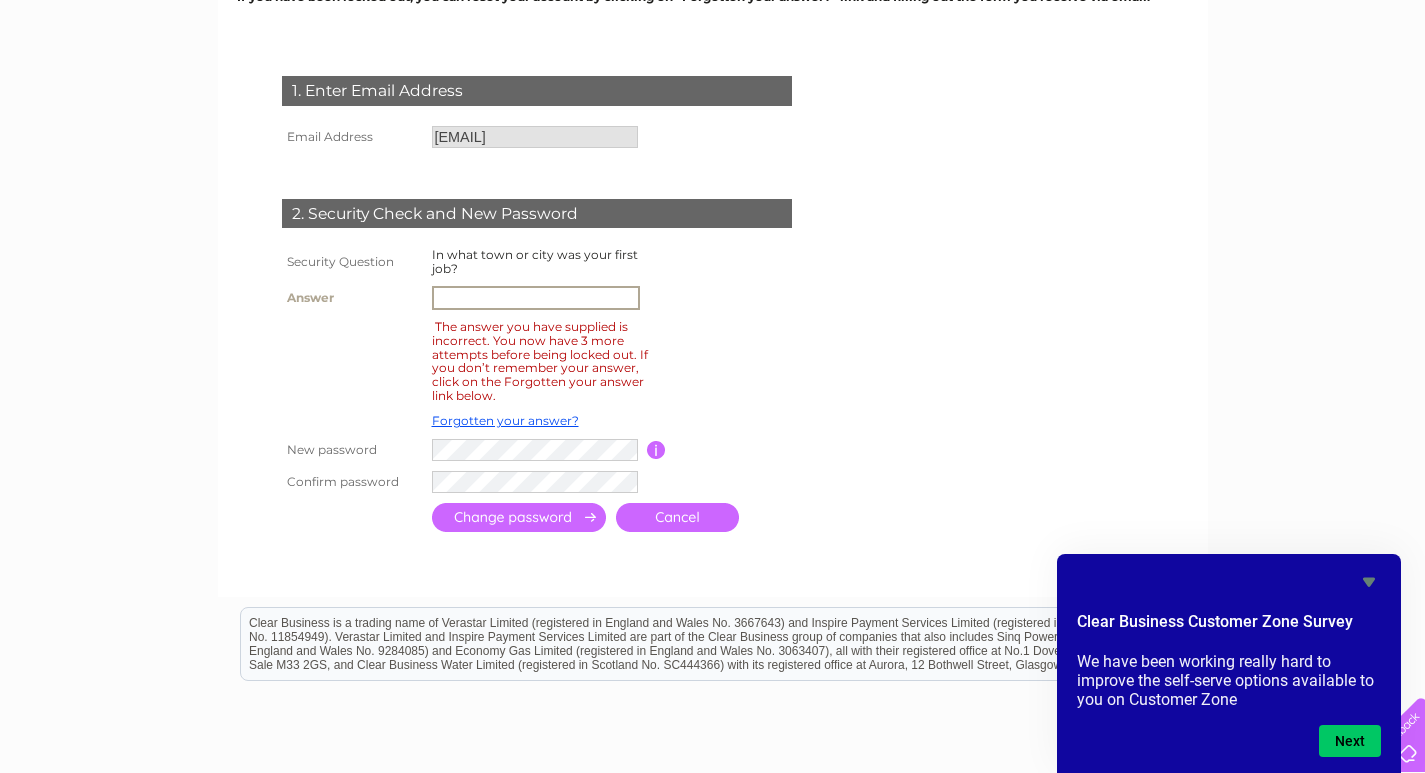 click at bounding box center (537, 298) 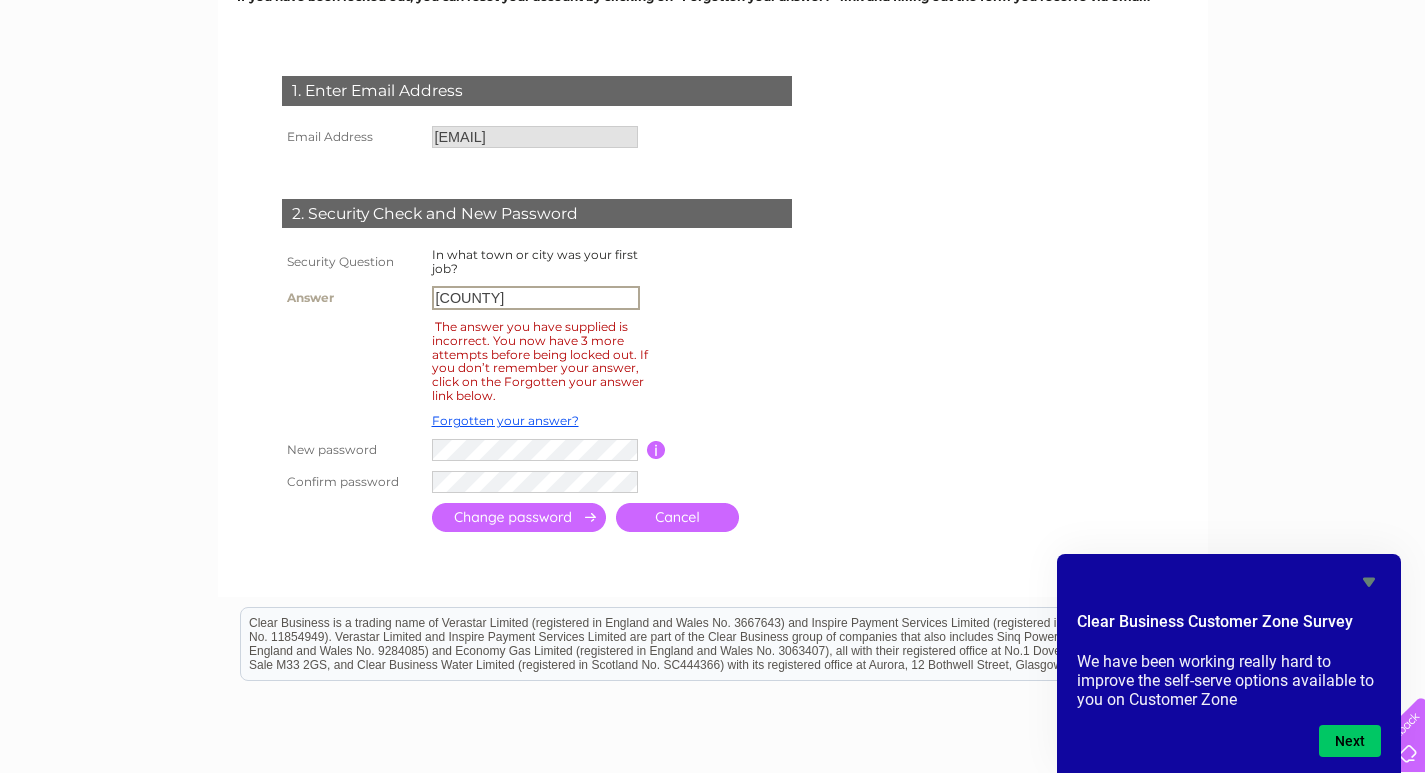 type on "Cornwall" 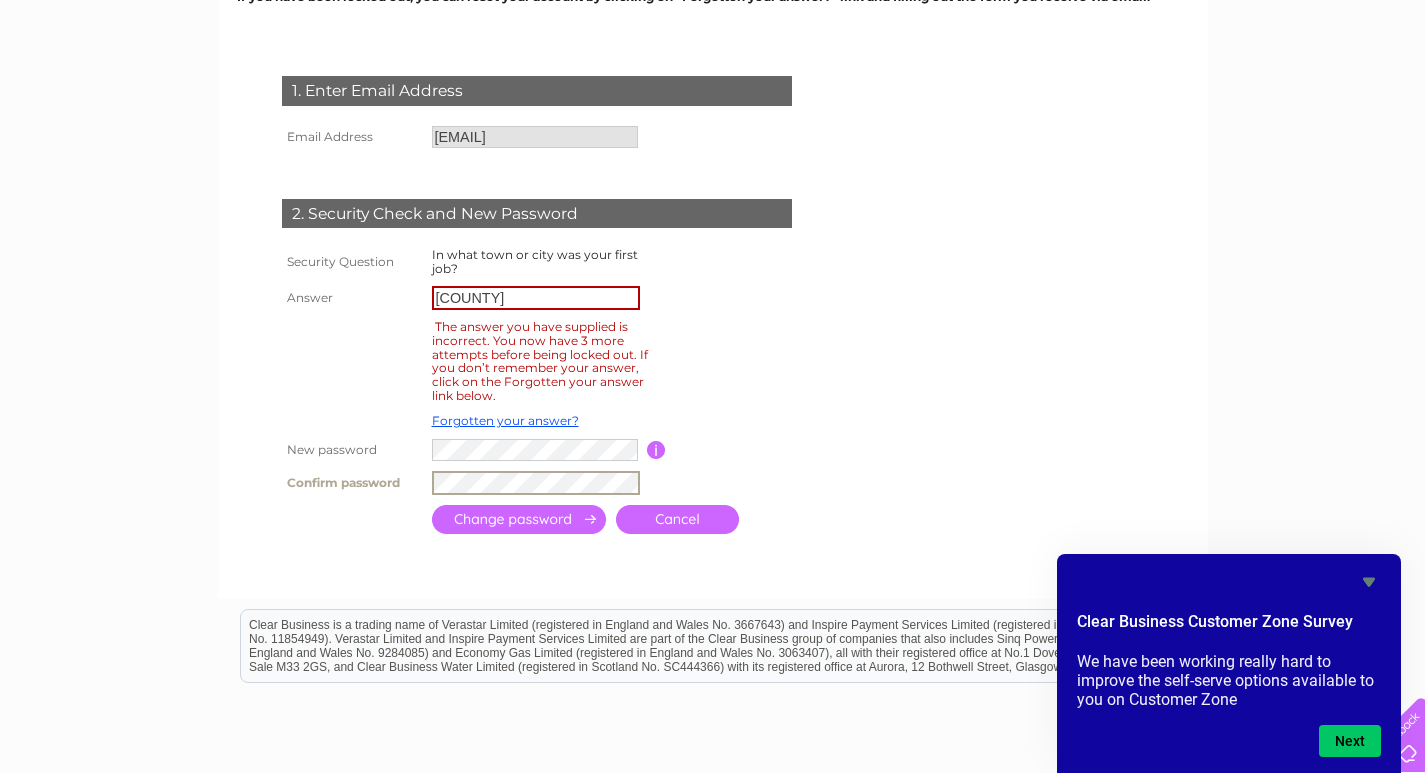 click at bounding box center [519, 519] 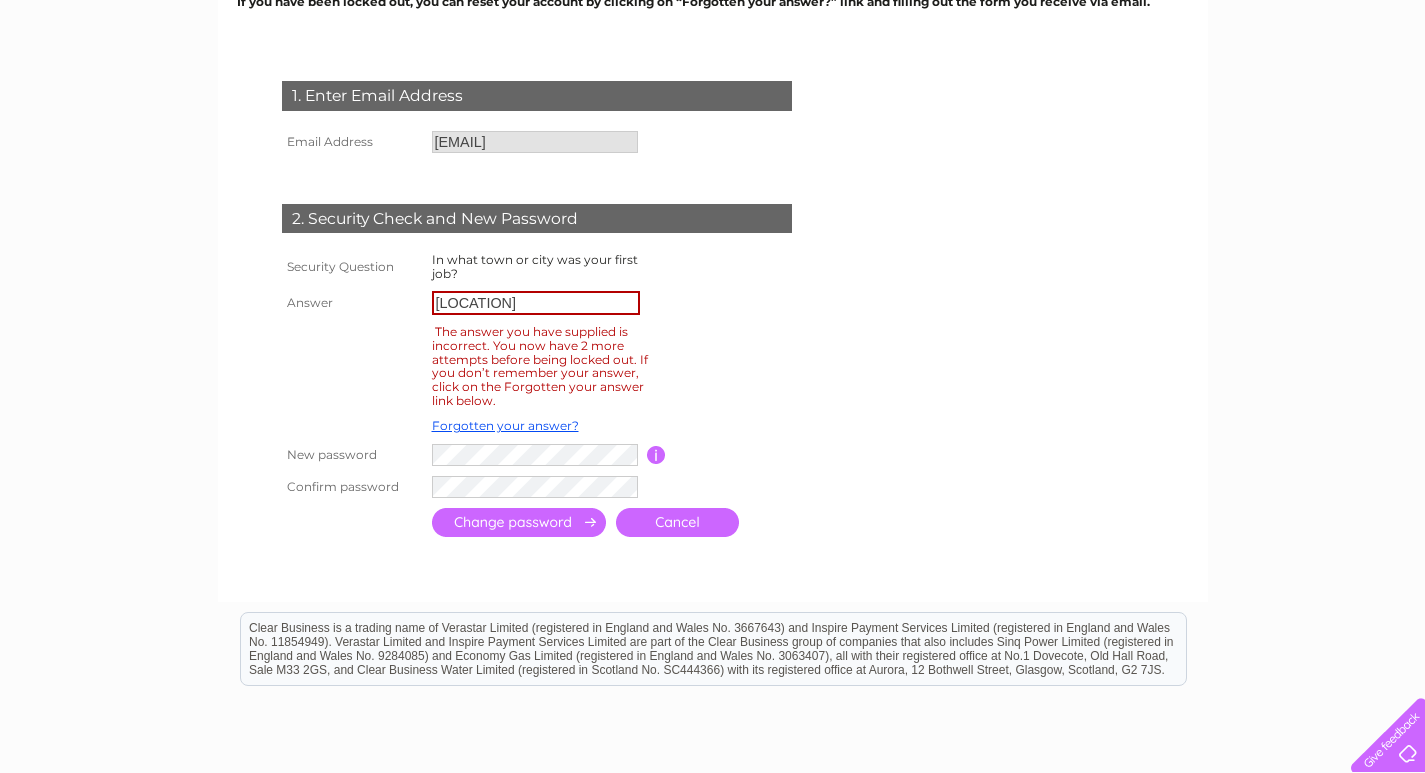 scroll, scrollTop: 300, scrollLeft: 0, axis: vertical 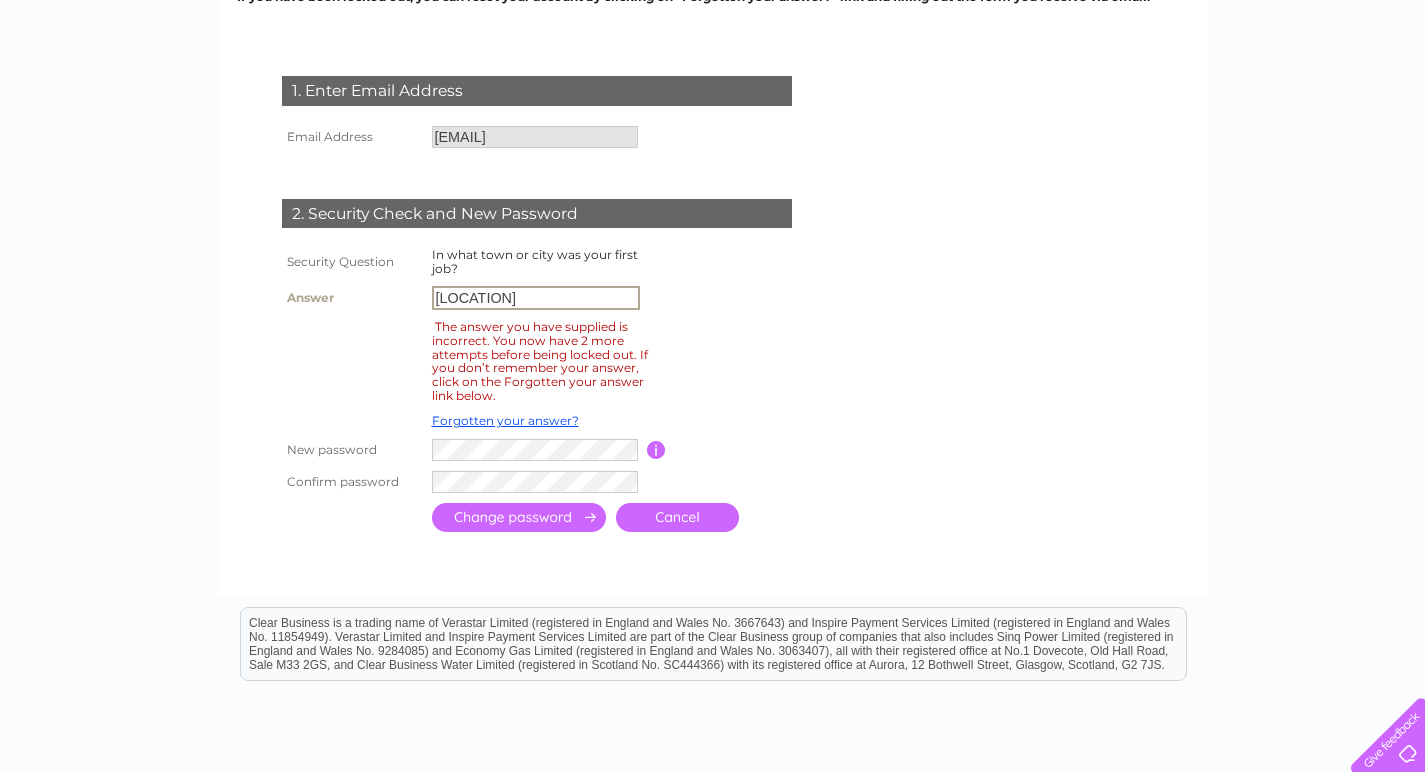 drag, startPoint x: 501, startPoint y: 294, endPoint x: 403, endPoint y: 295, distance: 98.005104 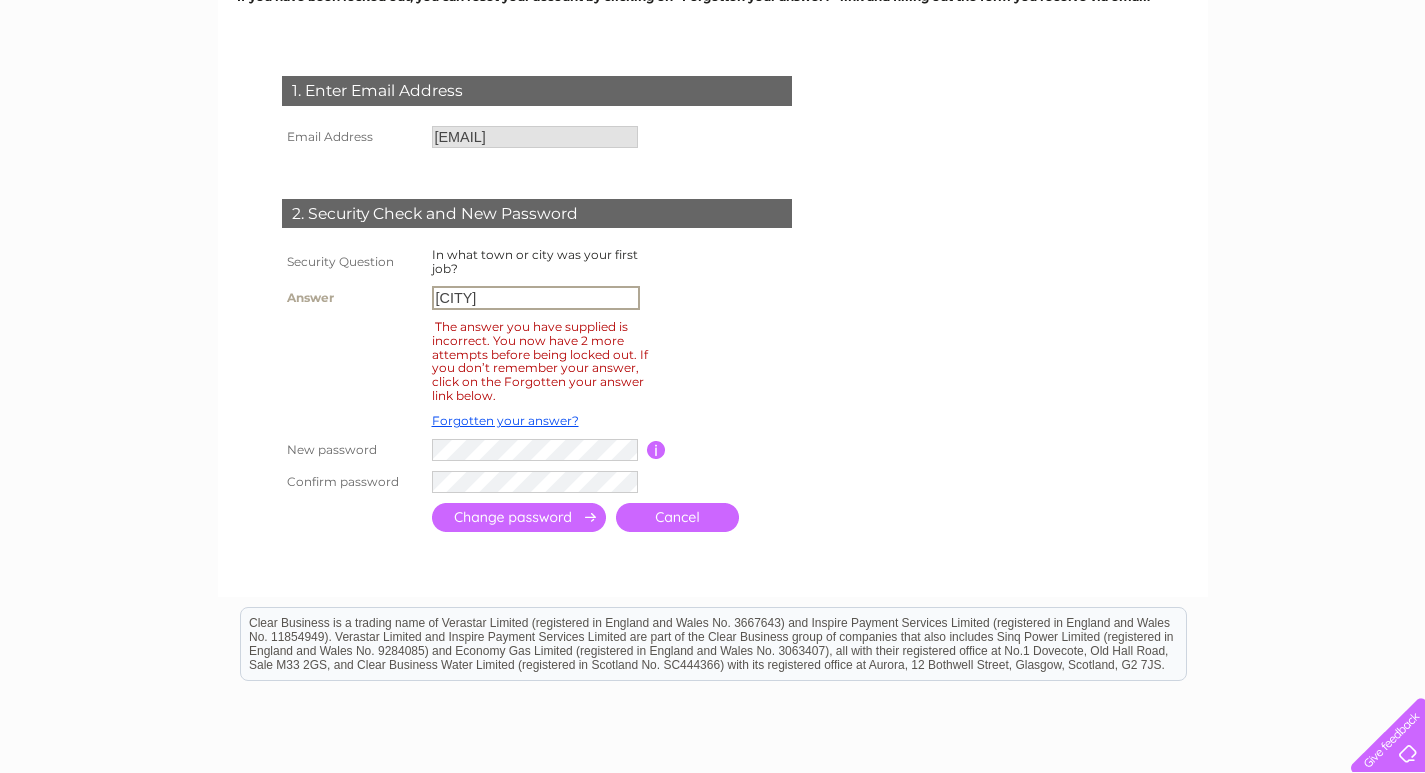 type on "bristol" 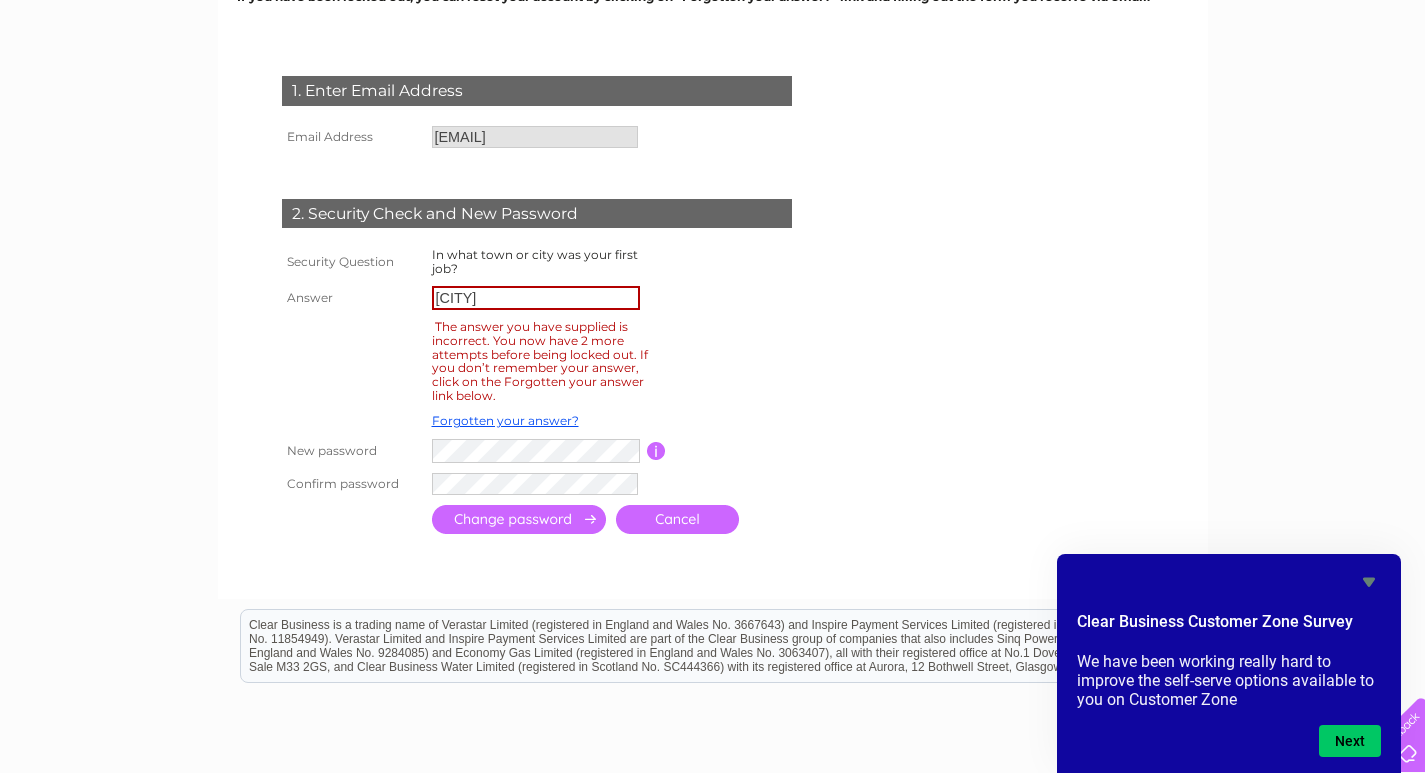 click at bounding box center [626, 484] 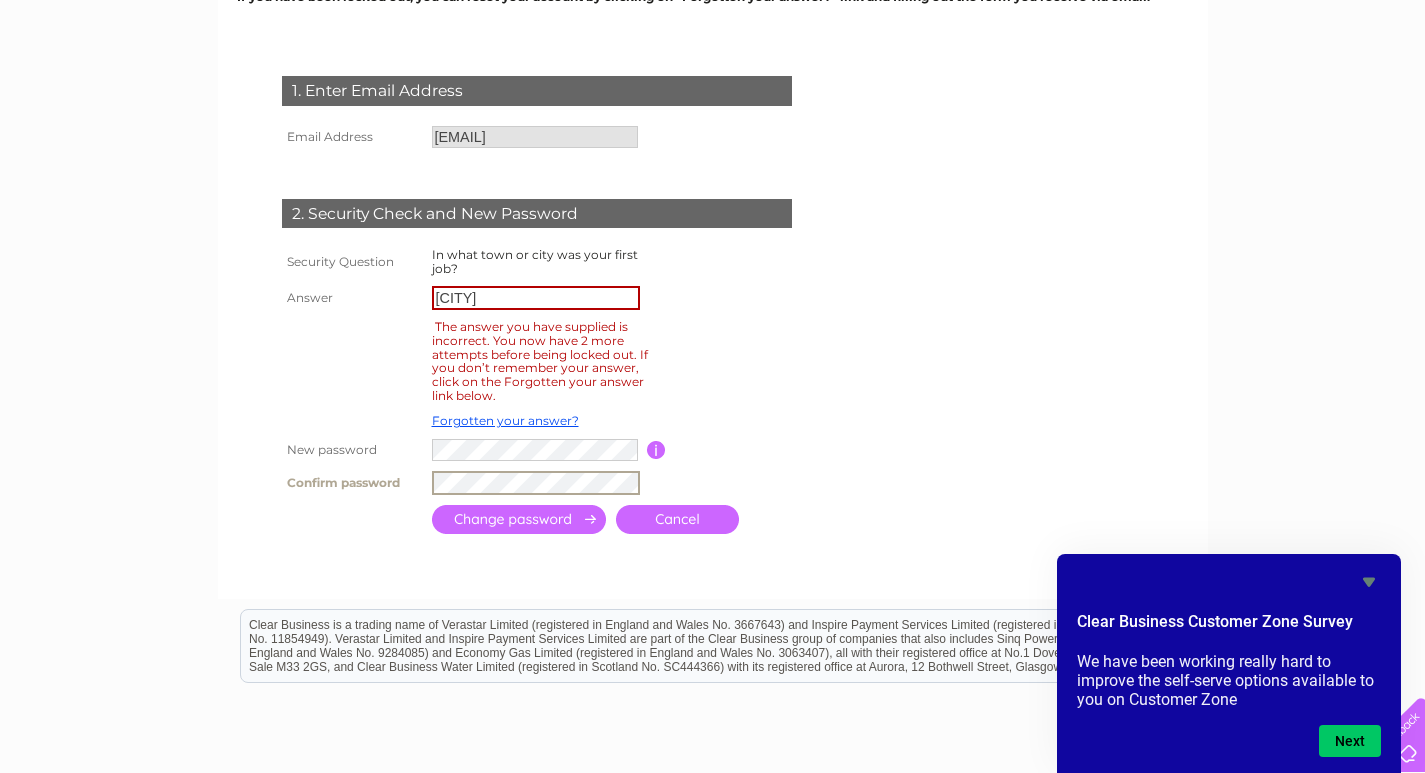 click at bounding box center (519, 519) 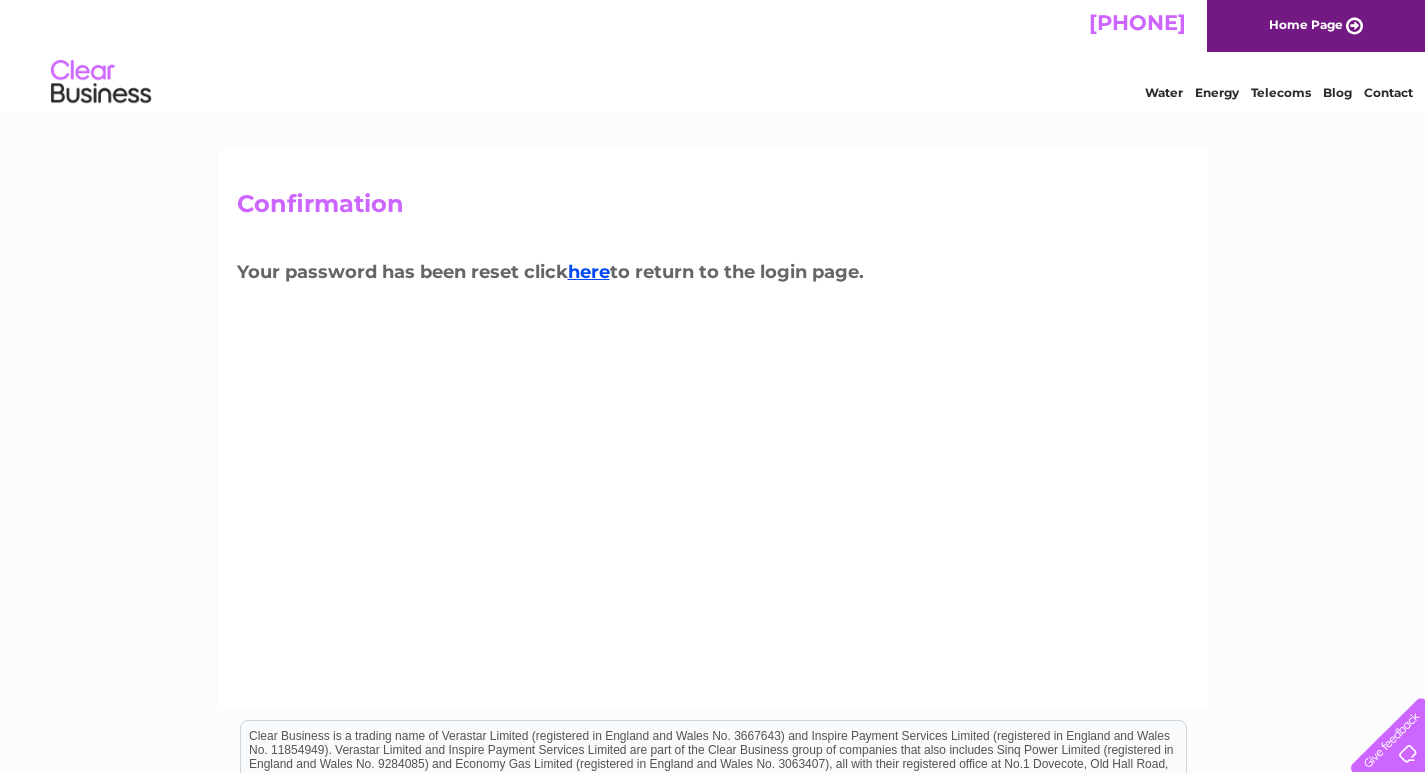 scroll, scrollTop: 0, scrollLeft: 0, axis: both 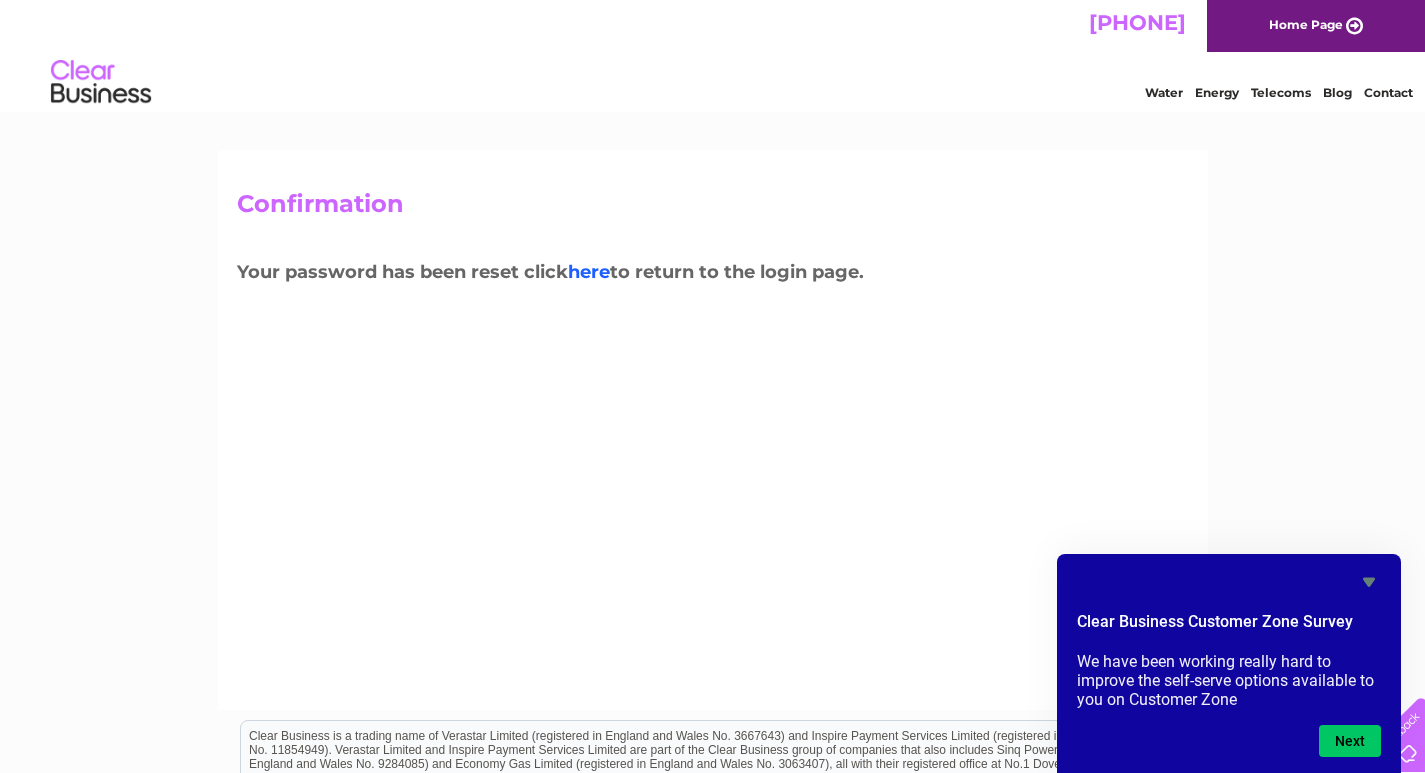click on "here" at bounding box center (589, 272) 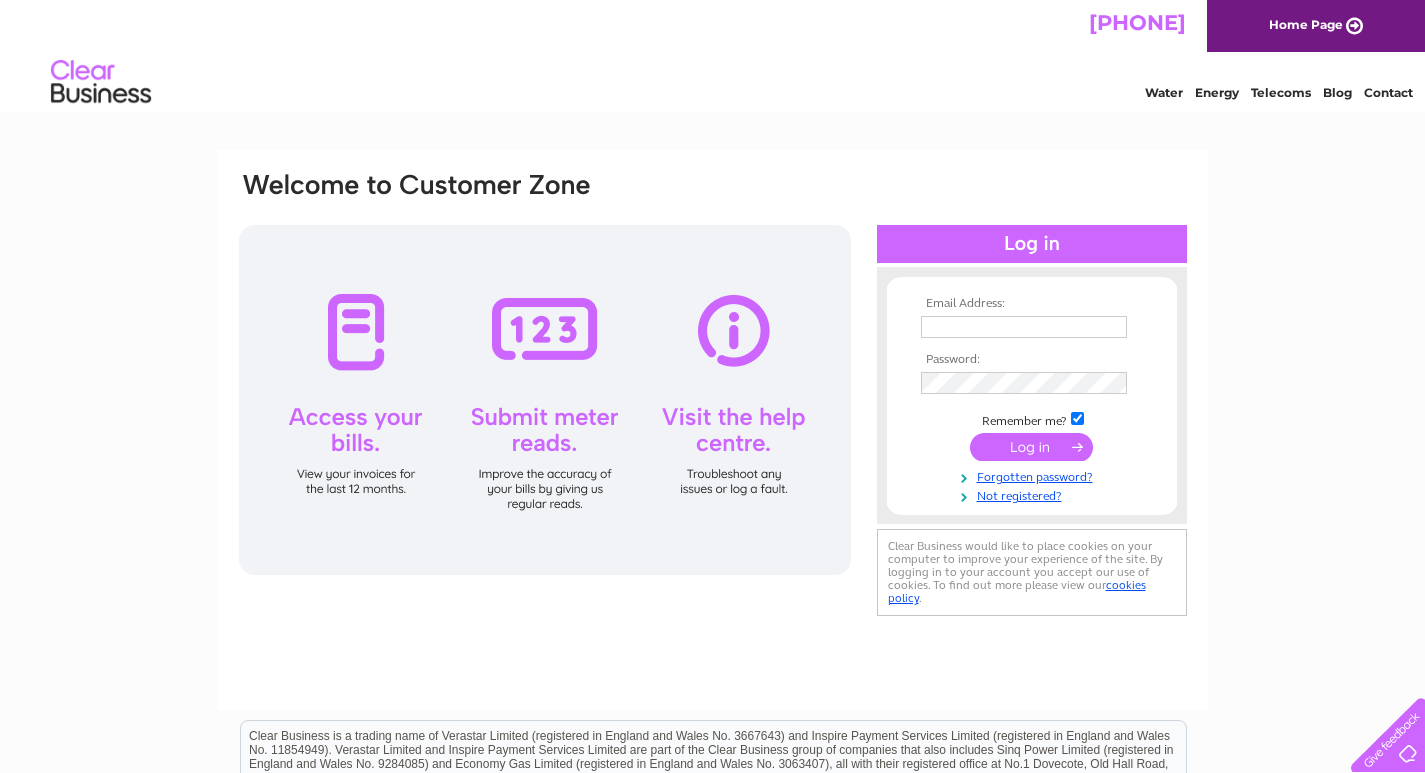 scroll, scrollTop: 0, scrollLeft: 0, axis: both 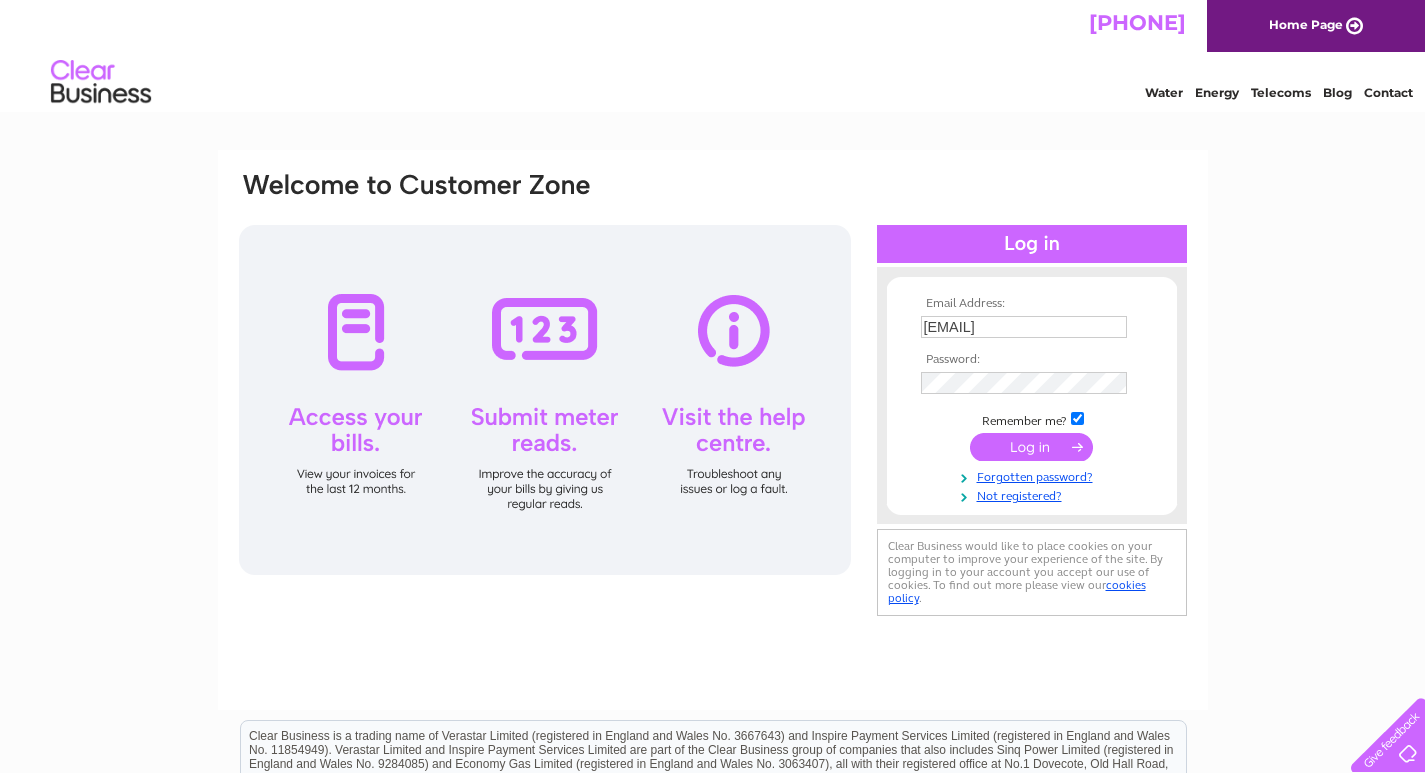 click on "Email Address:
[EMAIL]
Password:" at bounding box center [712, 601] 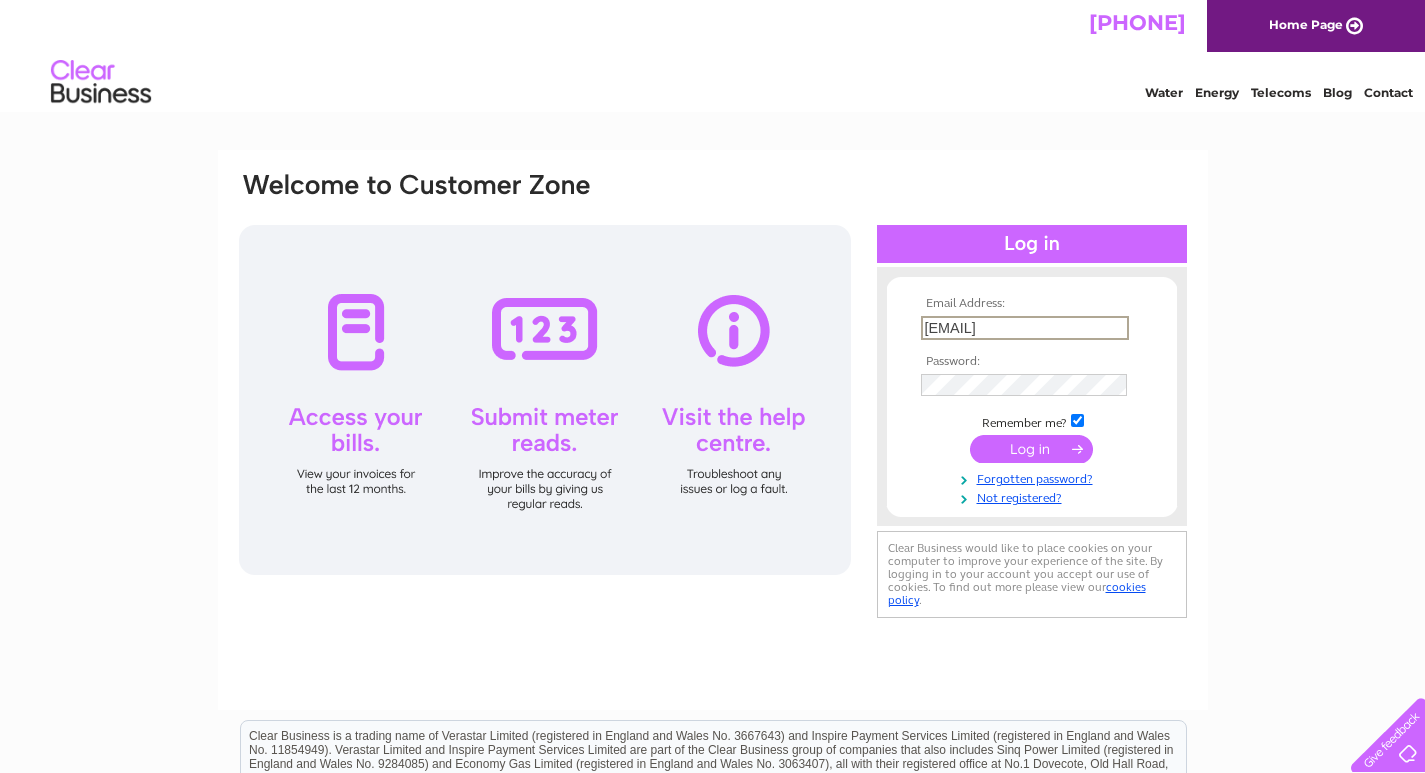 click on "[EMAIL]" at bounding box center (1025, 328) 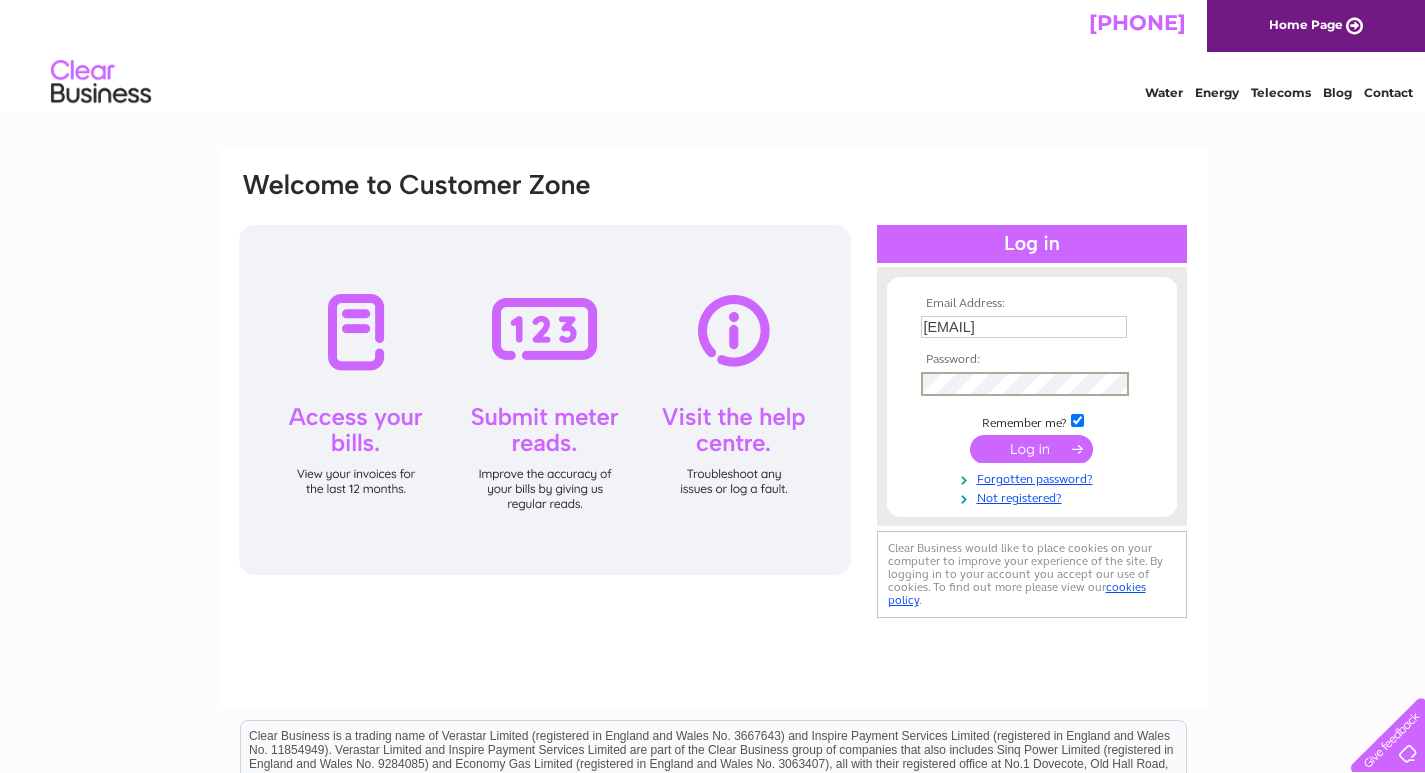 scroll, scrollTop: 0, scrollLeft: 0, axis: both 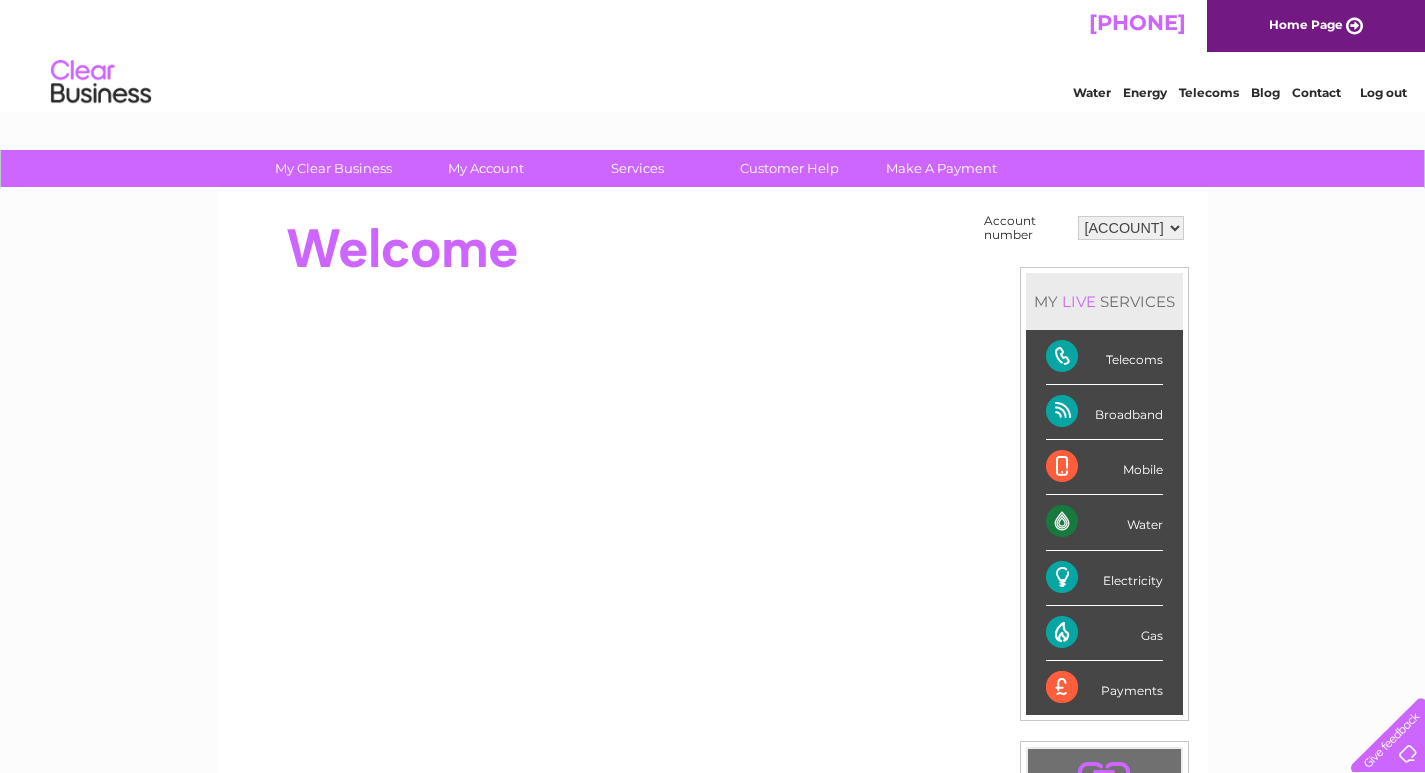 click on "Account number
[ACCOUNT]
MY LIVE SERVICES
Telecoms
Broadband
Mobile
Water
Electricity
Gas" at bounding box center (713, 562) 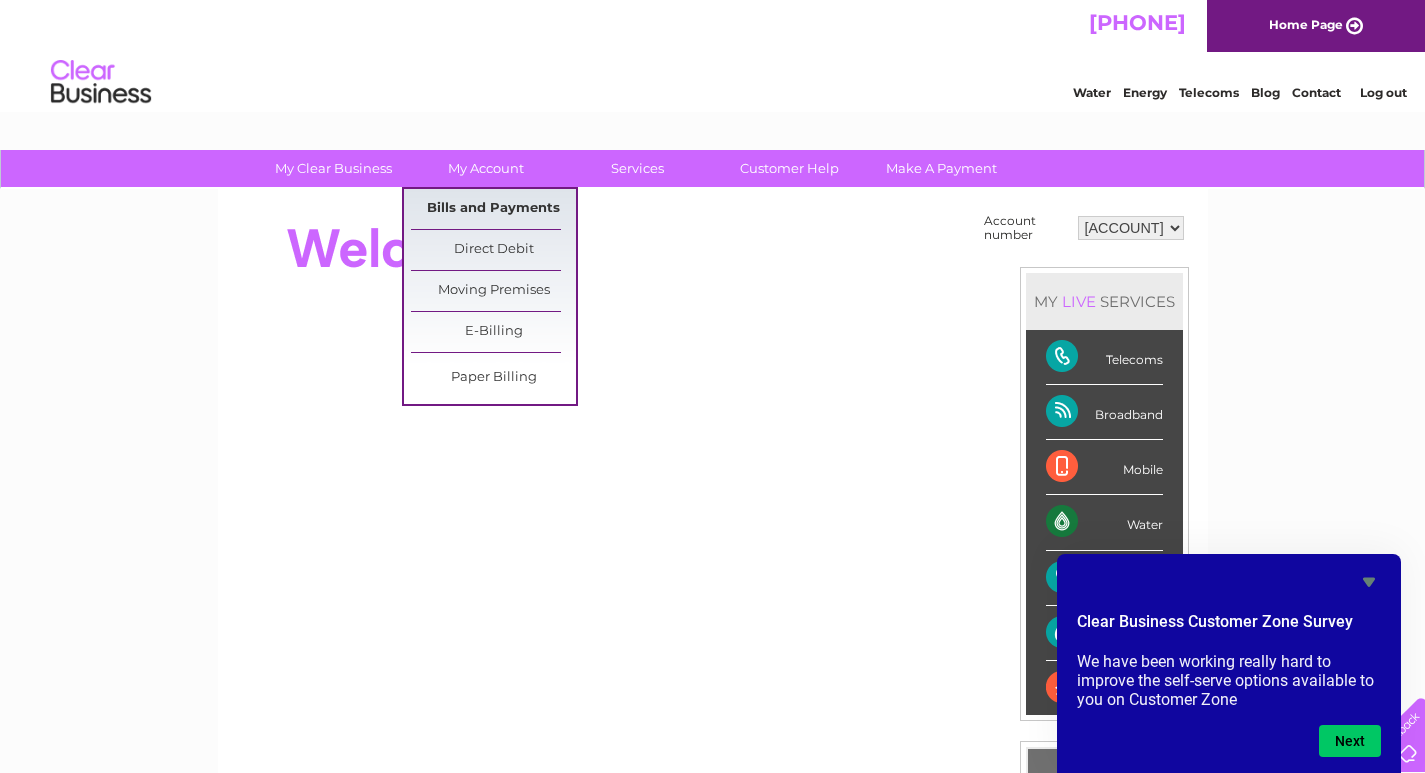 click on "Bills and Payments" at bounding box center (493, 209) 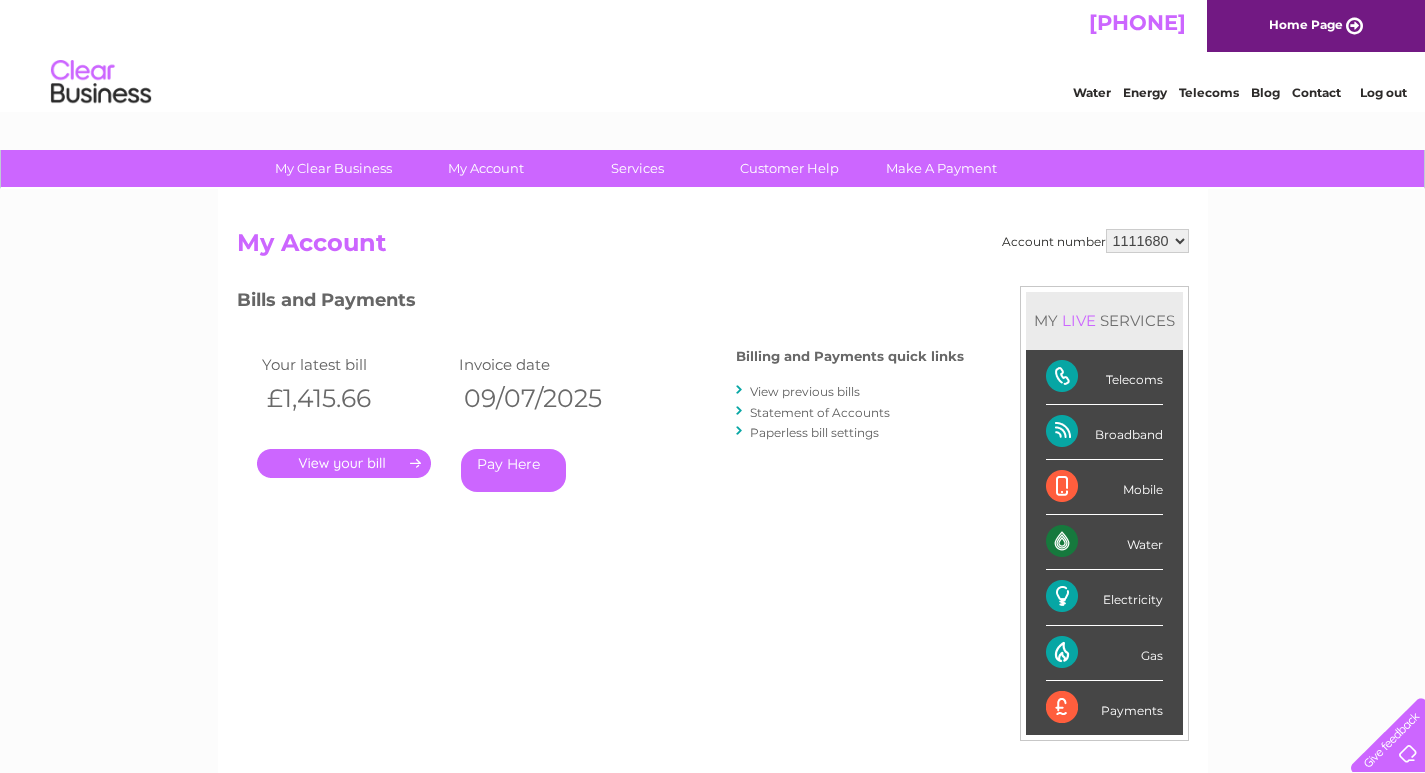 scroll, scrollTop: 0, scrollLeft: 0, axis: both 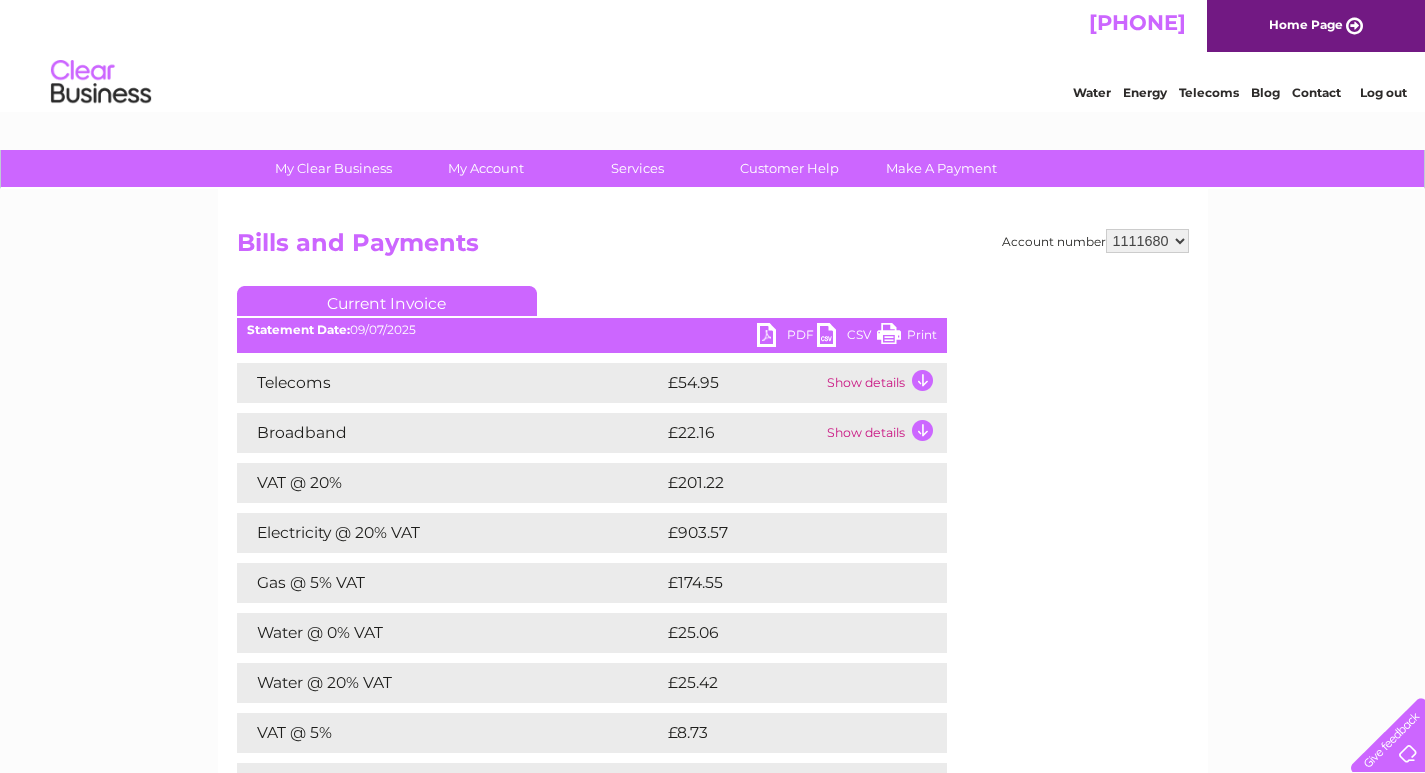 click on "PDF" at bounding box center (787, 337) 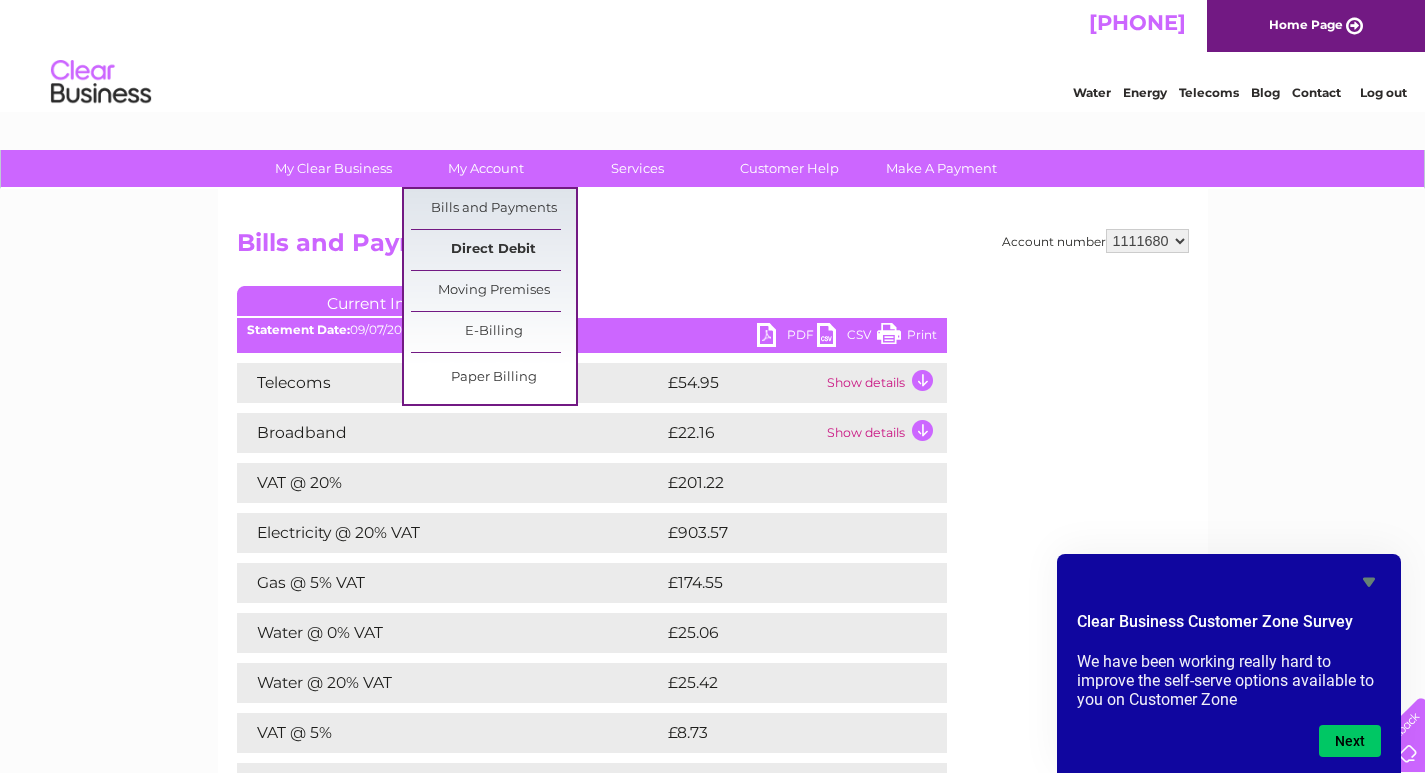 click on "Direct Debit" at bounding box center (493, 250) 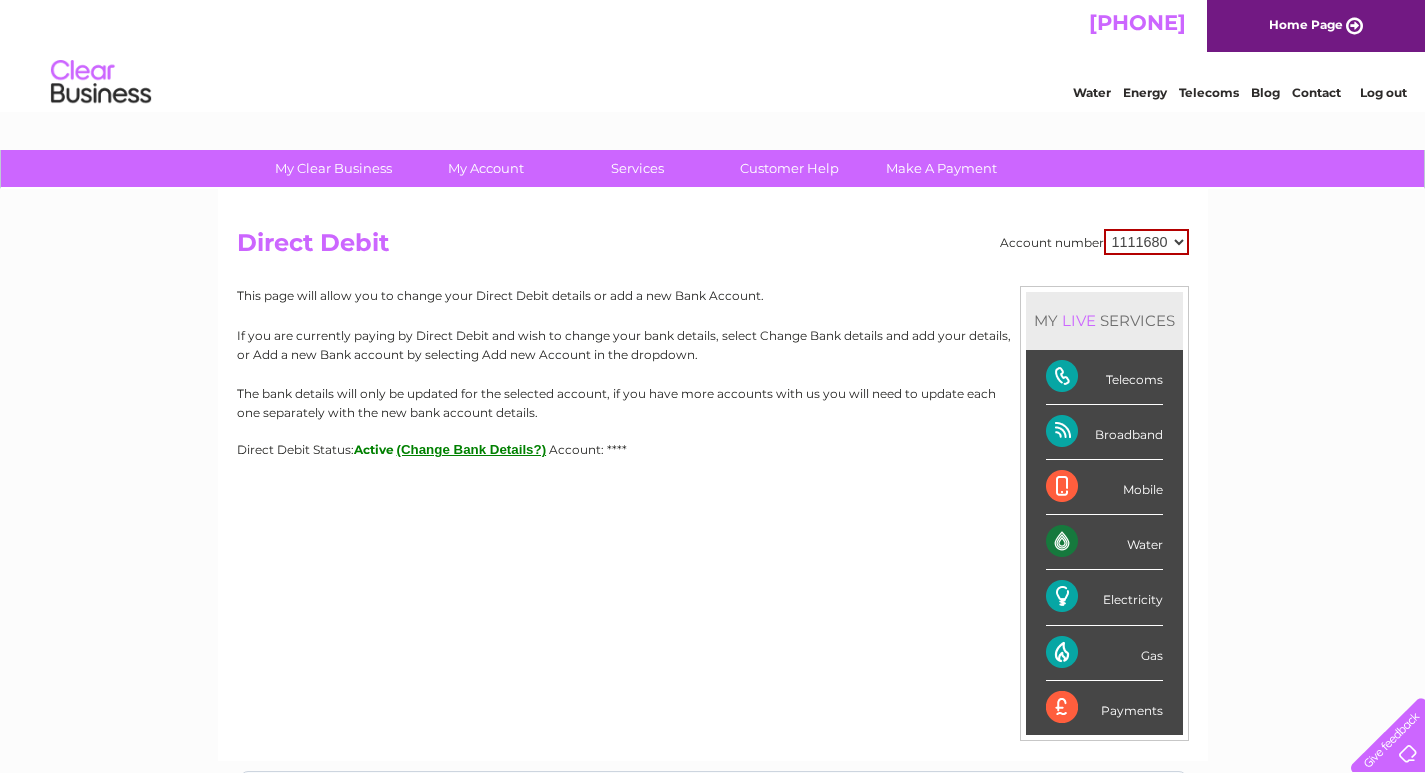 scroll, scrollTop: 0, scrollLeft: 0, axis: both 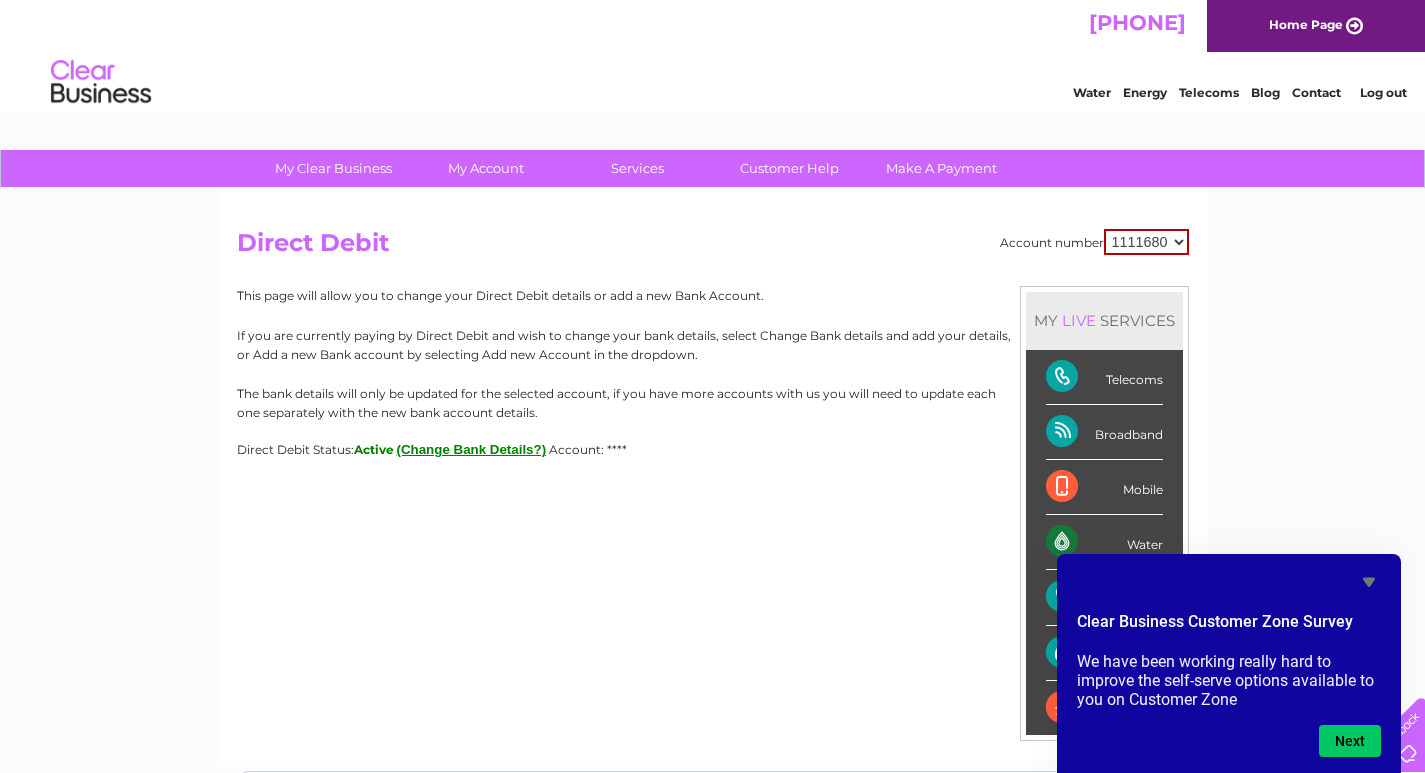 click on "My Clear Business
Login Details
My Details
My Preferences
Link Account
My Account
Bills and Payments   Direct Debit   Moving Premises" at bounding box center [712, 626] 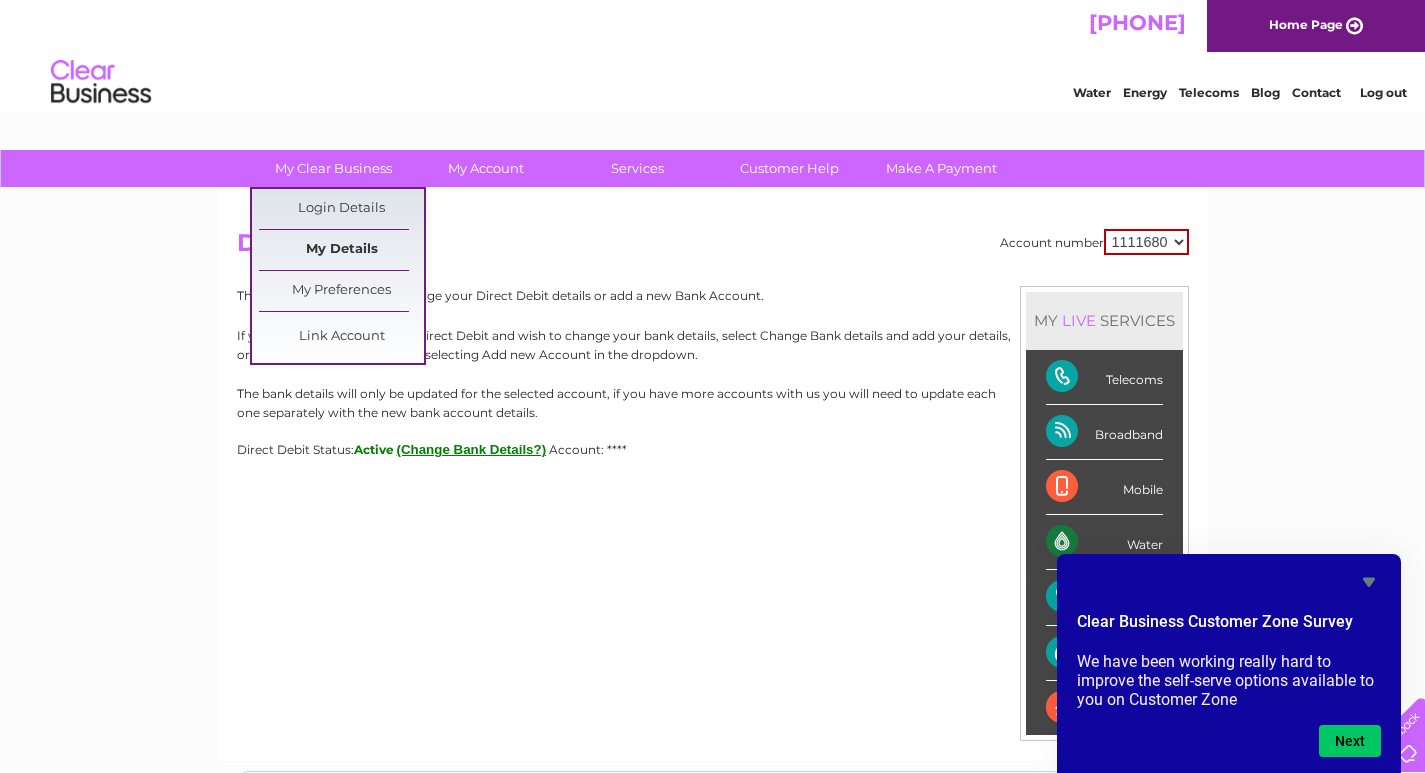 click on "My Details" at bounding box center (341, 250) 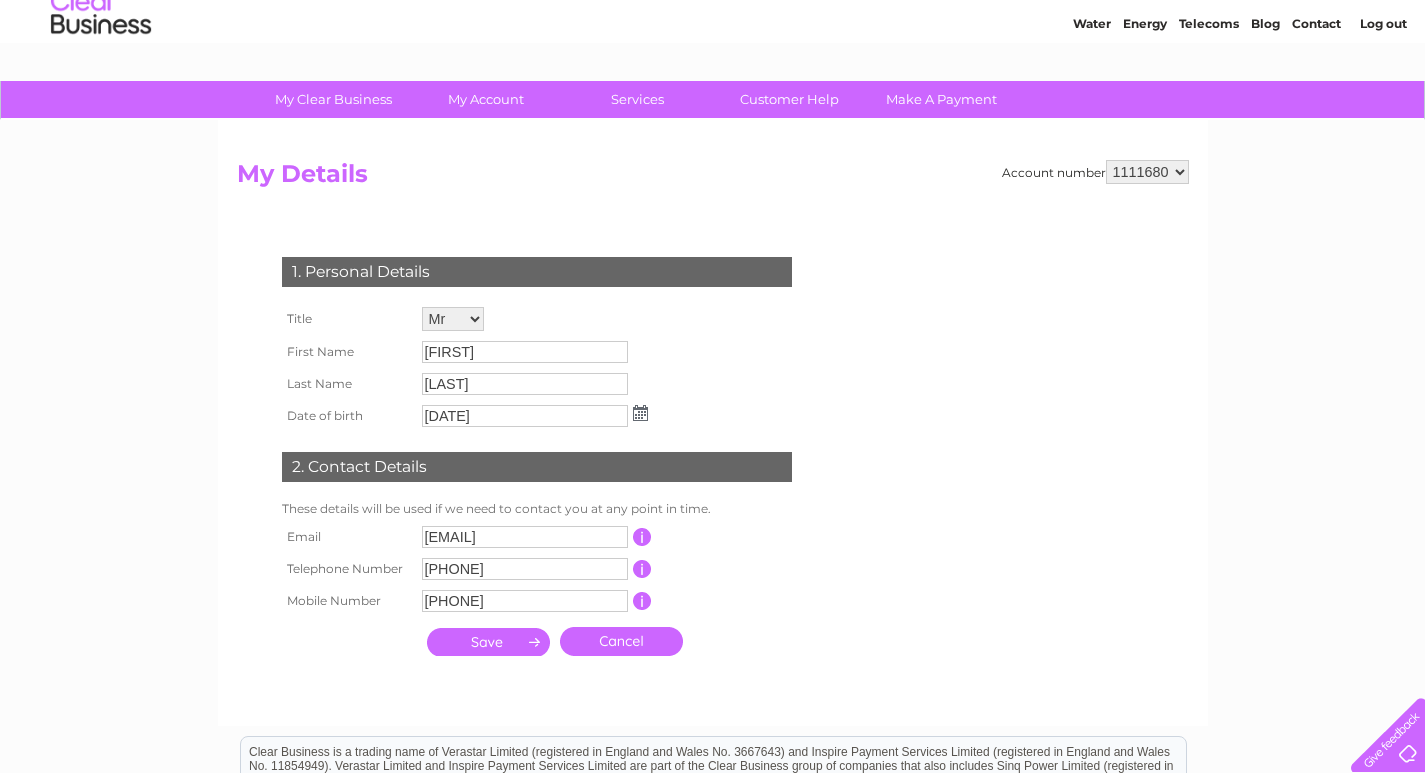 scroll, scrollTop: 100, scrollLeft: 0, axis: vertical 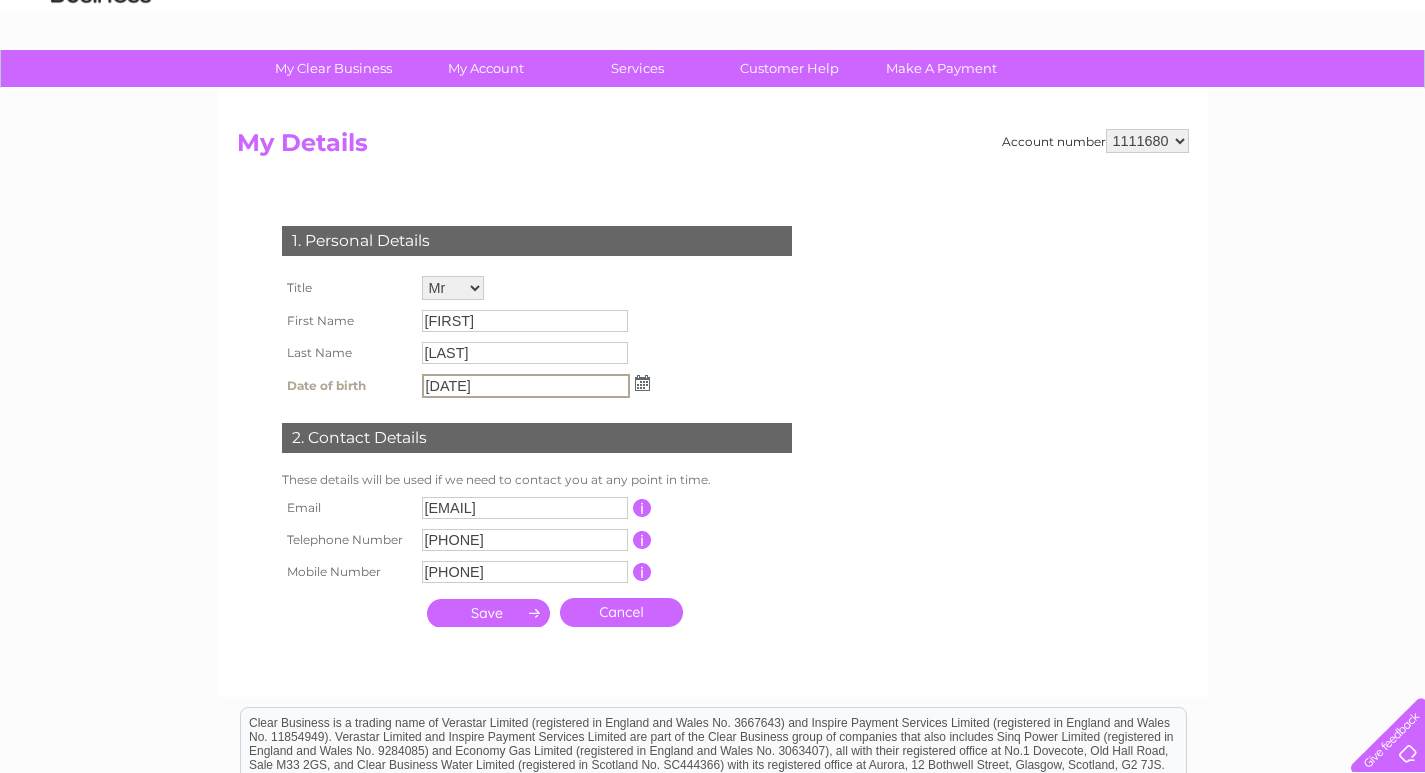 drag, startPoint x: 499, startPoint y: 383, endPoint x: 380, endPoint y: 396, distance: 119.70798 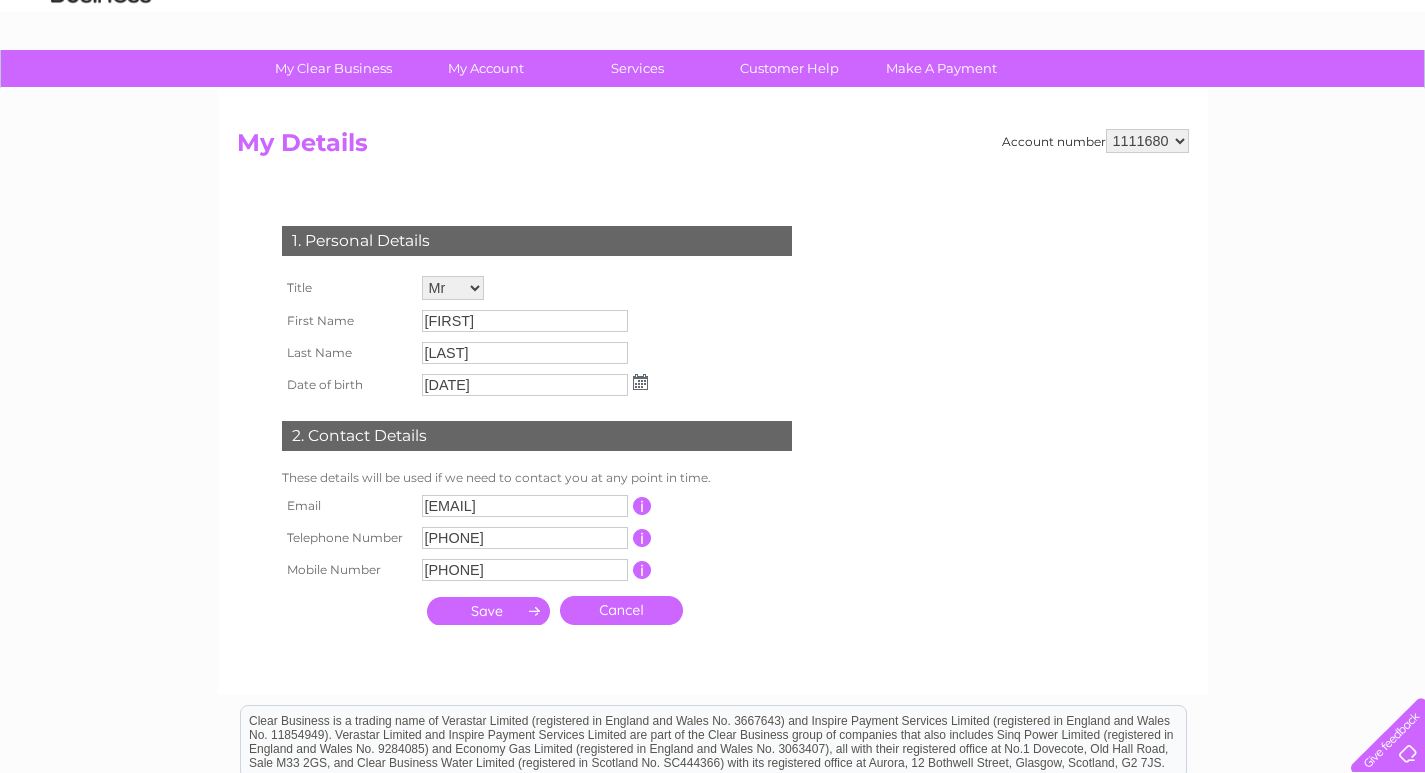 click on "My Clear Business
Login Details
My Details
My Preferences
Link Account
My Account
Bills and Payments   Direct Debit   Moving Premises" at bounding box center (712, 543) 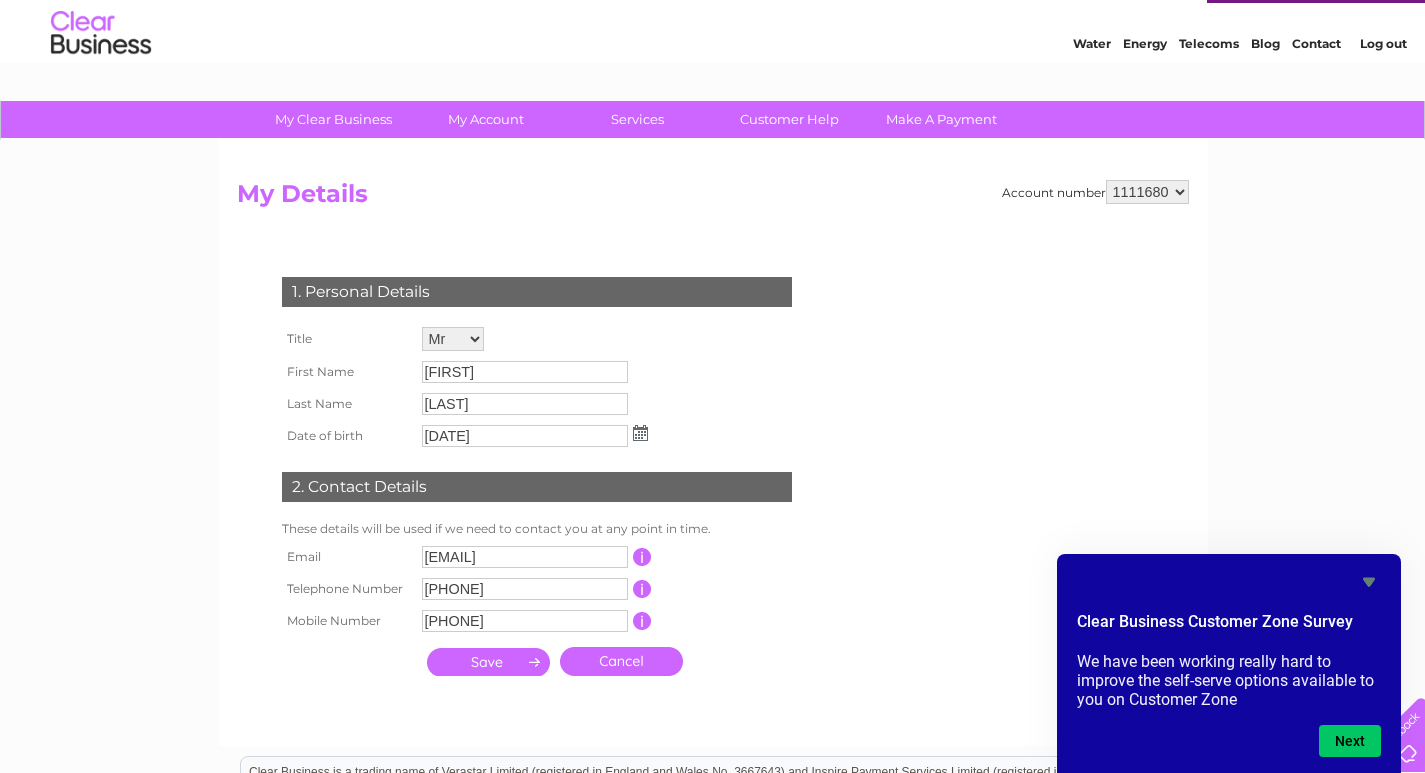 scroll, scrollTop: 0, scrollLeft: 0, axis: both 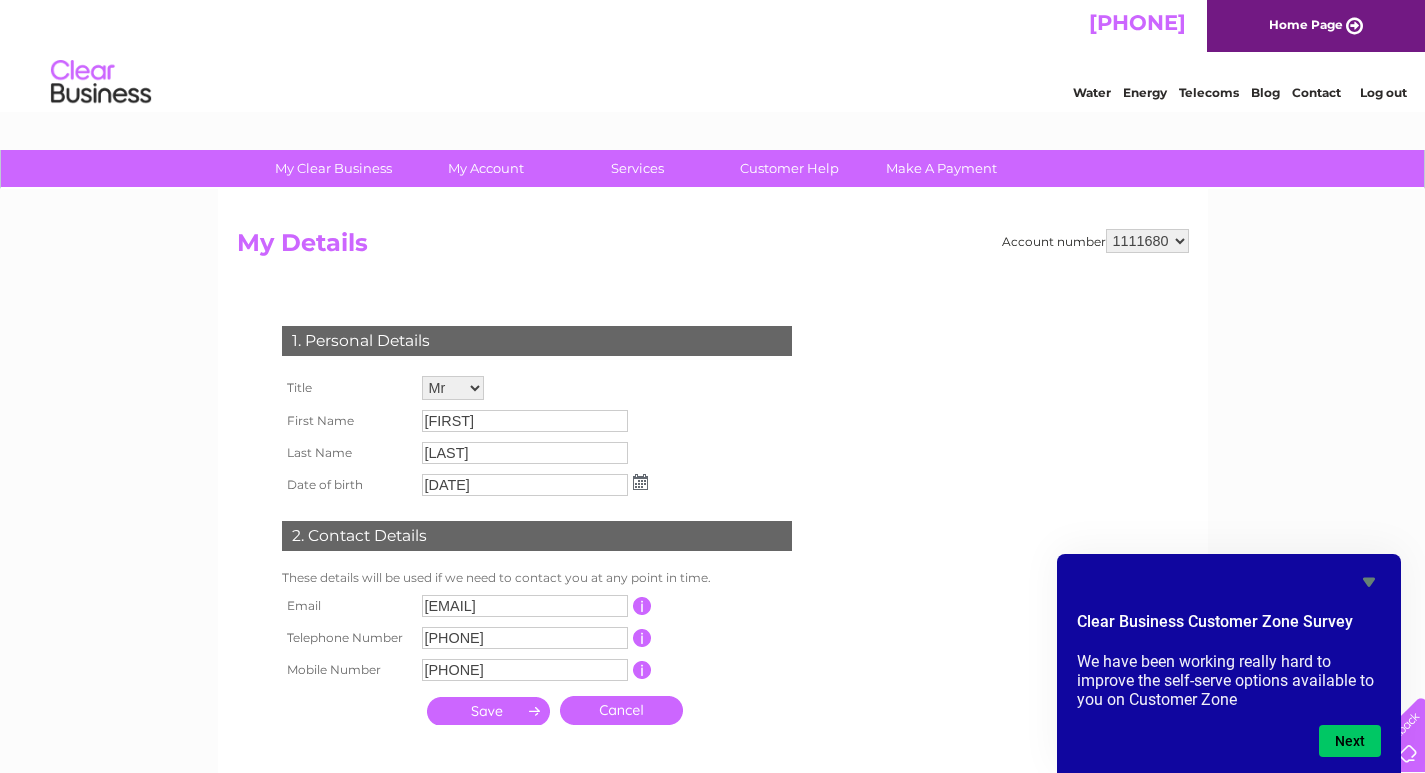 click on "Log out" at bounding box center (1383, 92) 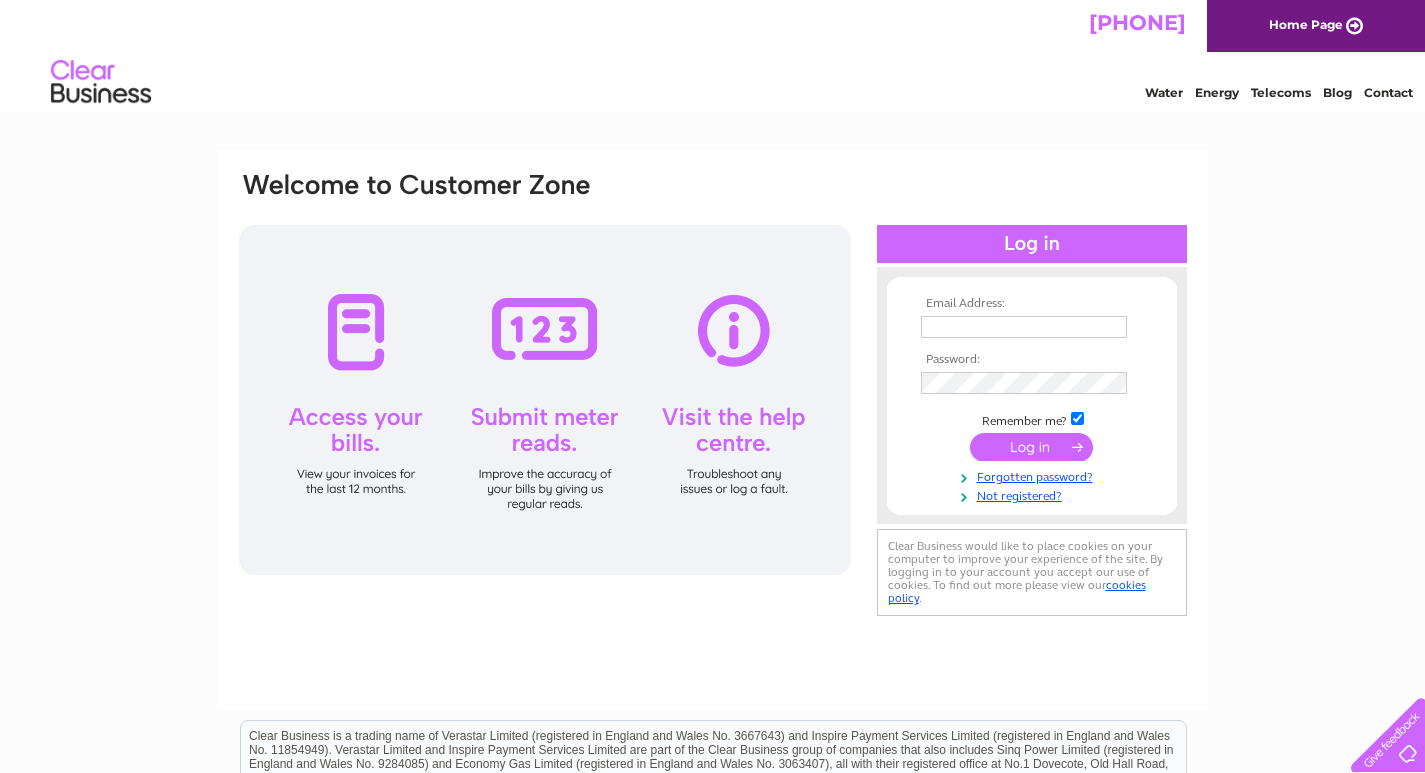 scroll, scrollTop: 0, scrollLeft: 0, axis: both 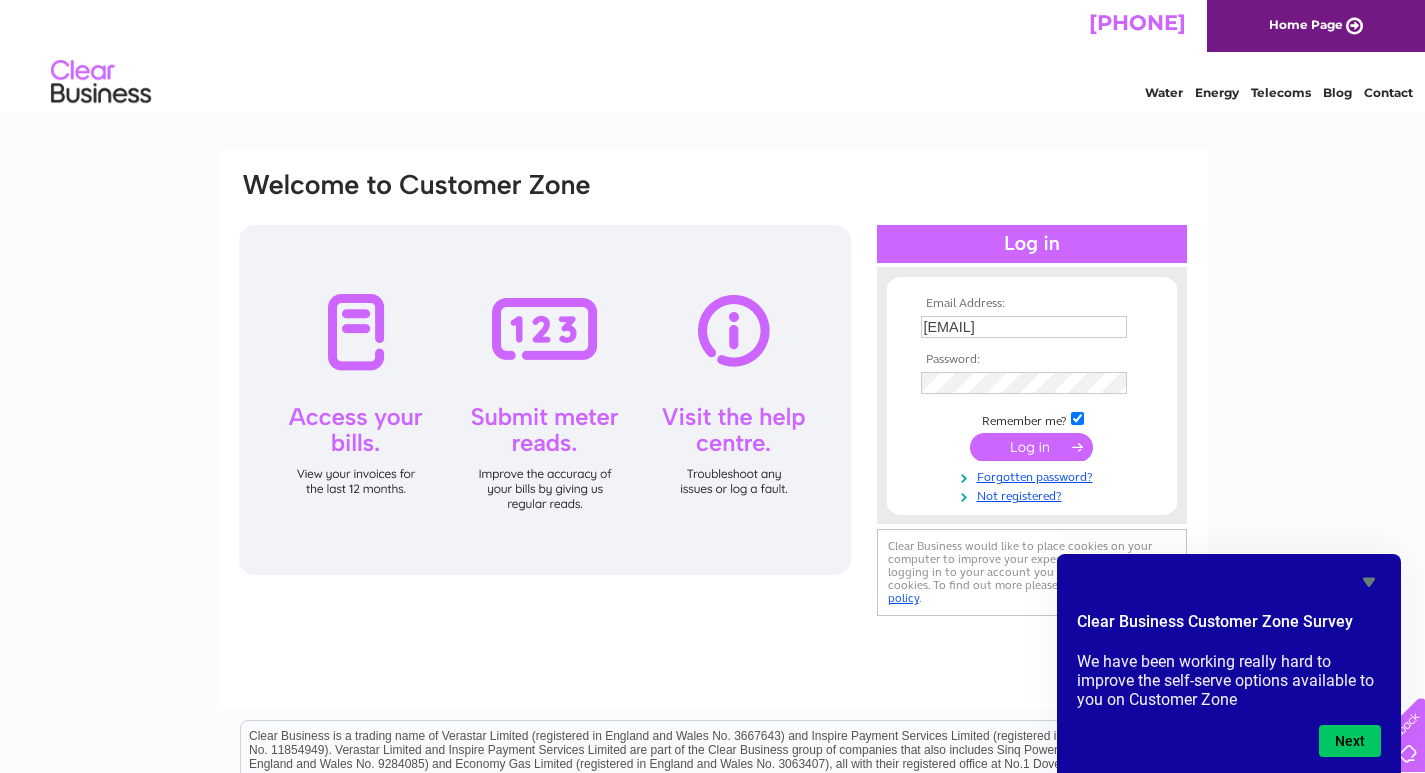 click on "Email Address:
santoninoshaftesbury@gmail.com
Password:" at bounding box center (712, 601) 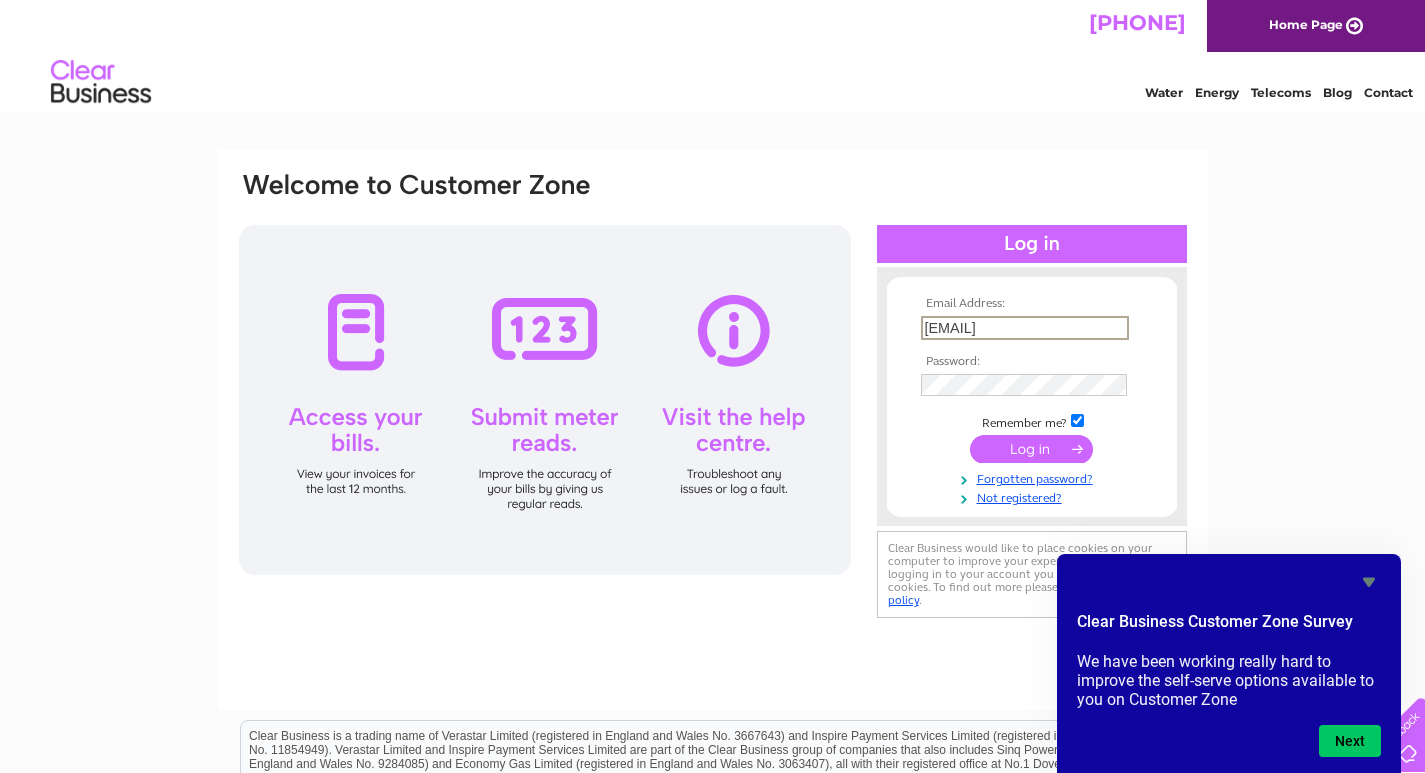 click on "santoninoshaftesbury@gmail.com" at bounding box center [1025, 328] 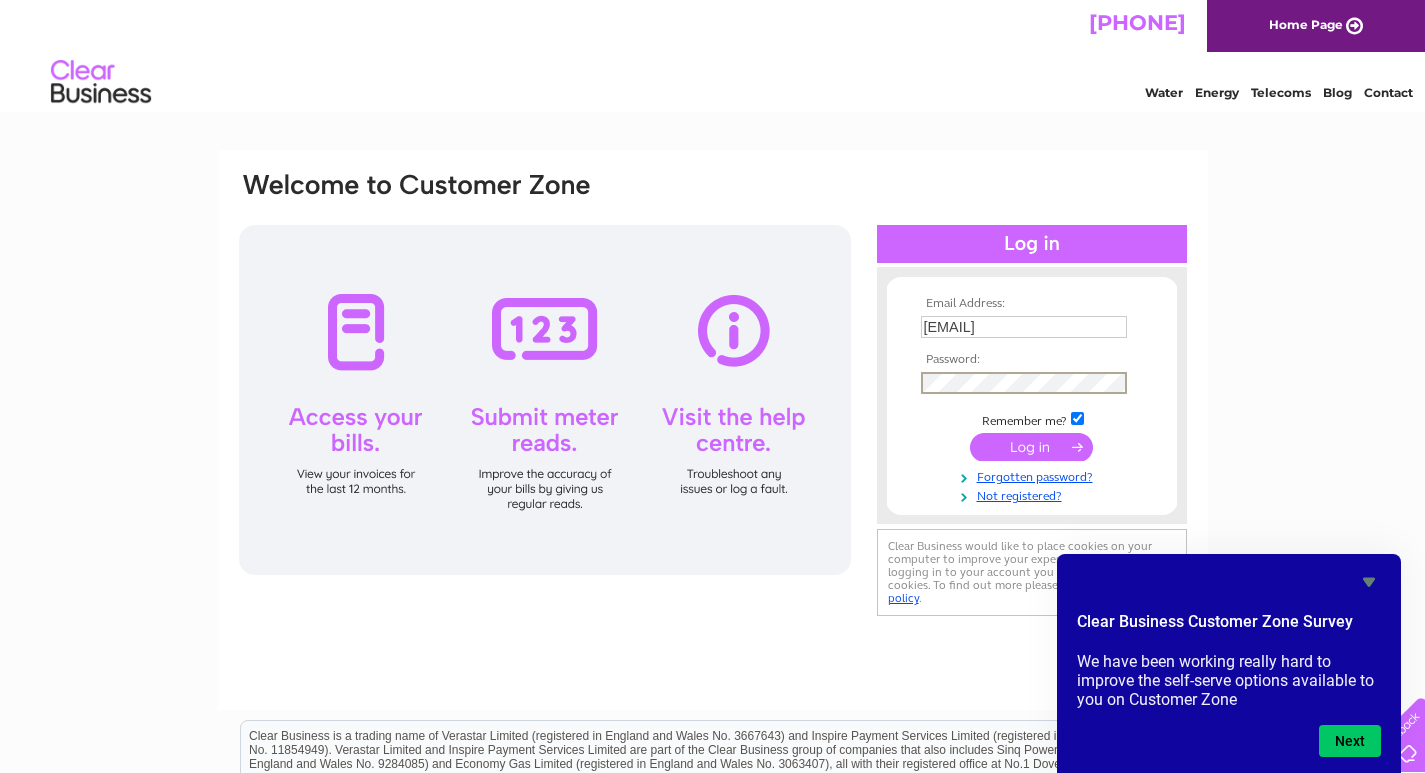 scroll, scrollTop: 0, scrollLeft: 0, axis: both 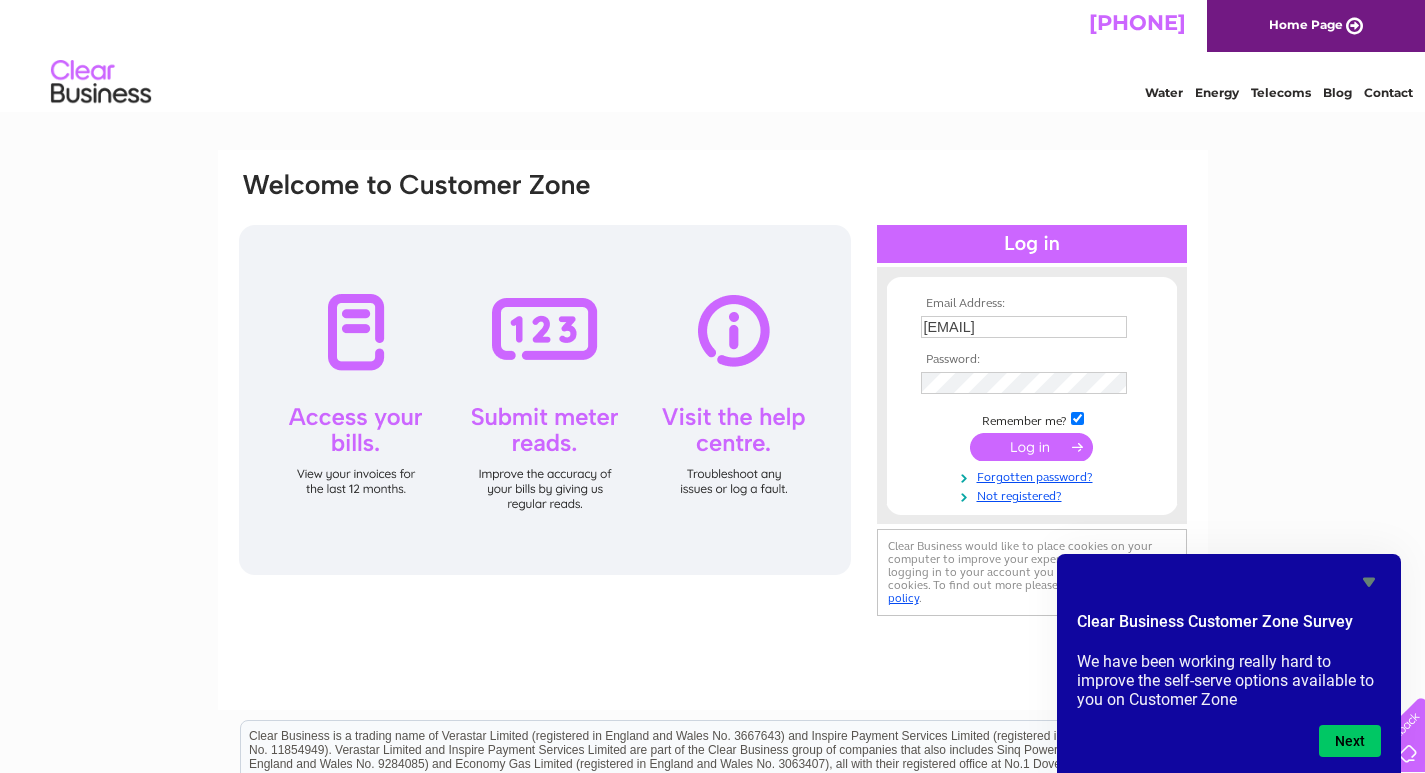 click on "Email Address:
info@pentlandlodgehouse.co.uk
Password:" at bounding box center (712, 601) 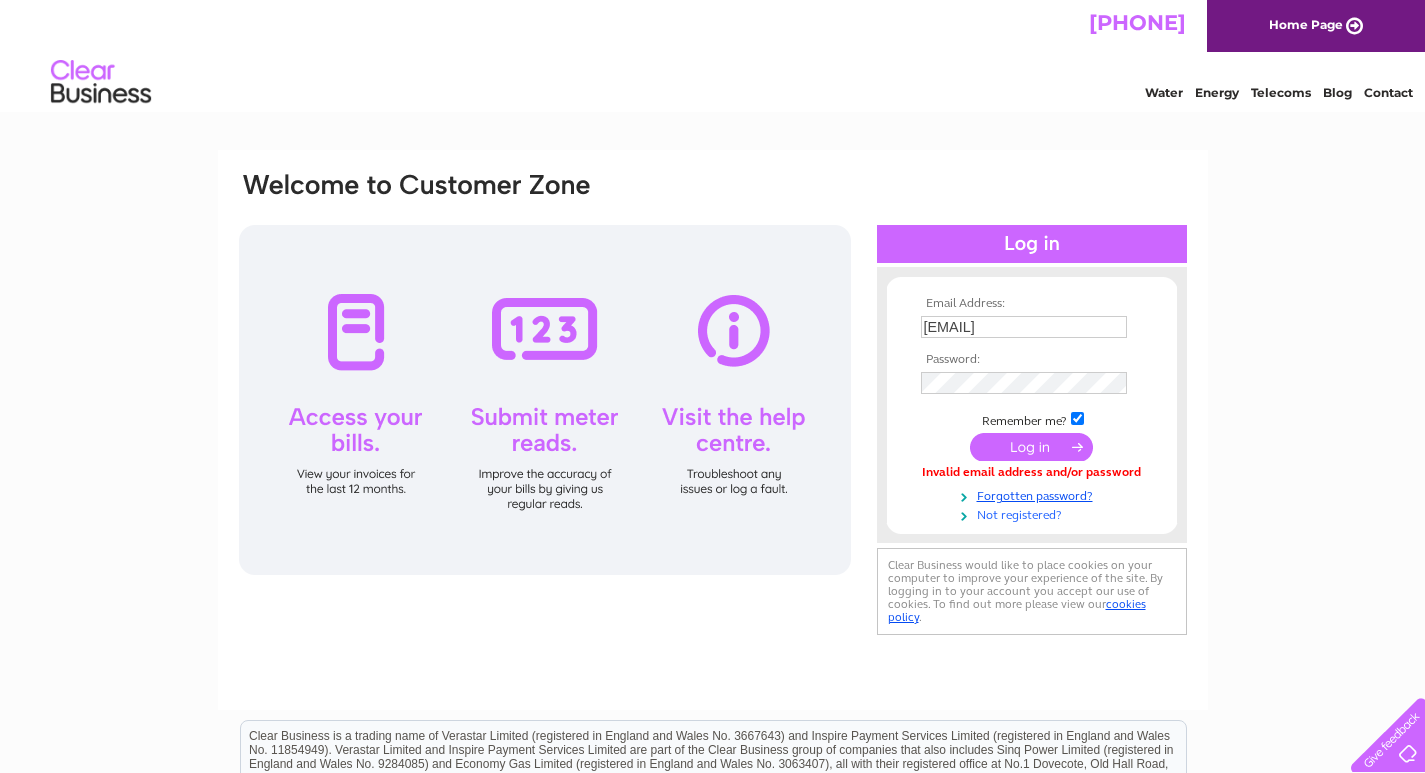 scroll, scrollTop: 0, scrollLeft: 0, axis: both 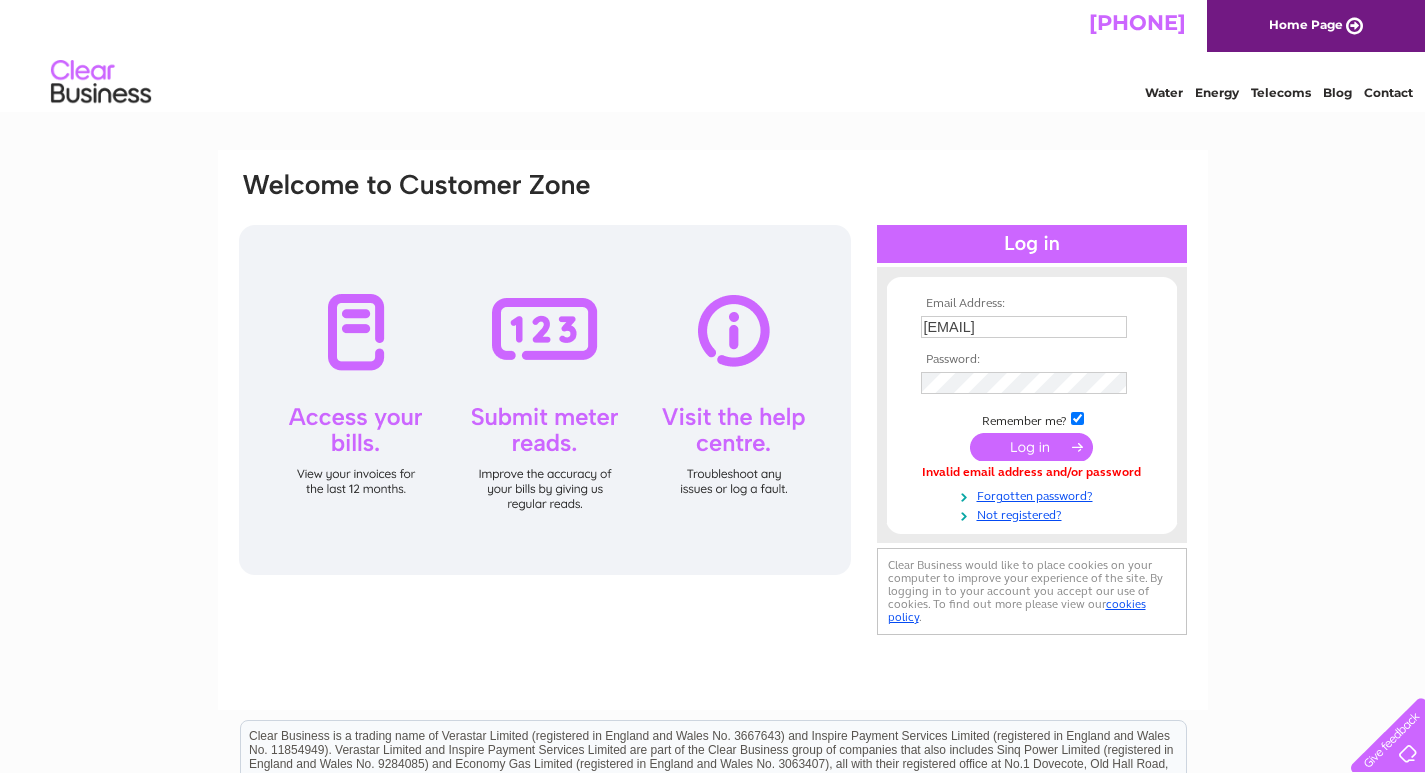 click on "[EMAIL]" at bounding box center (1024, 327) 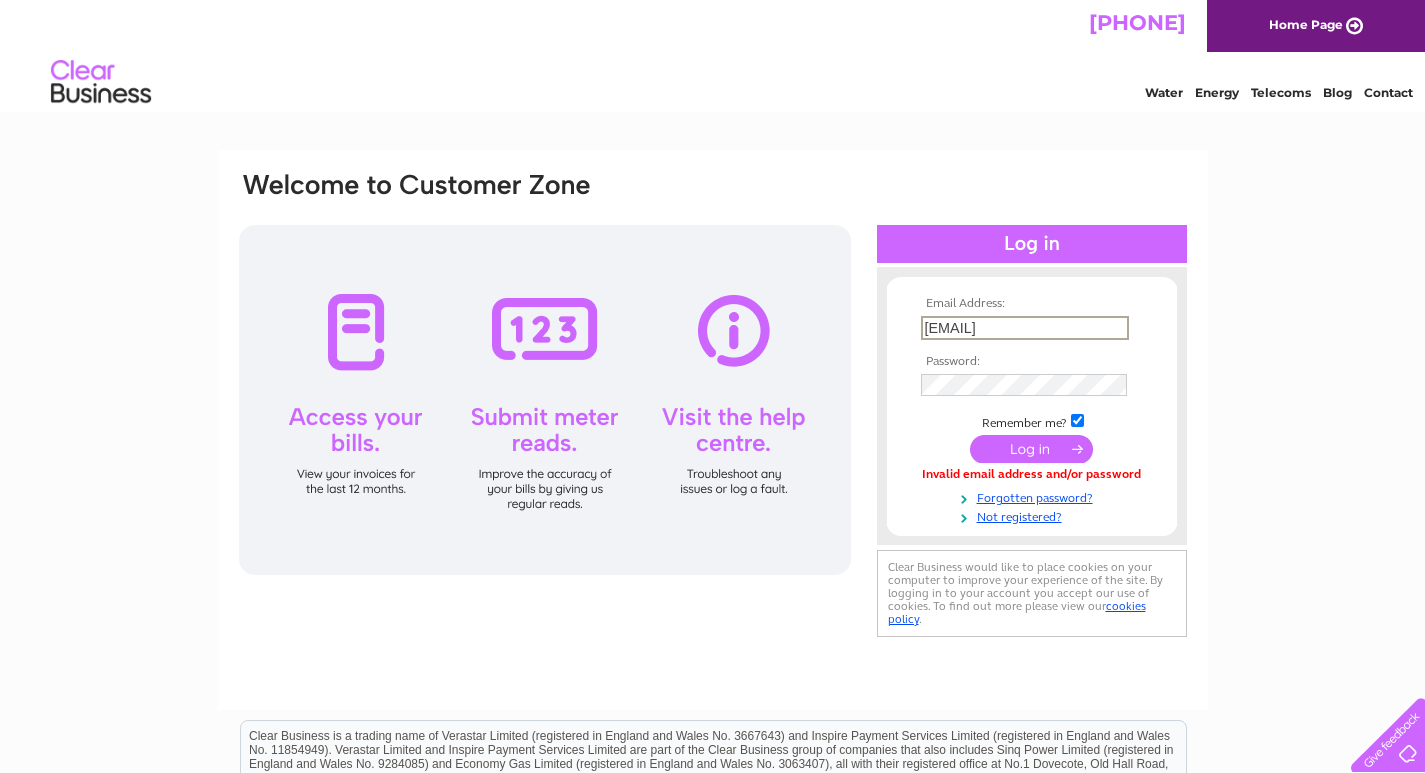 click on "[EMAIL]" at bounding box center (1025, 328) 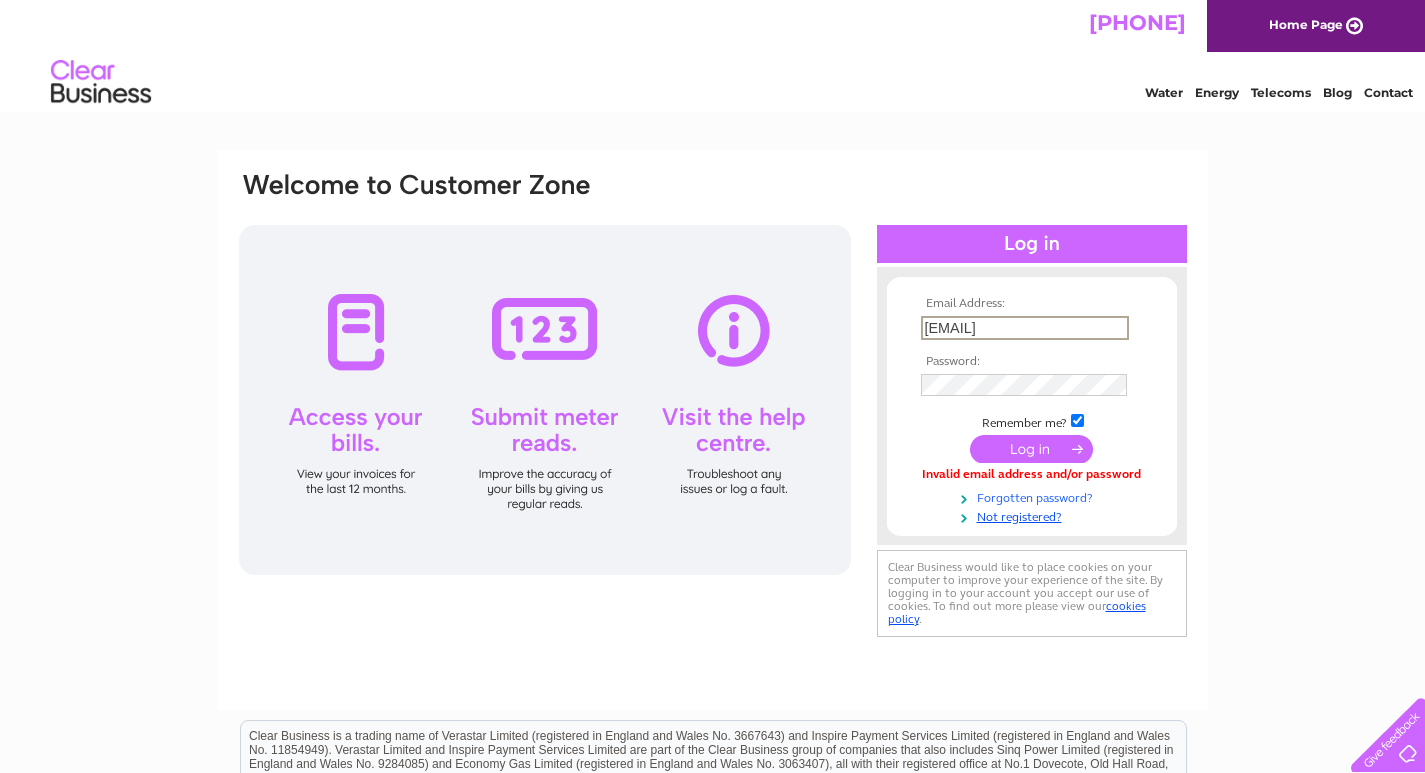 click on "Forgotten password?" at bounding box center (1034, 496) 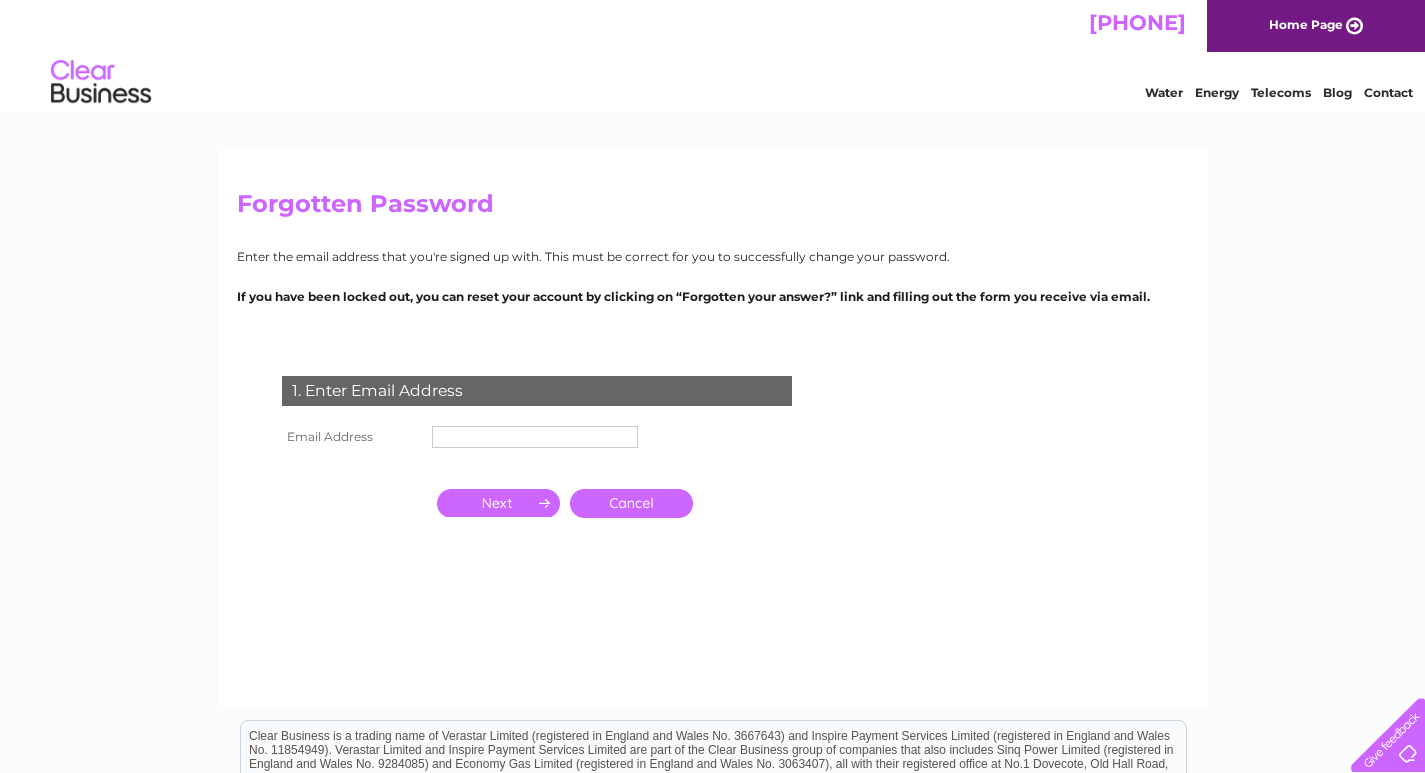 scroll, scrollTop: 0, scrollLeft: 0, axis: both 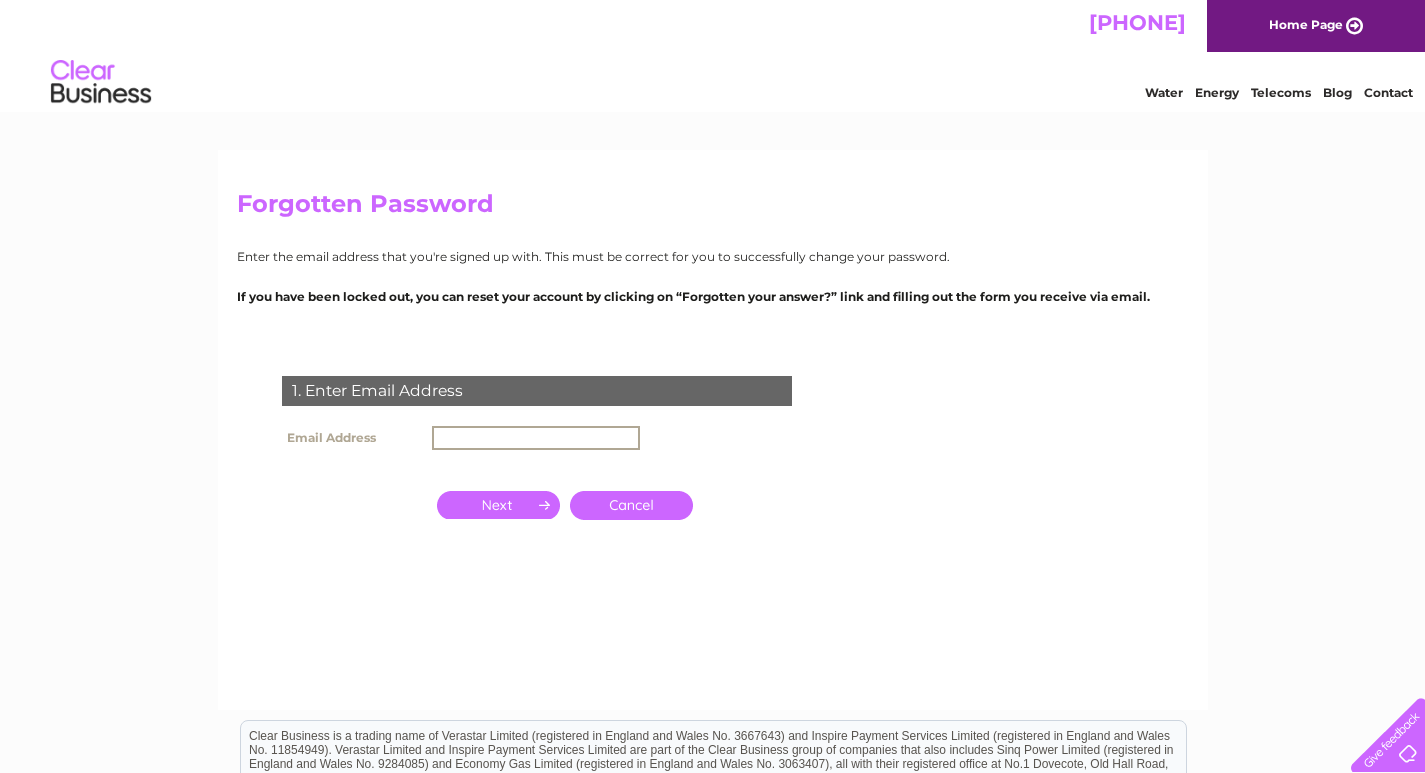 click at bounding box center (536, 438) 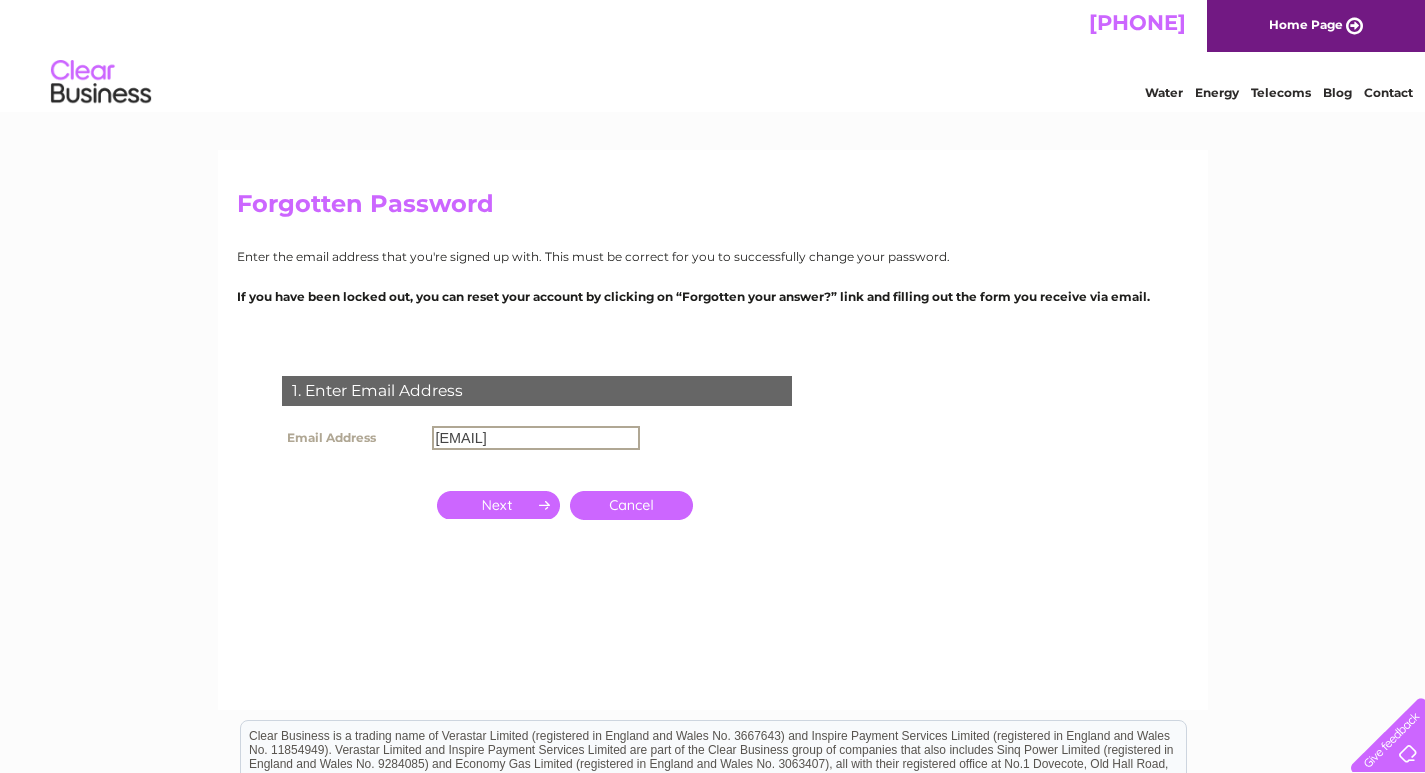 scroll, scrollTop: 0, scrollLeft: 6, axis: horizontal 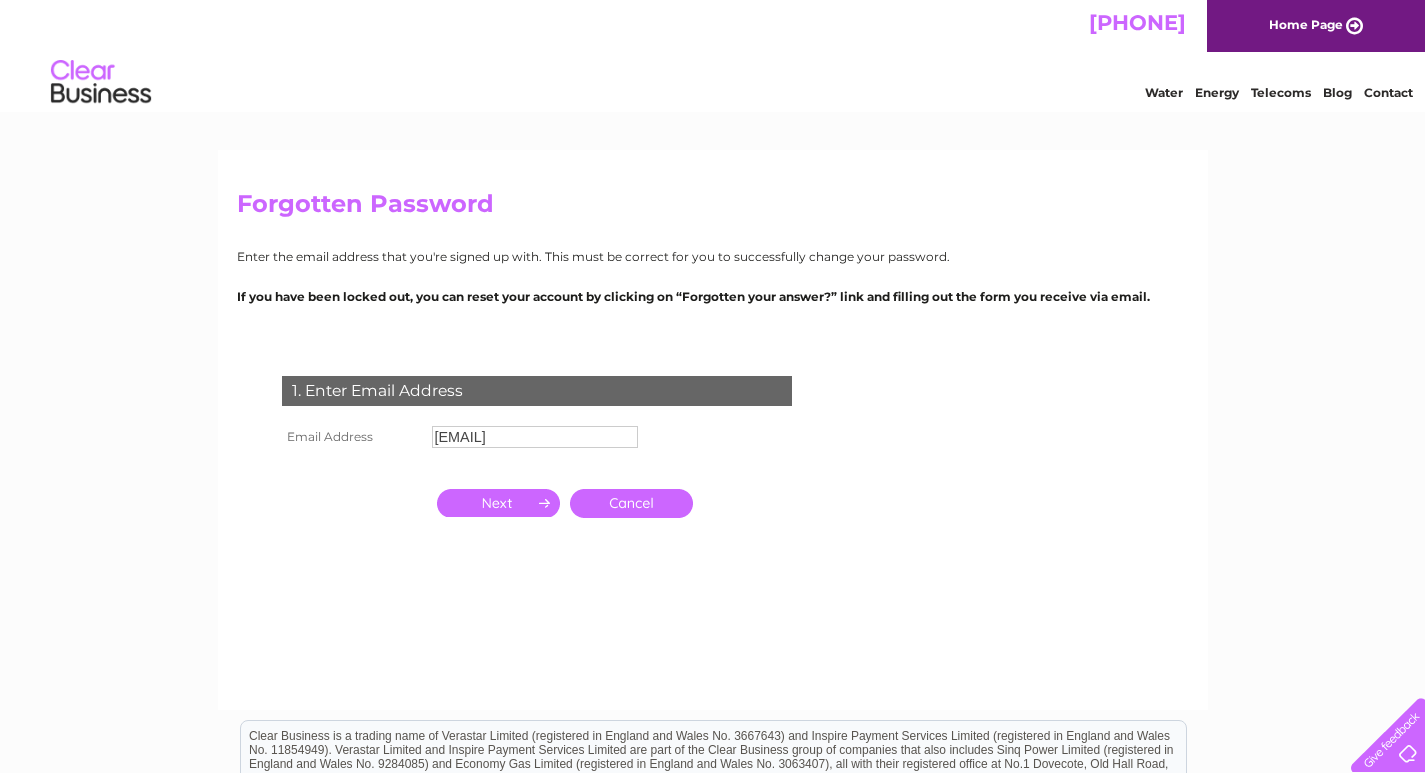 click at bounding box center [498, 503] 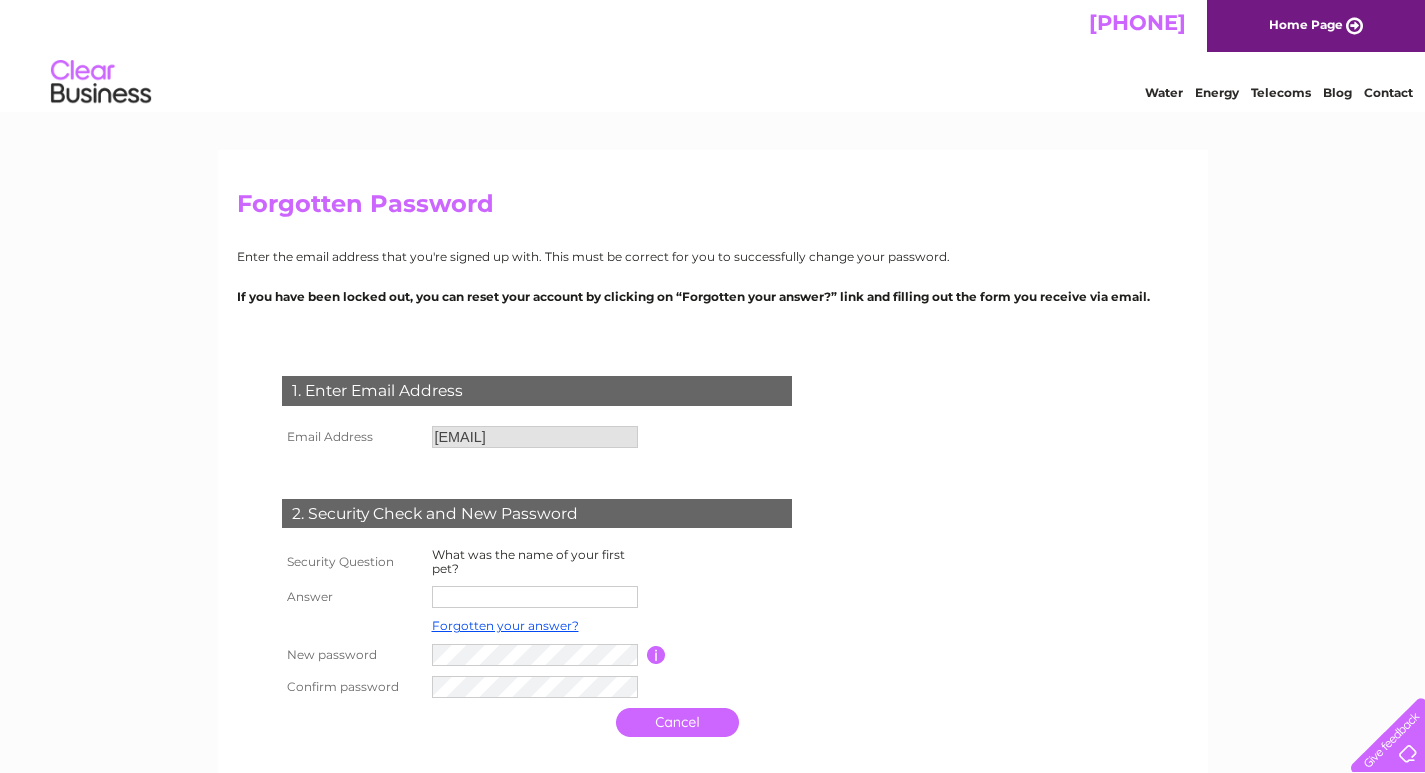 scroll, scrollTop: 100, scrollLeft: 0, axis: vertical 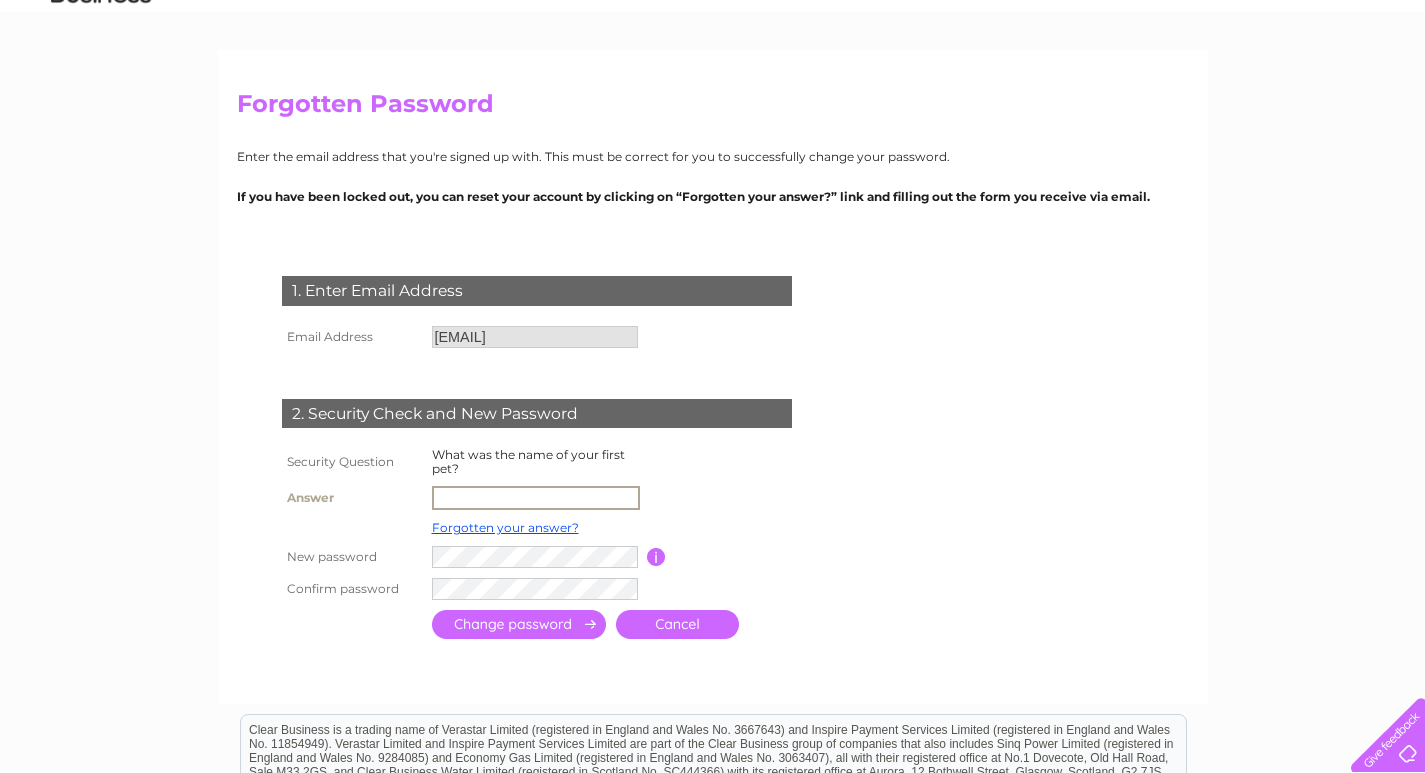 click at bounding box center [536, 498] 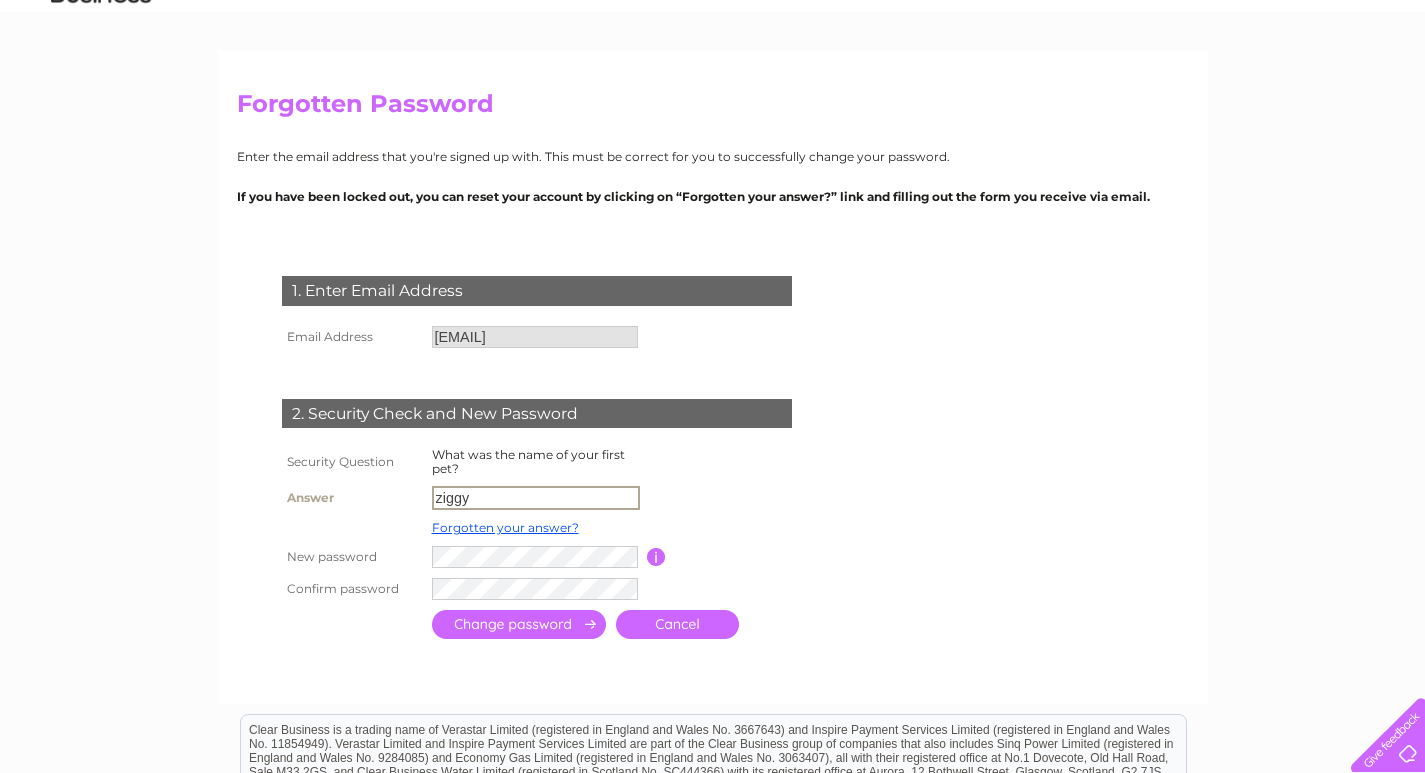 type on "ziggy" 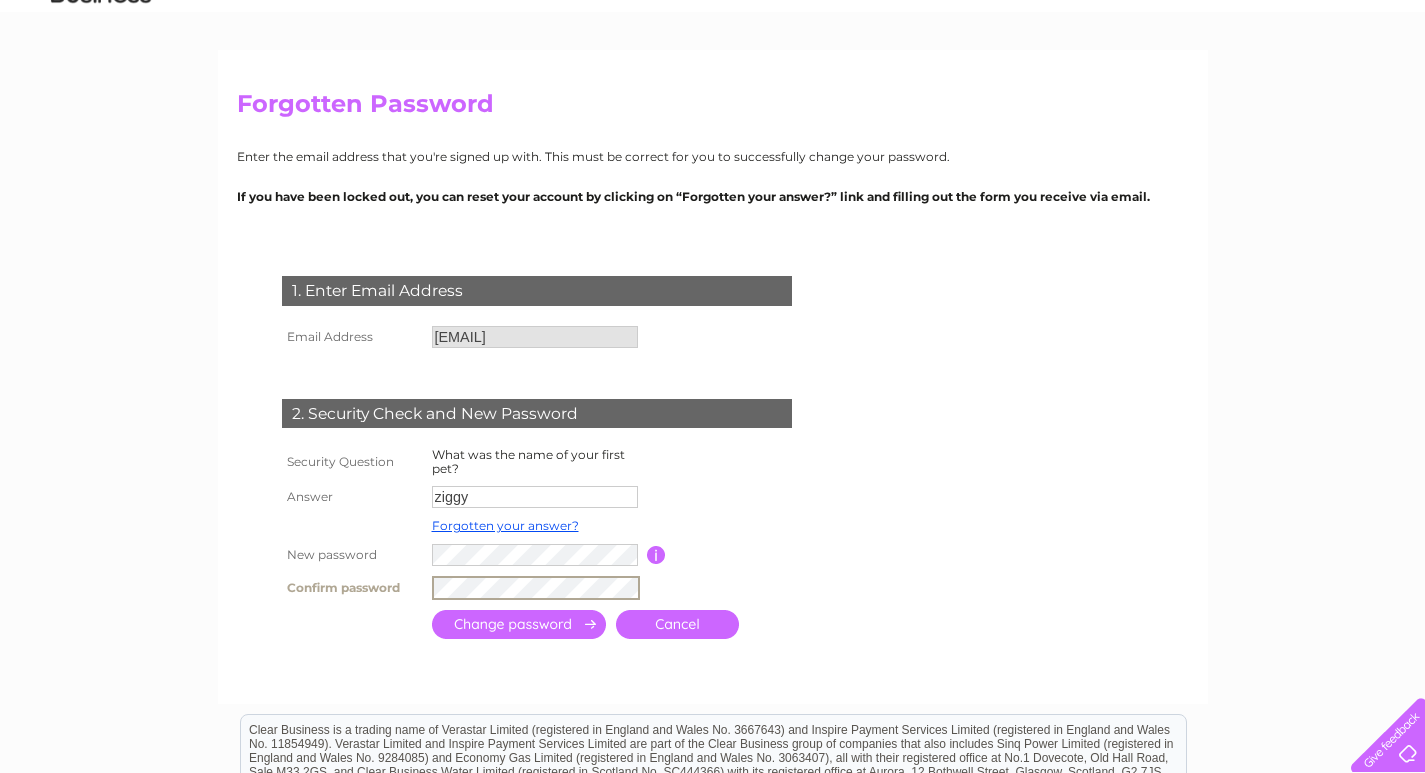 click at bounding box center (519, 624) 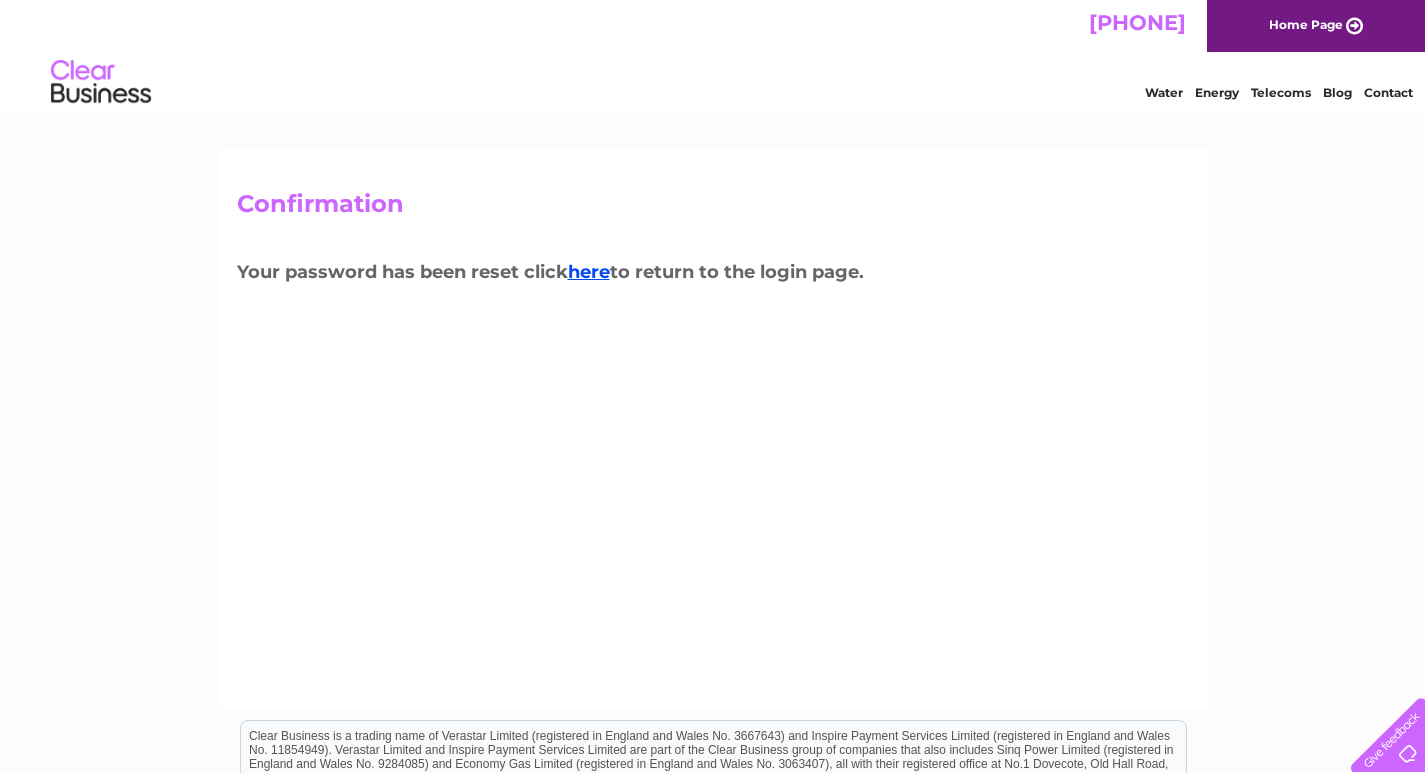 scroll, scrollTop: 0, scrollLeft: 0, axis: both 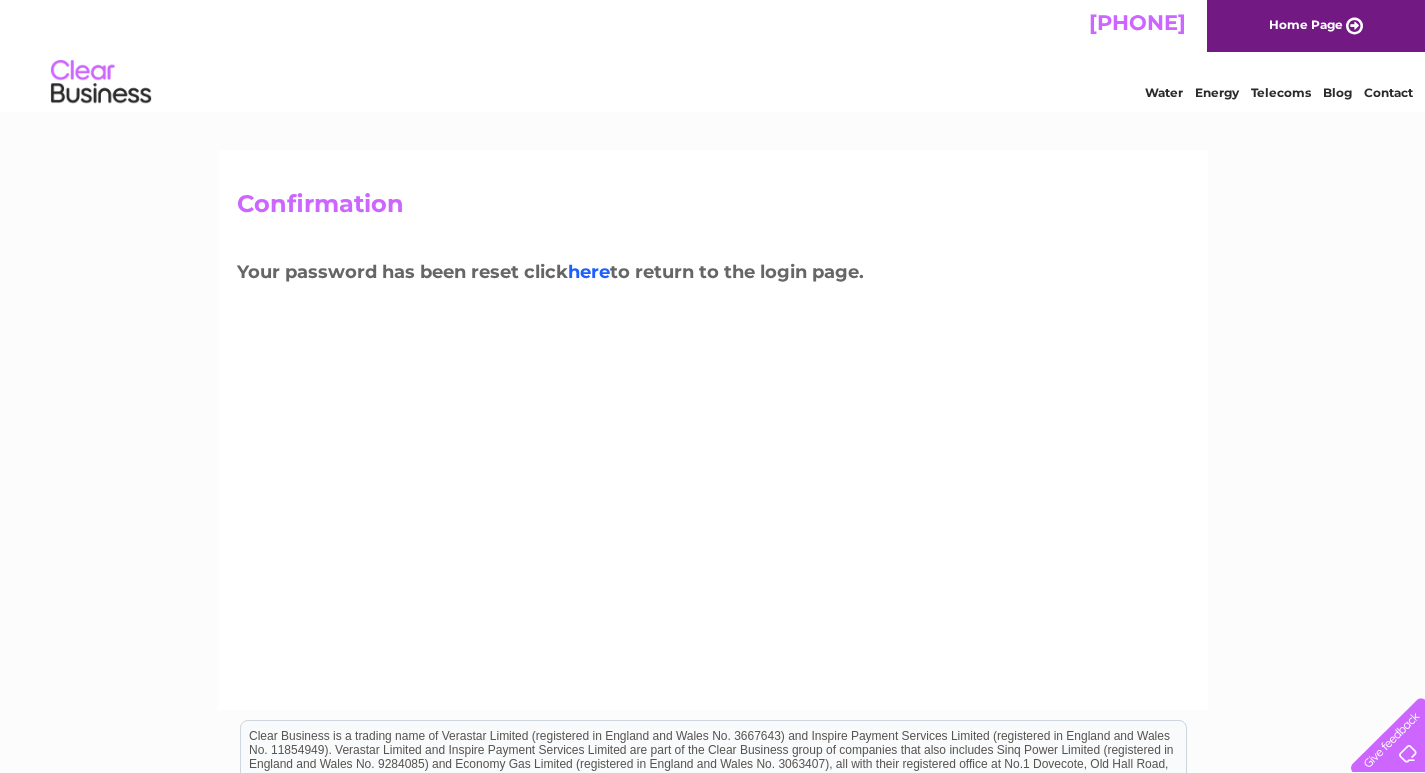 click on "here" at bounding box center [589, 272] 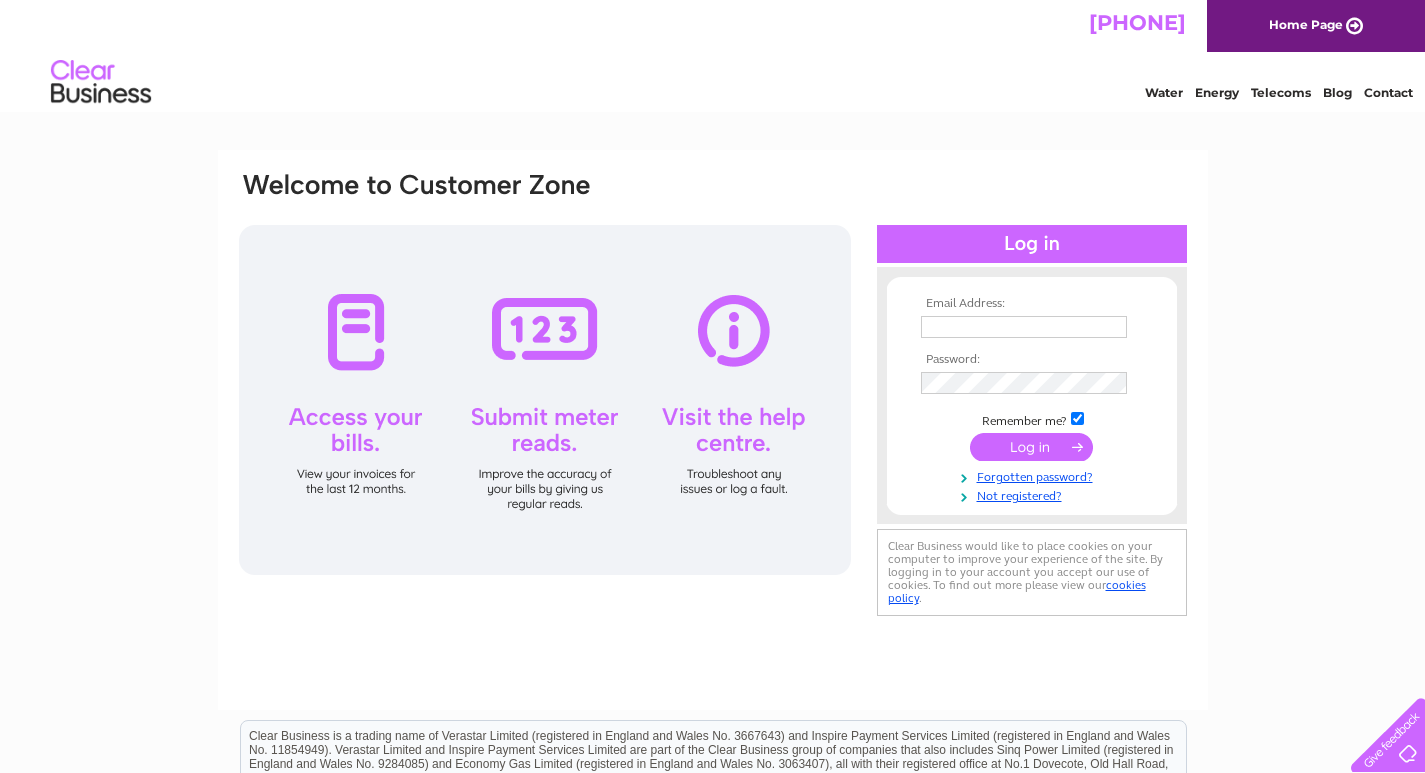 scroll, scrollTop: 0, scrollLeft: 0, axis: both 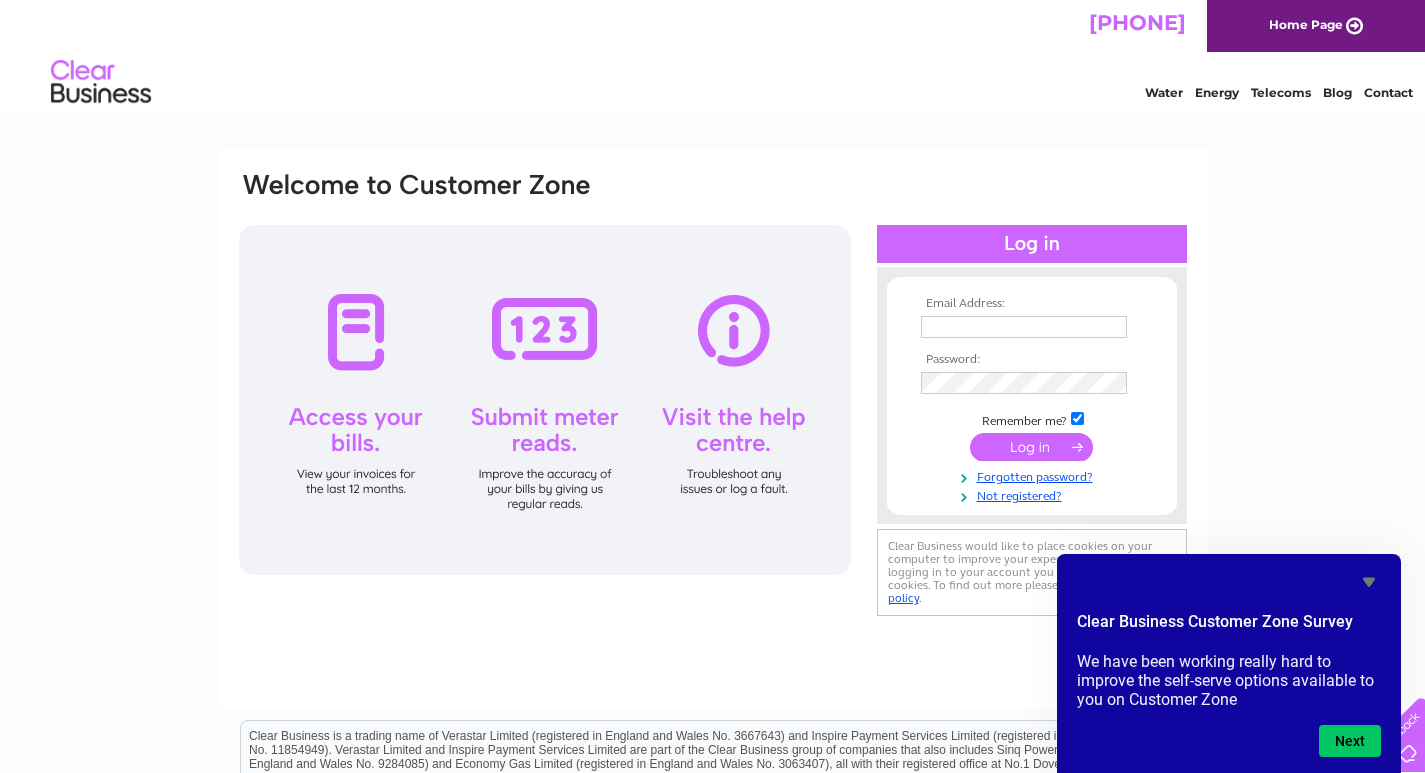 type on "[EMAIL]" 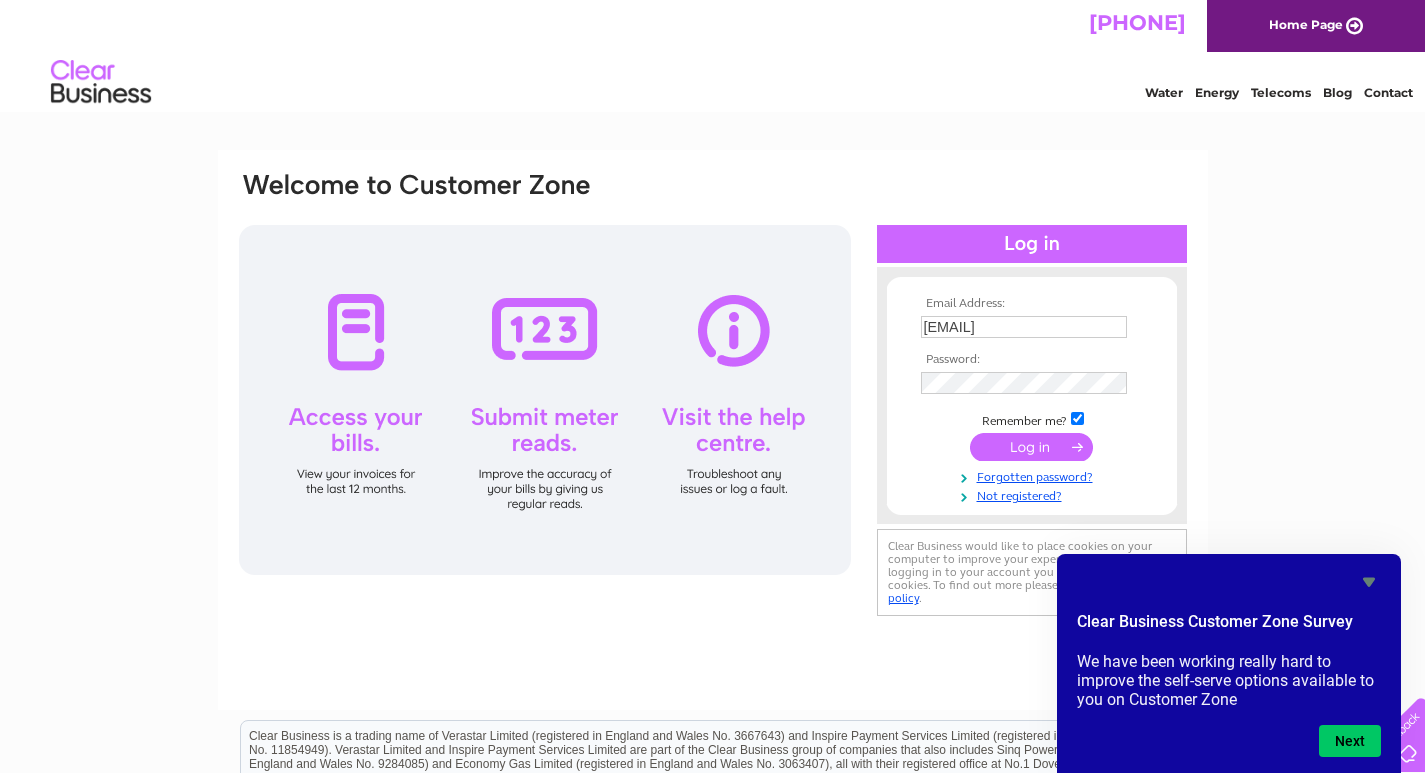 click at bounding box center (1031, 447) 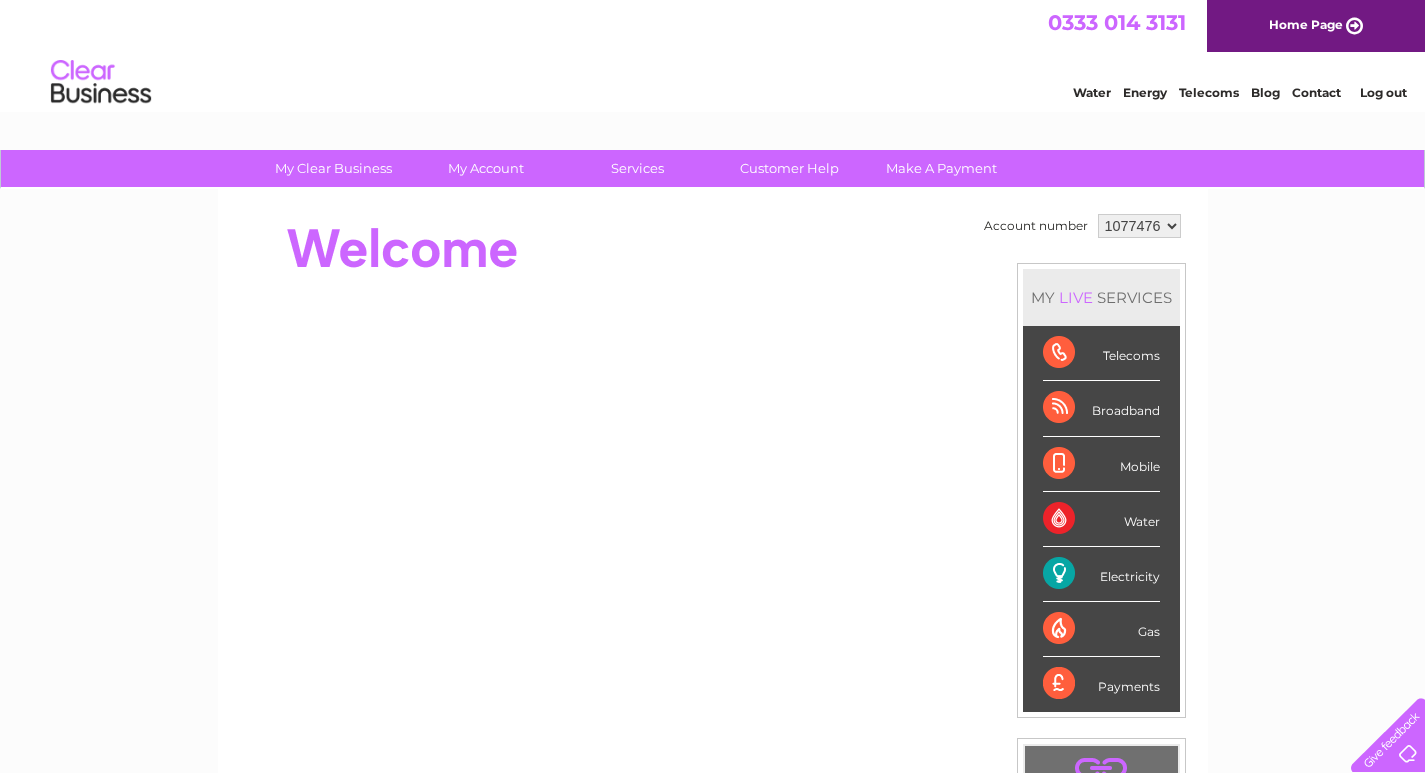 scroll, scrollTop: 0, scrollLeft: 0, axis: both 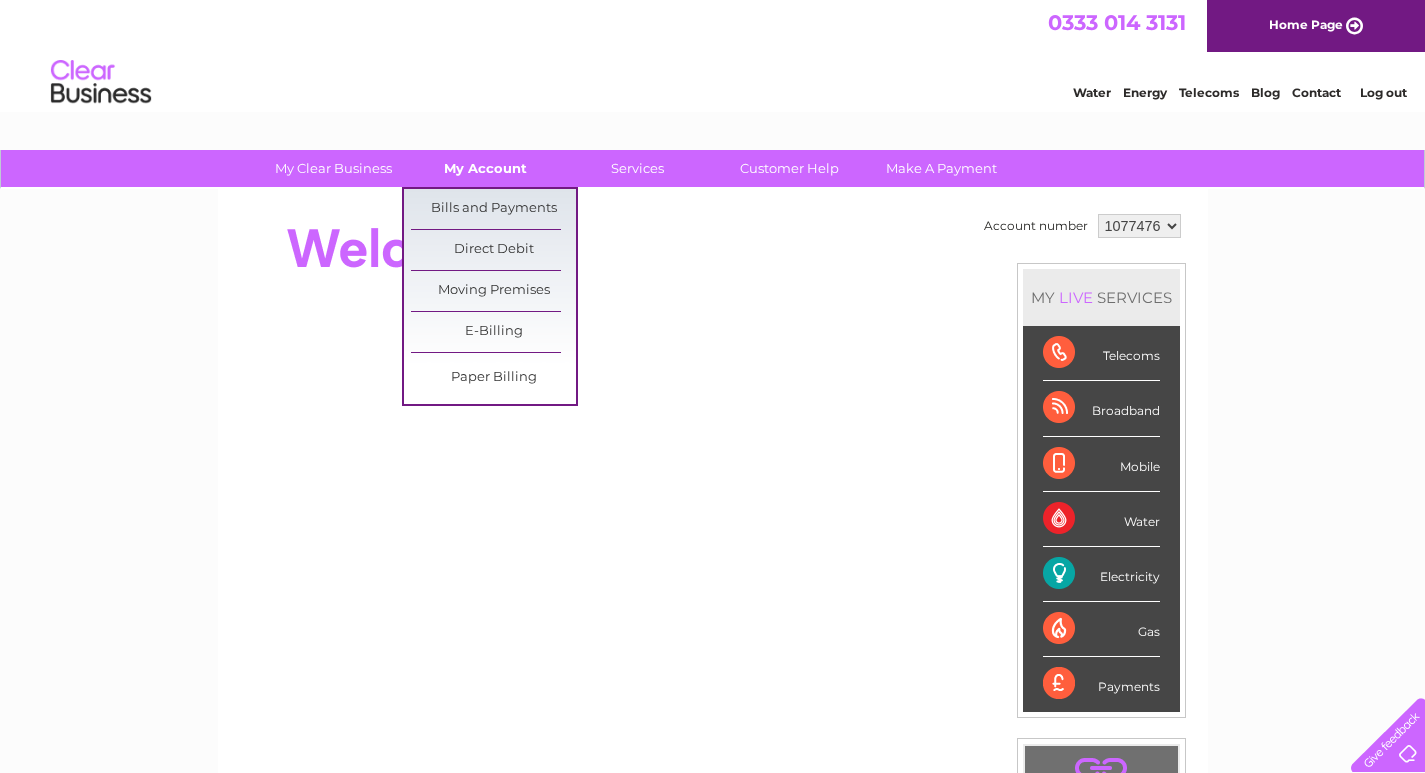 click on "My Account" at bounding box center (485, 168) 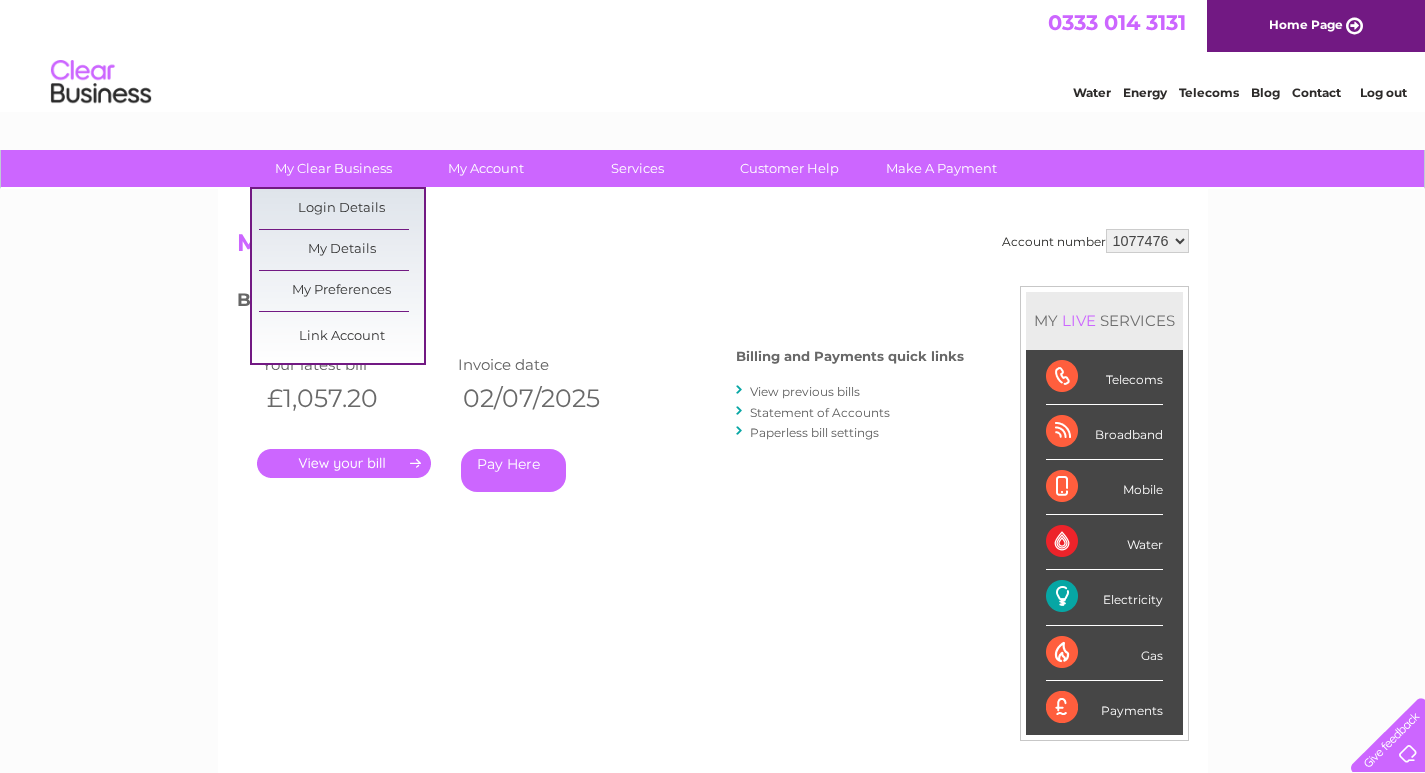 scroll, scrollTop: 0, scrollLeft: 0, axis: both 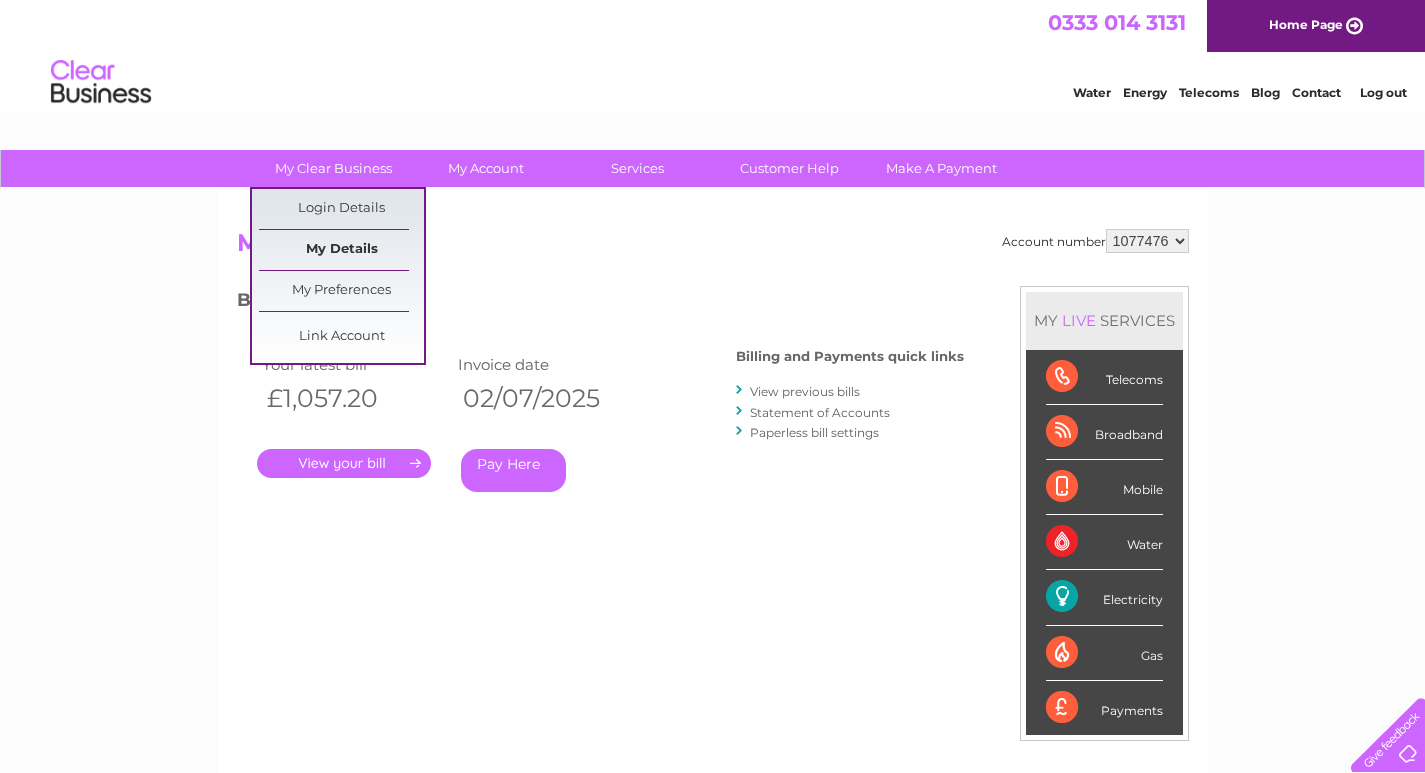 click on "My Details" at bounding box center [341, 250] 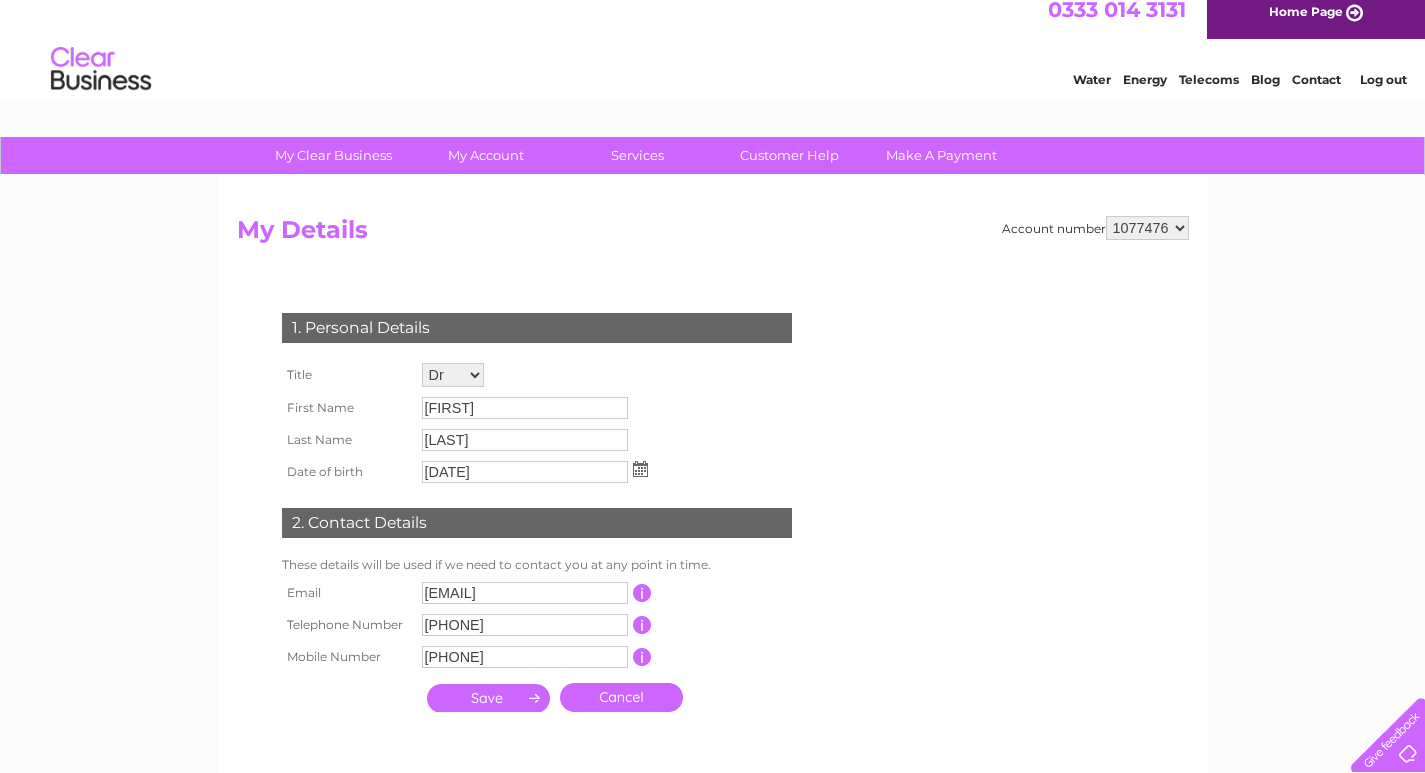 scroll, scrollTop: 100, scrollLeft: 0, axis: vertical 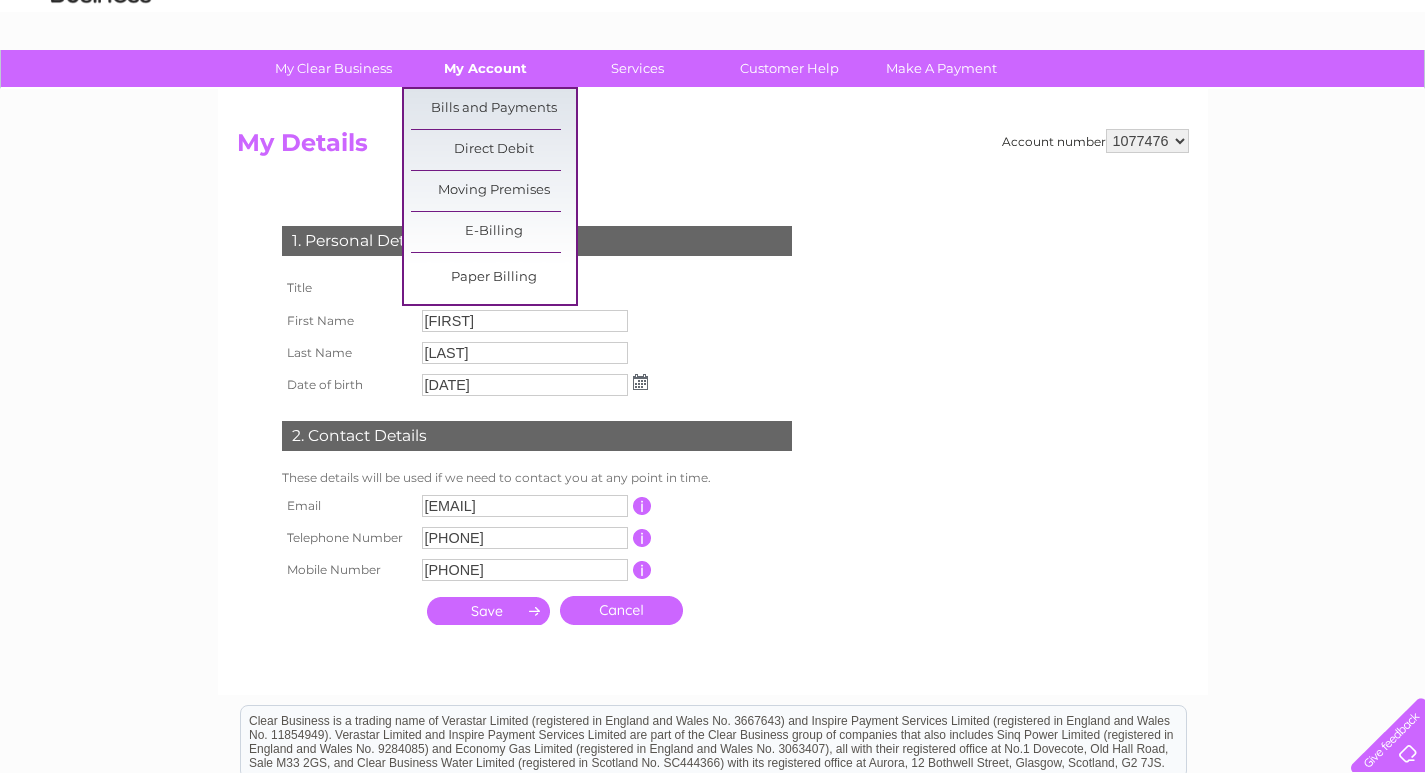 click on "My Account" at bounding box center [485, 68] 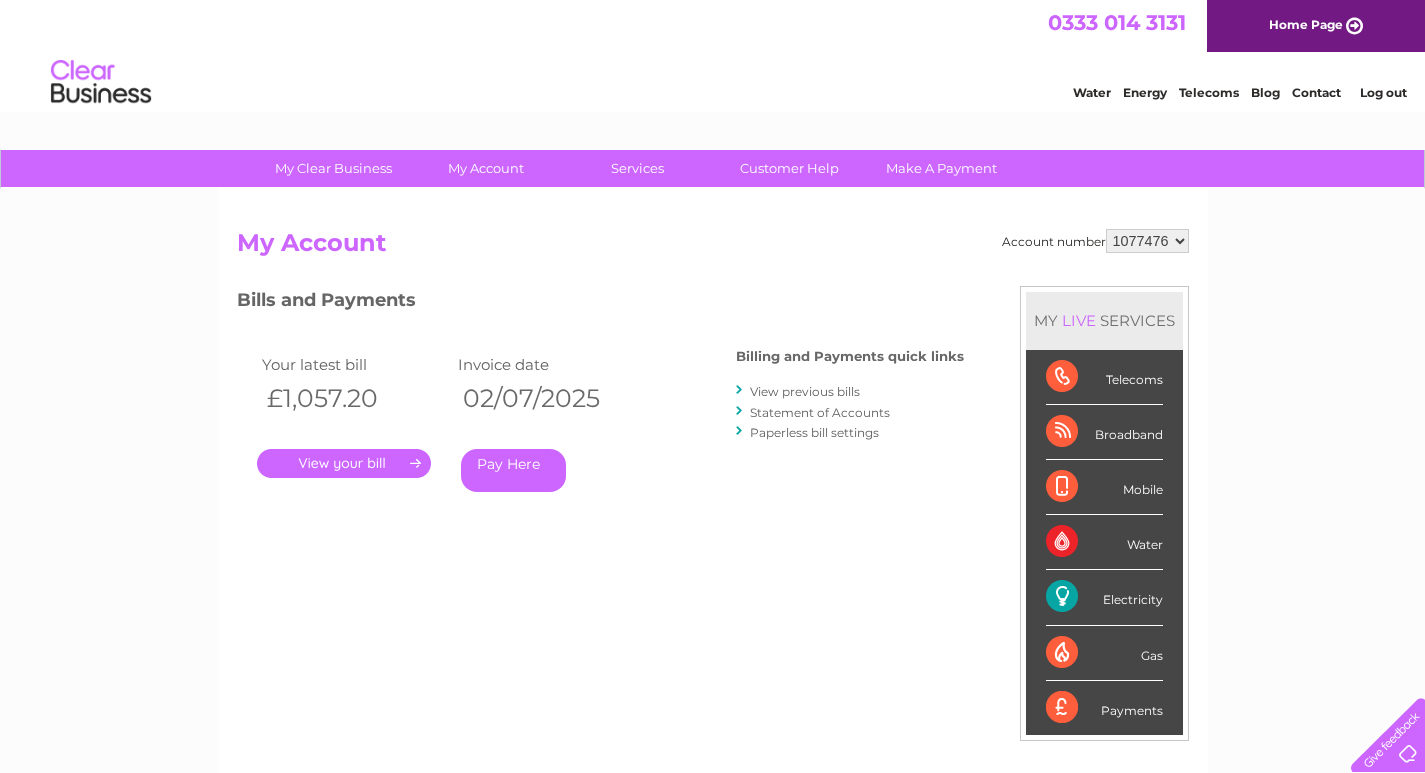 scroll, scrollTop: 0, scrollLeft: 0, axis: both 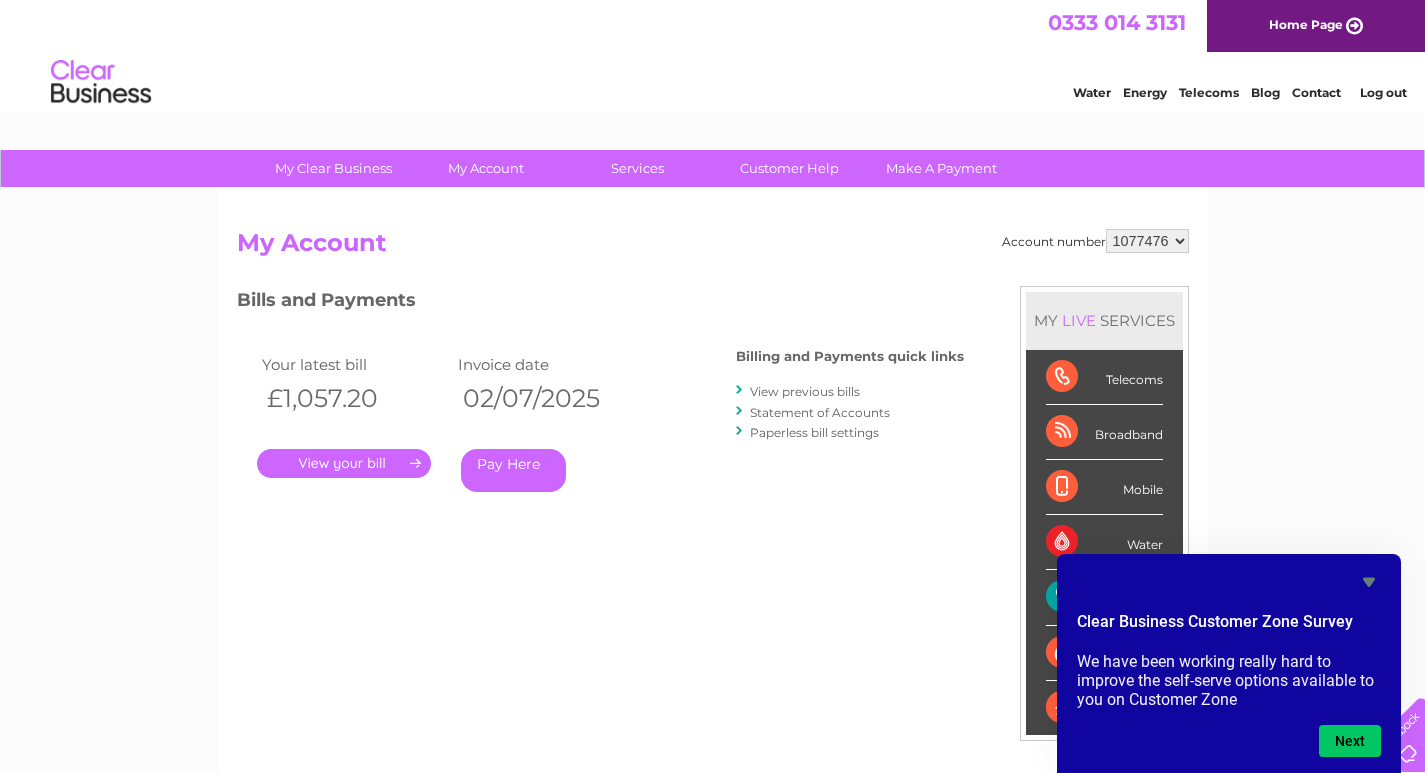 click on "Log out" at bounding box center [1383, 92] 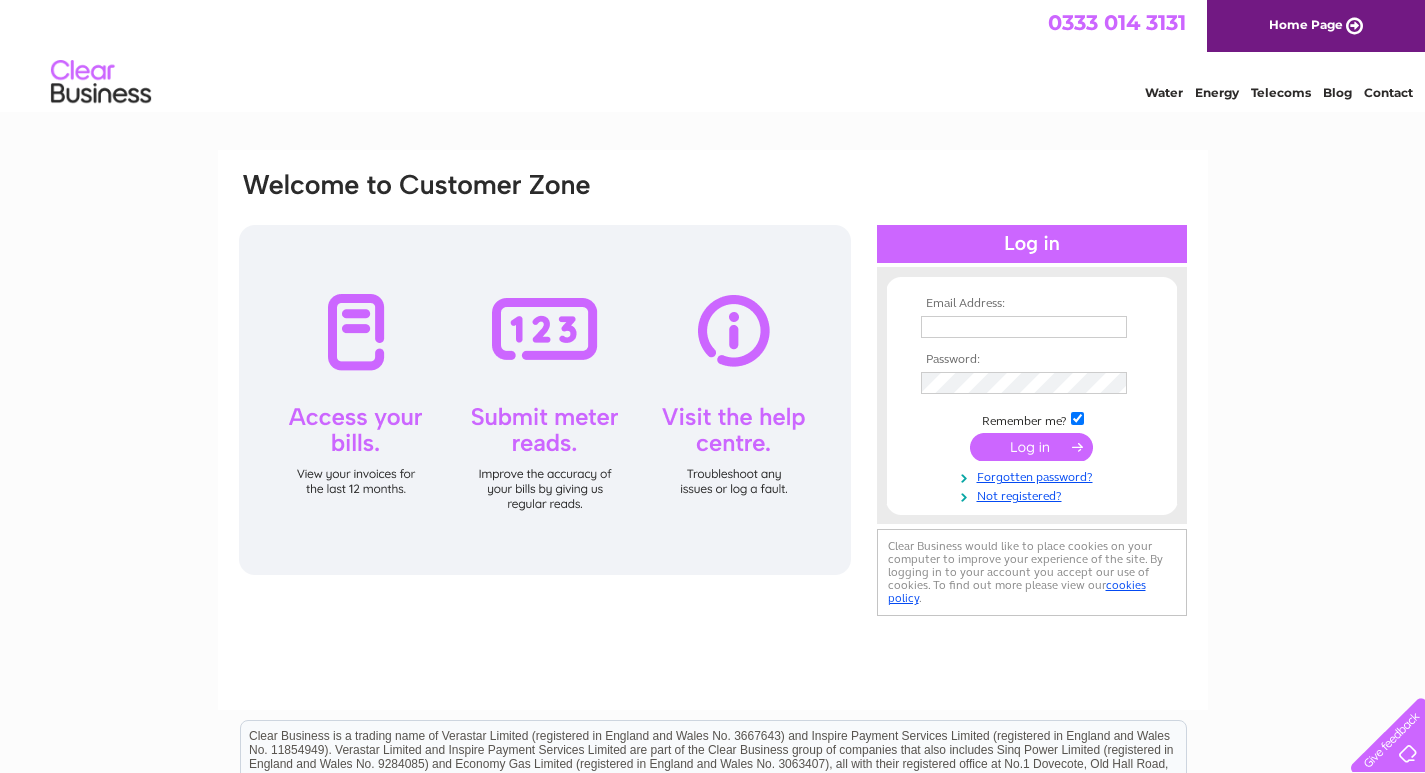 scroll, scrollTop: 0, scrollLeft: 0, axis: both 